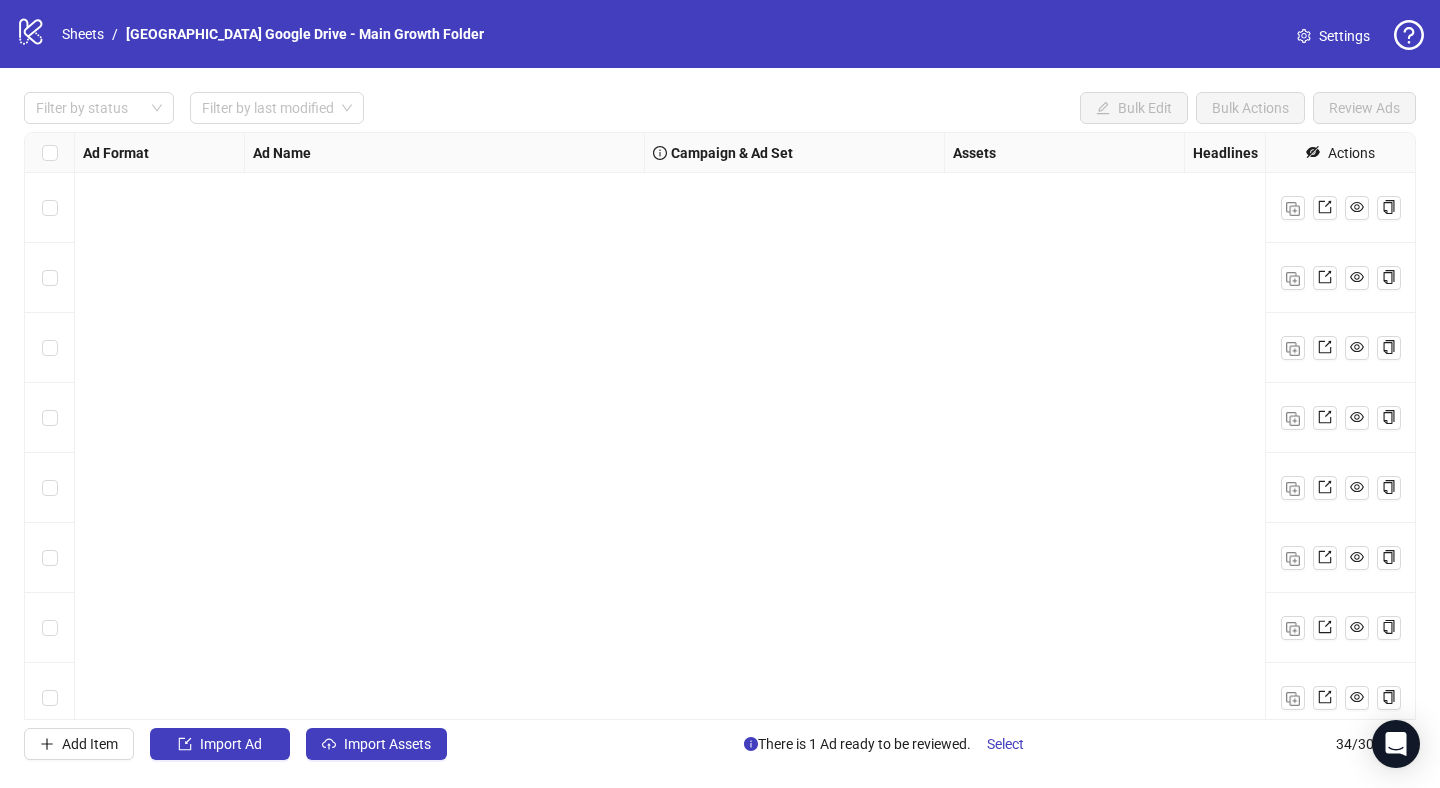 scroll, scrollTop: 0, scrollLeft: 0, axis: both 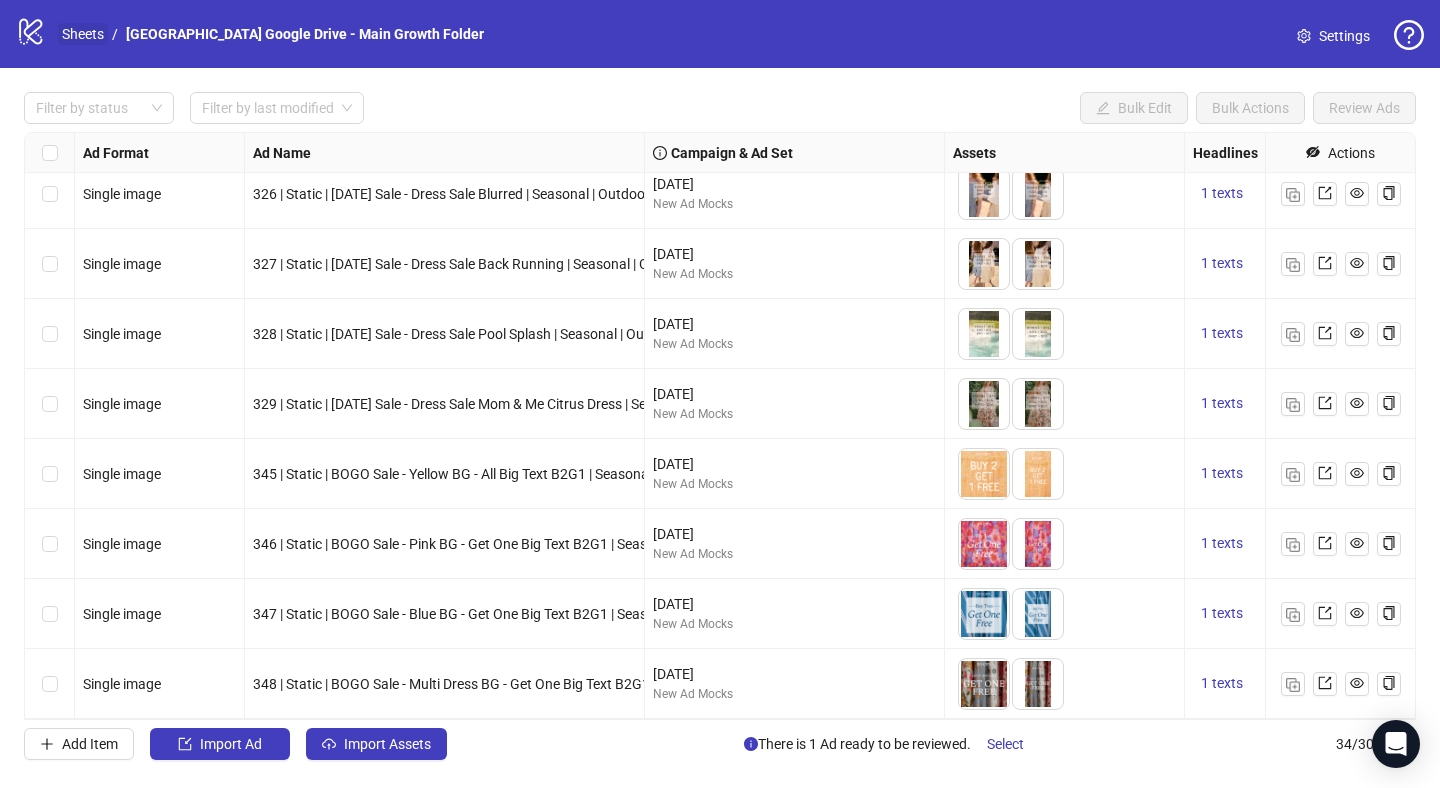click on "Sheets" at bounding box center (83, 34) 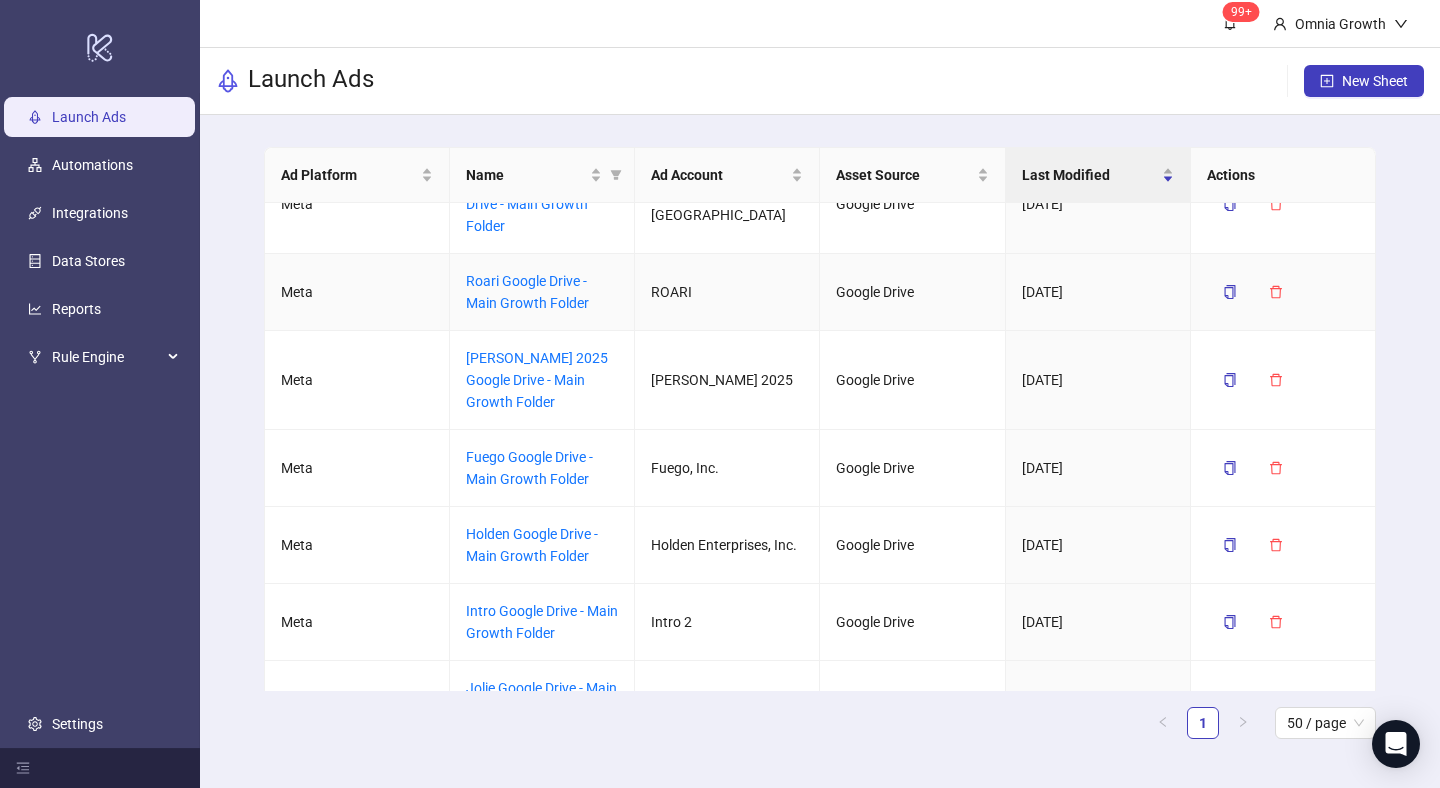 scroll, scrollTop: 467, scrollLeft: 0, axis: vertical 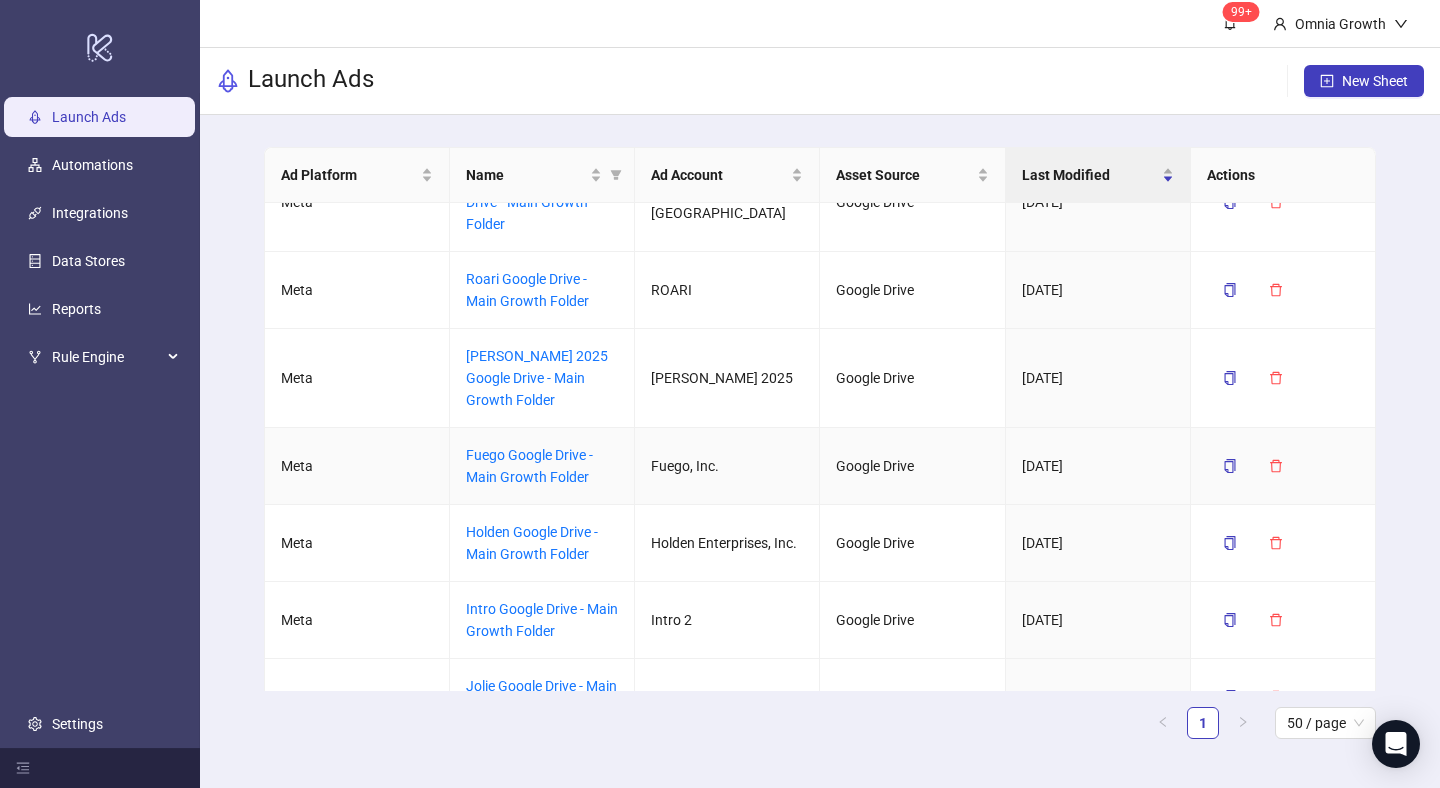click on "Fuego Google Drive - Main Growth Folder" at bounding box center (542, 466) 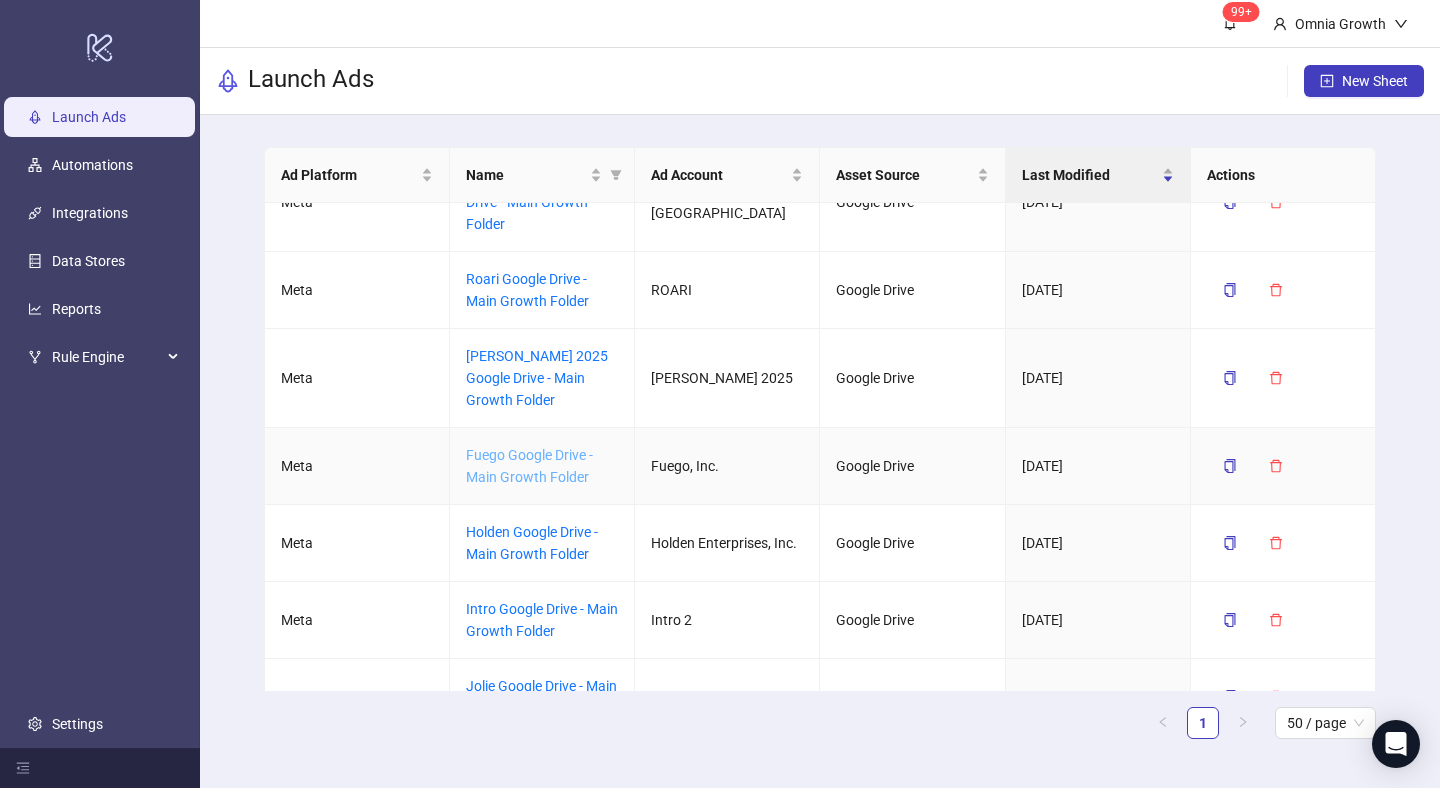 click on "Fuego Google Drive - Main Growth Folder" at bounding box center (529, 466) 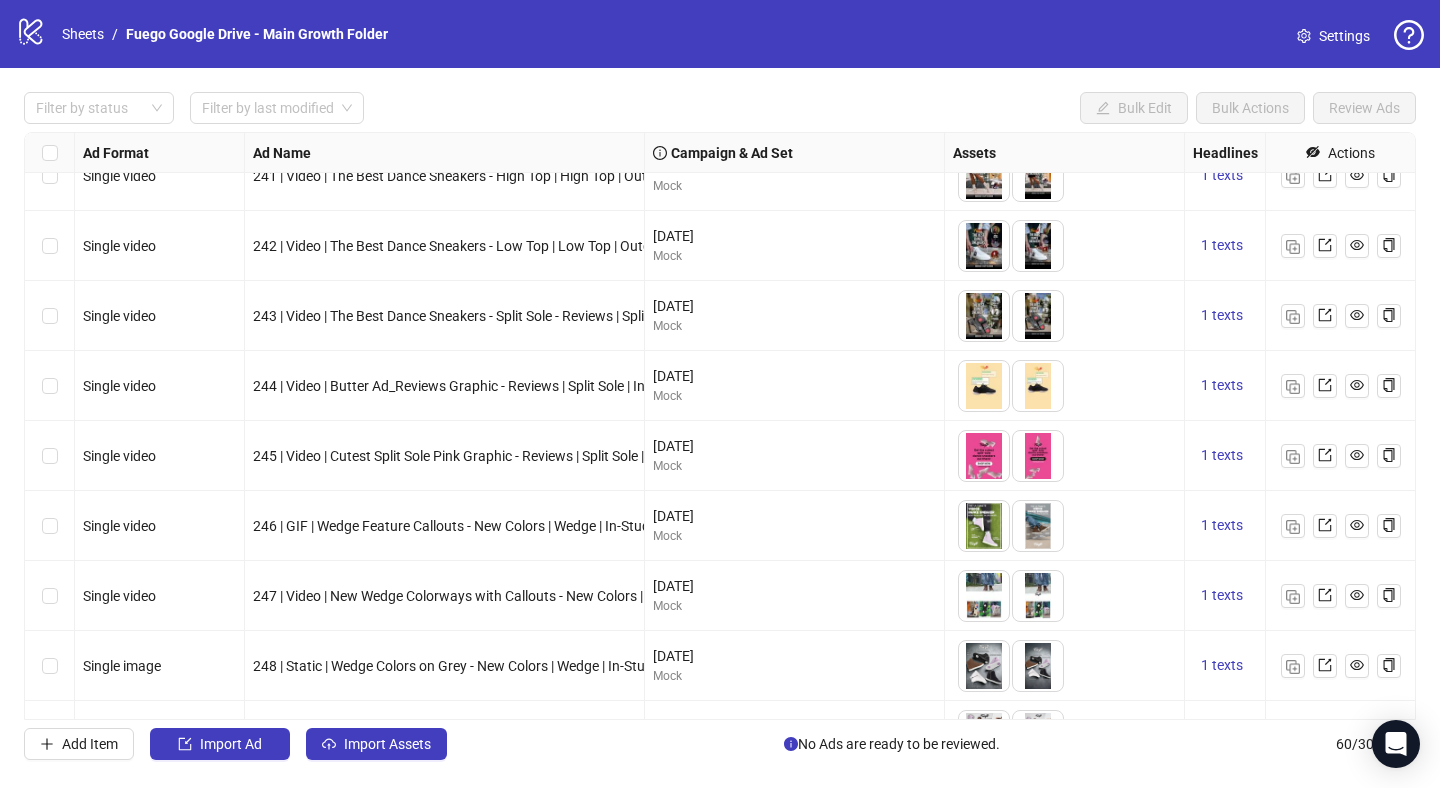 scroll, scrollTop: 3654, scrollLeft: 0, axis: vertical 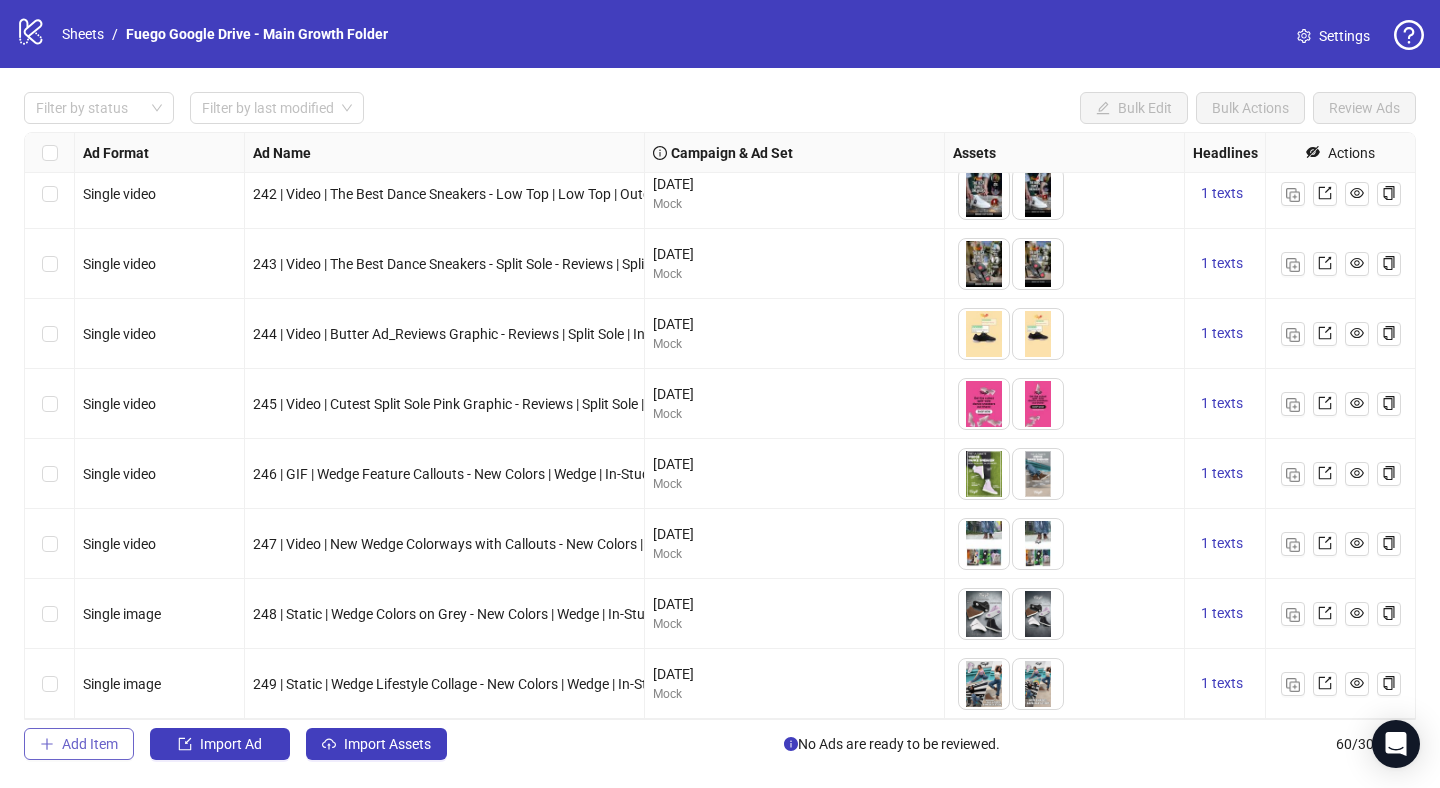 click on "Add Item" at bounding box center [90, 744] 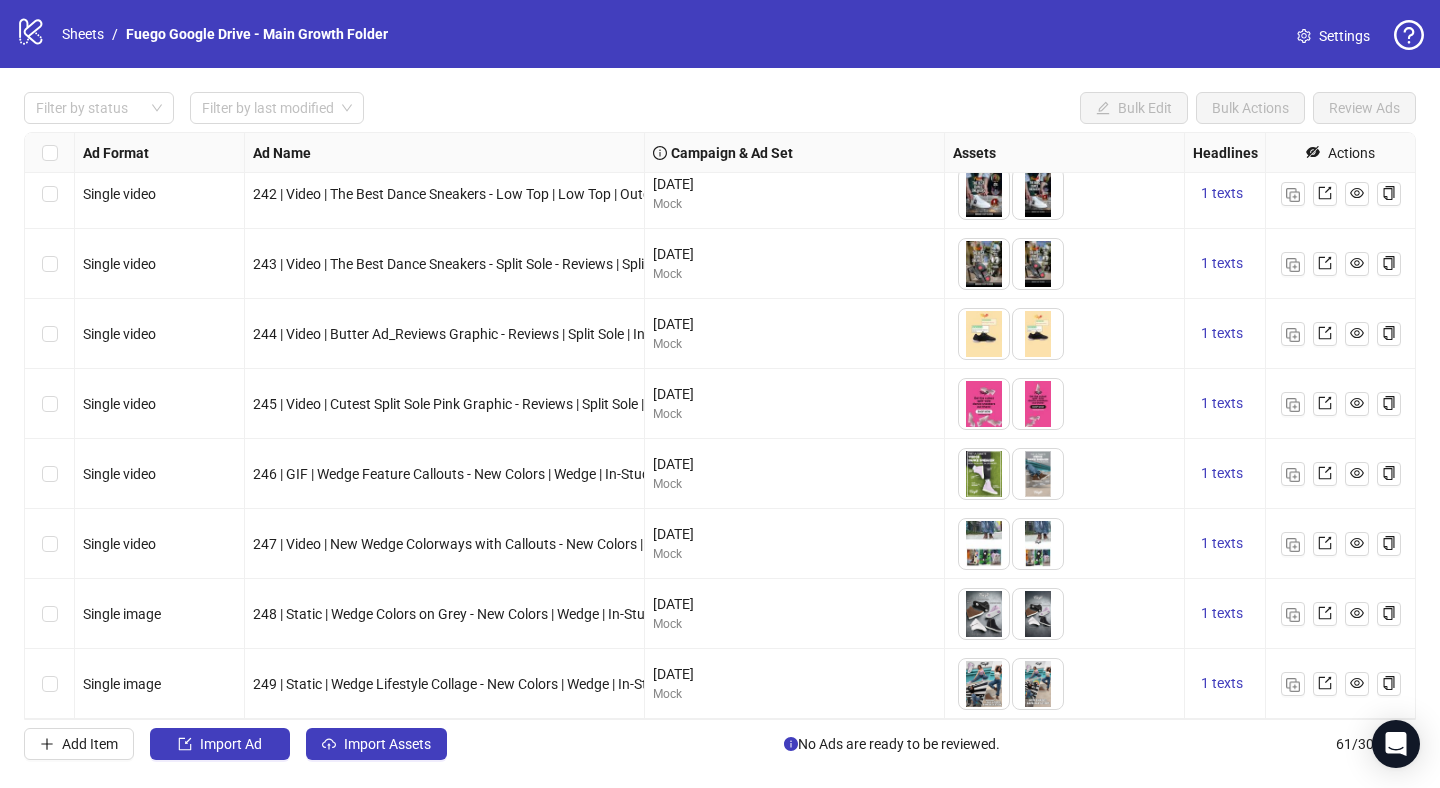 scroll, scrollTop: 3724, scrollLeft: 0, axis: vertical 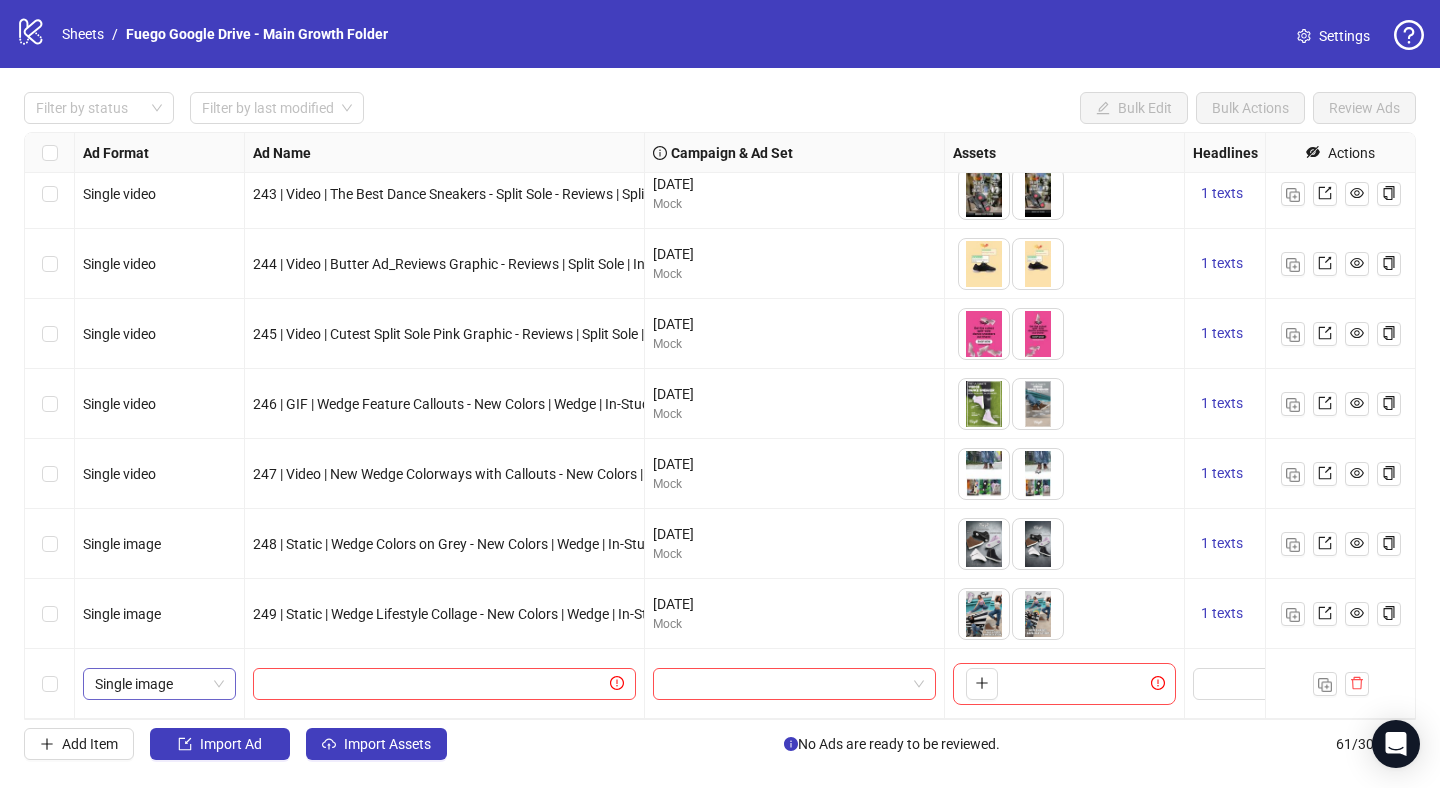 click on "Single image" at bounding box center (159, 684) 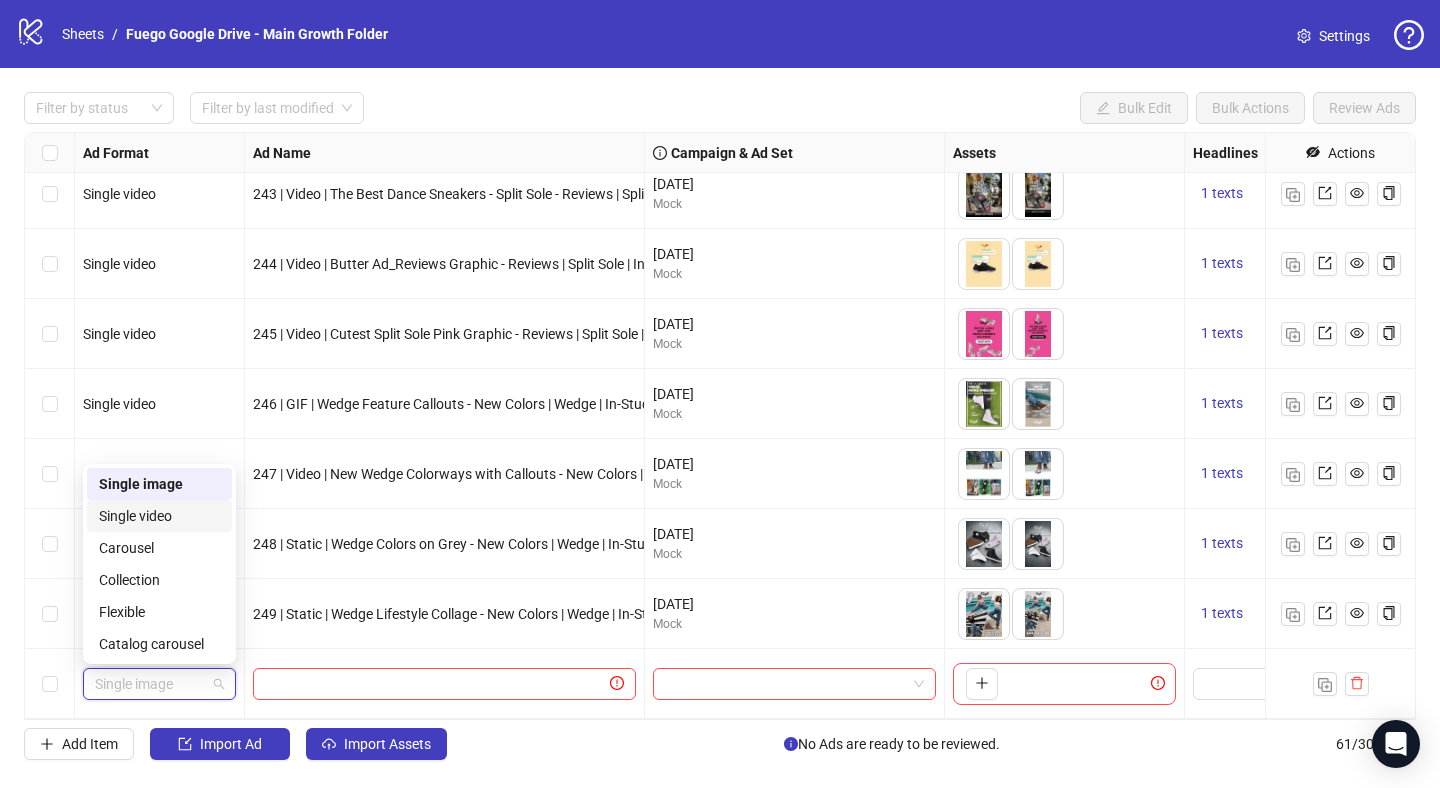 click on "Single video" at bounding box center (159, 516) 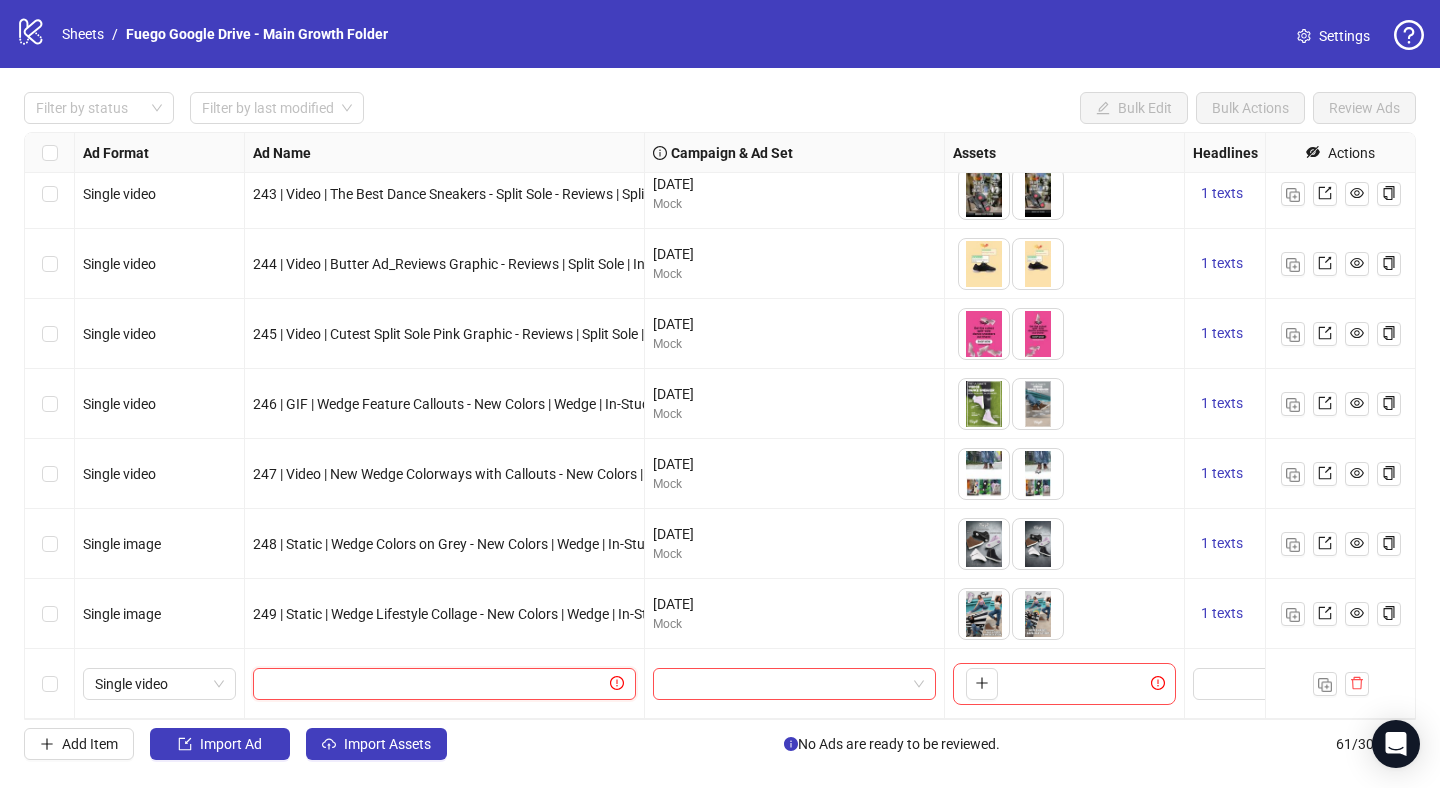 click at bounding box center (435, 684) 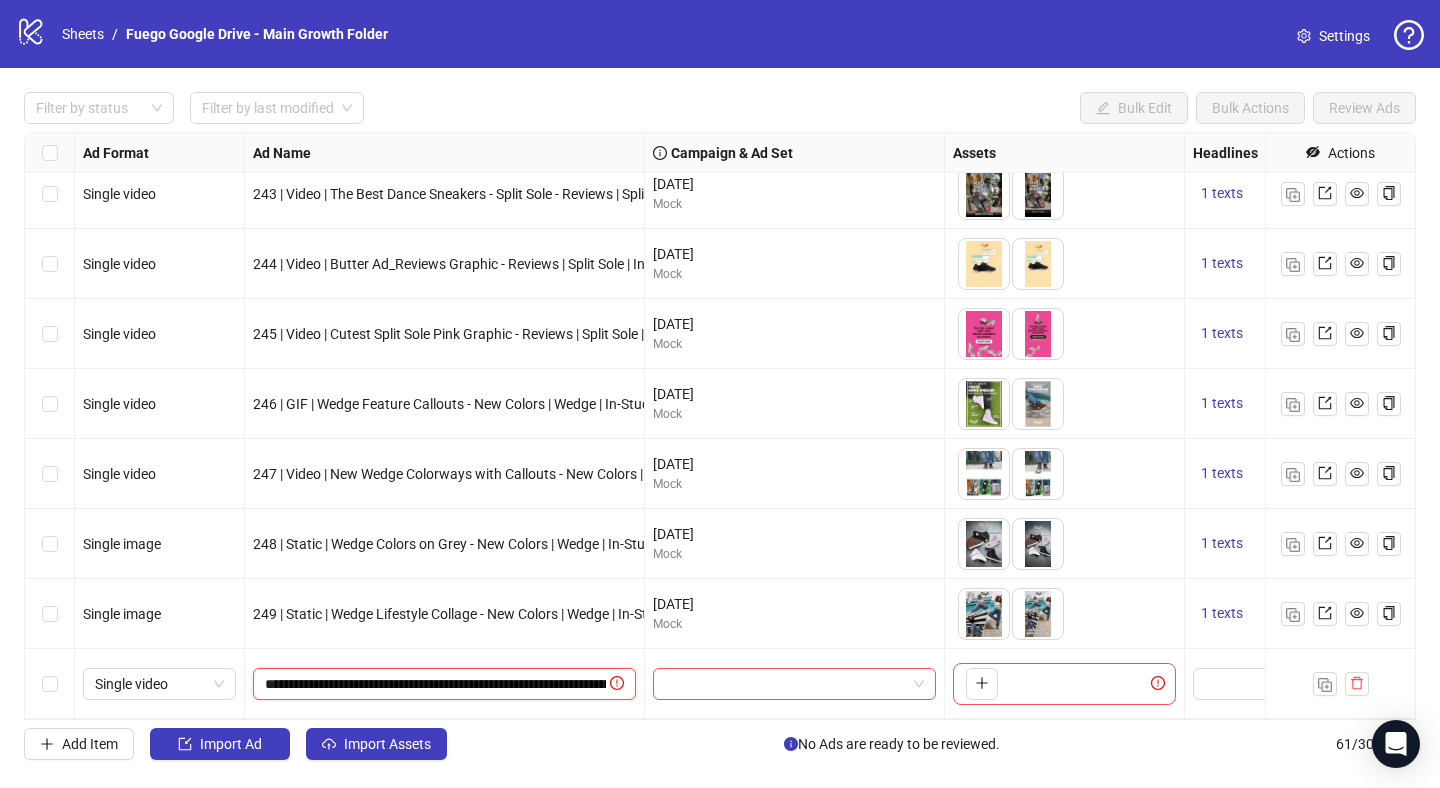scroll, scrollTop: 0, scrollLeft: 525, axis: horizontal 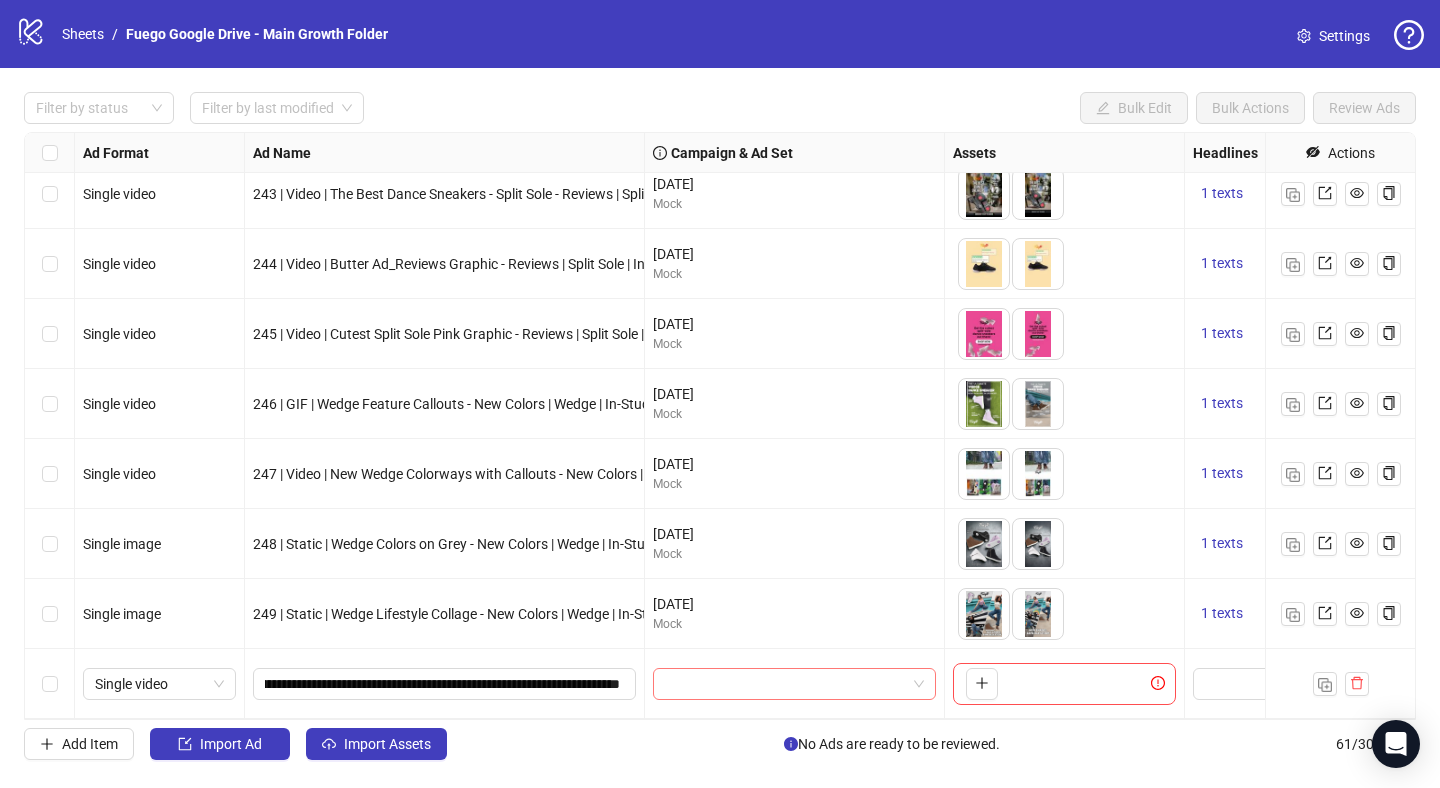 click at bounding box center [785, 684] 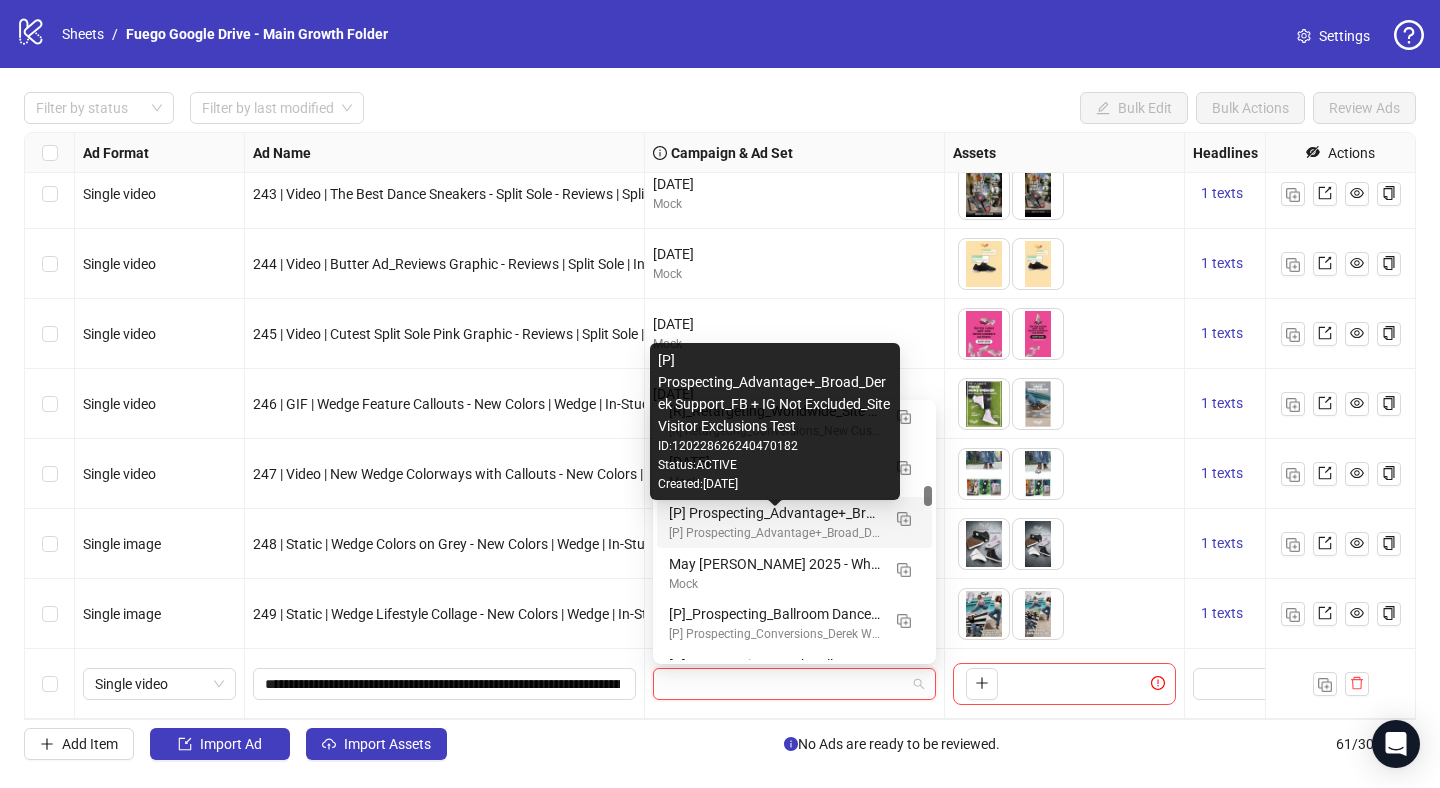 scroll, scrollTop: 1134, scrollLeft: 0, axis: vertical 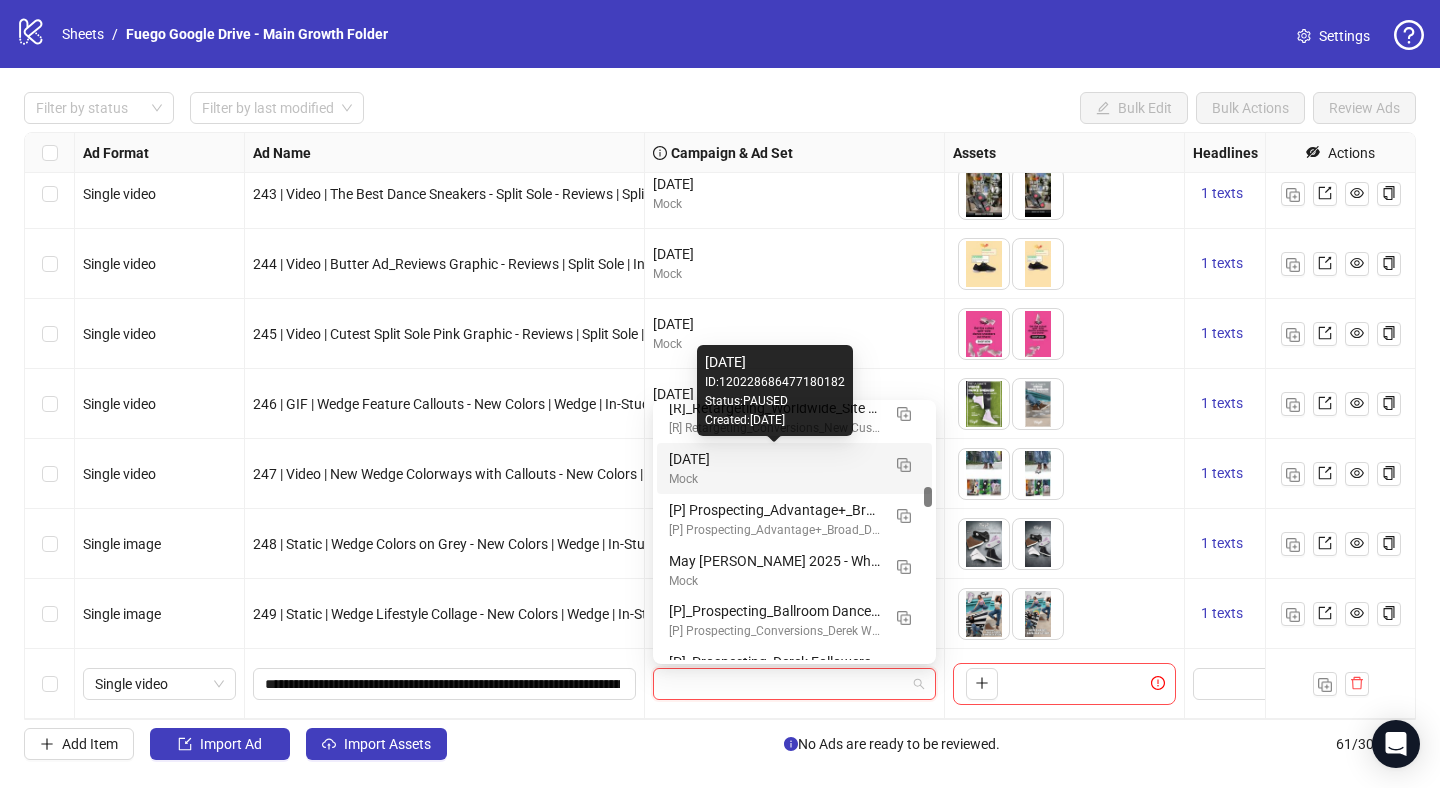 click on "[DATE]" at bounding box center [774, 459] 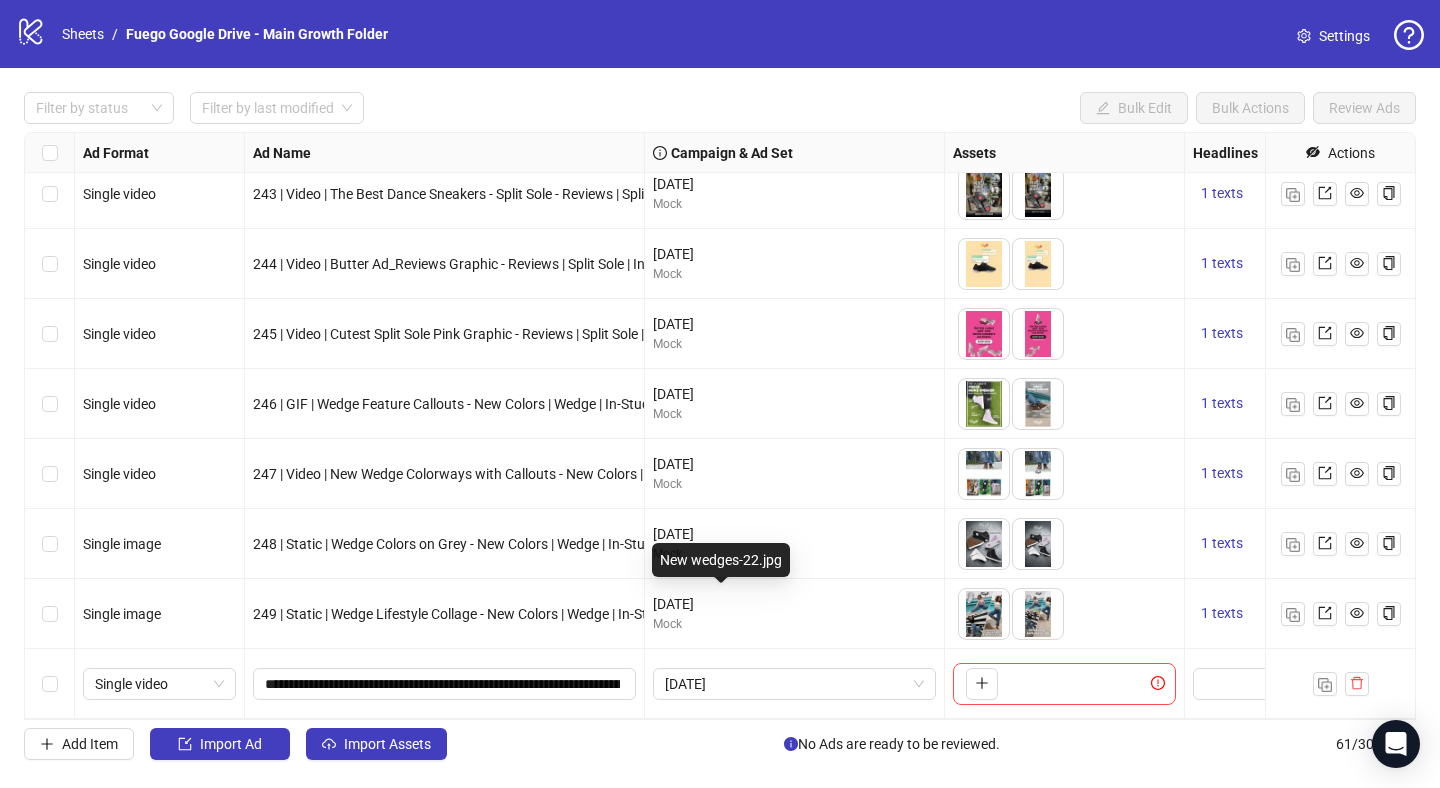 scroll, scrollTop: 3724, scrollLeft: 388, axis: both 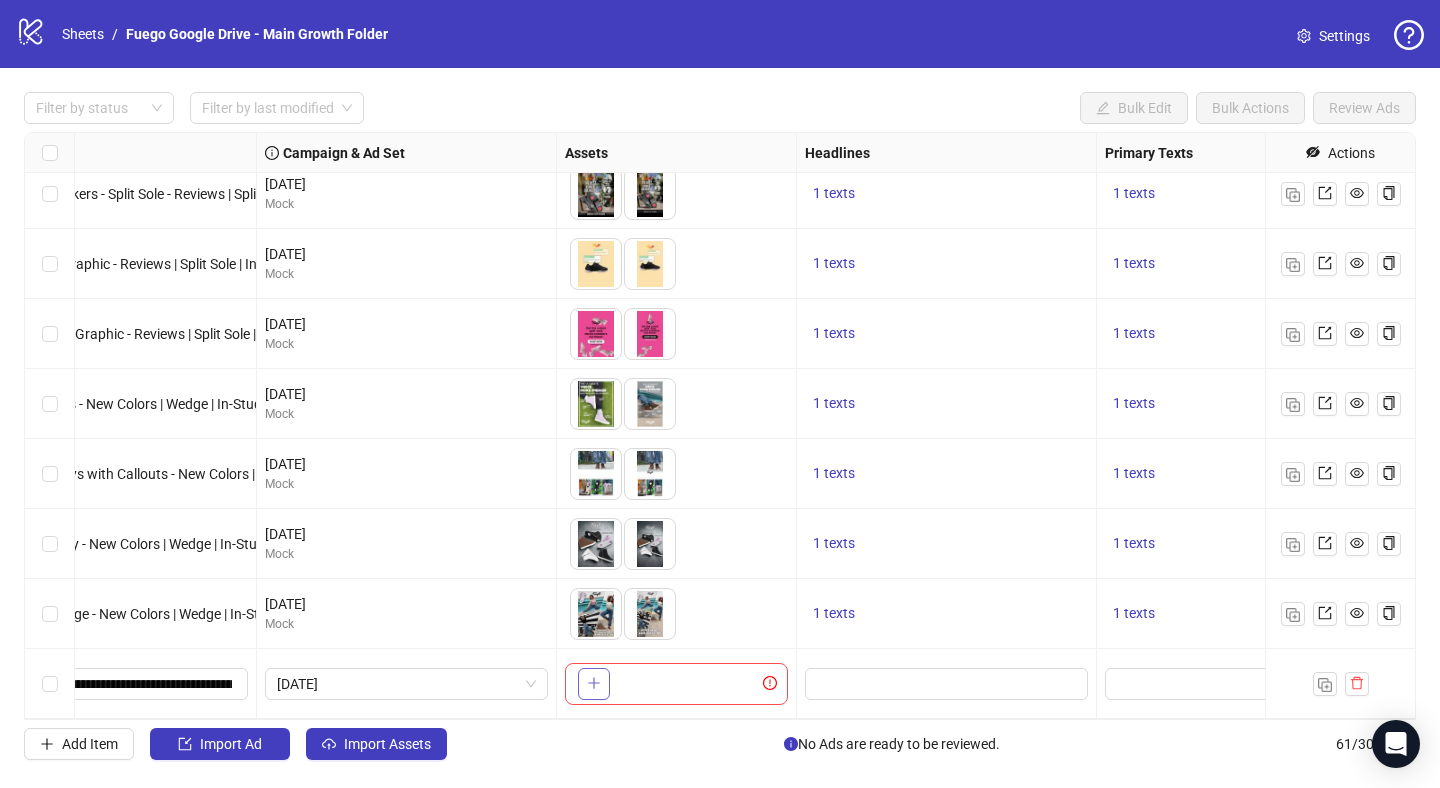 click 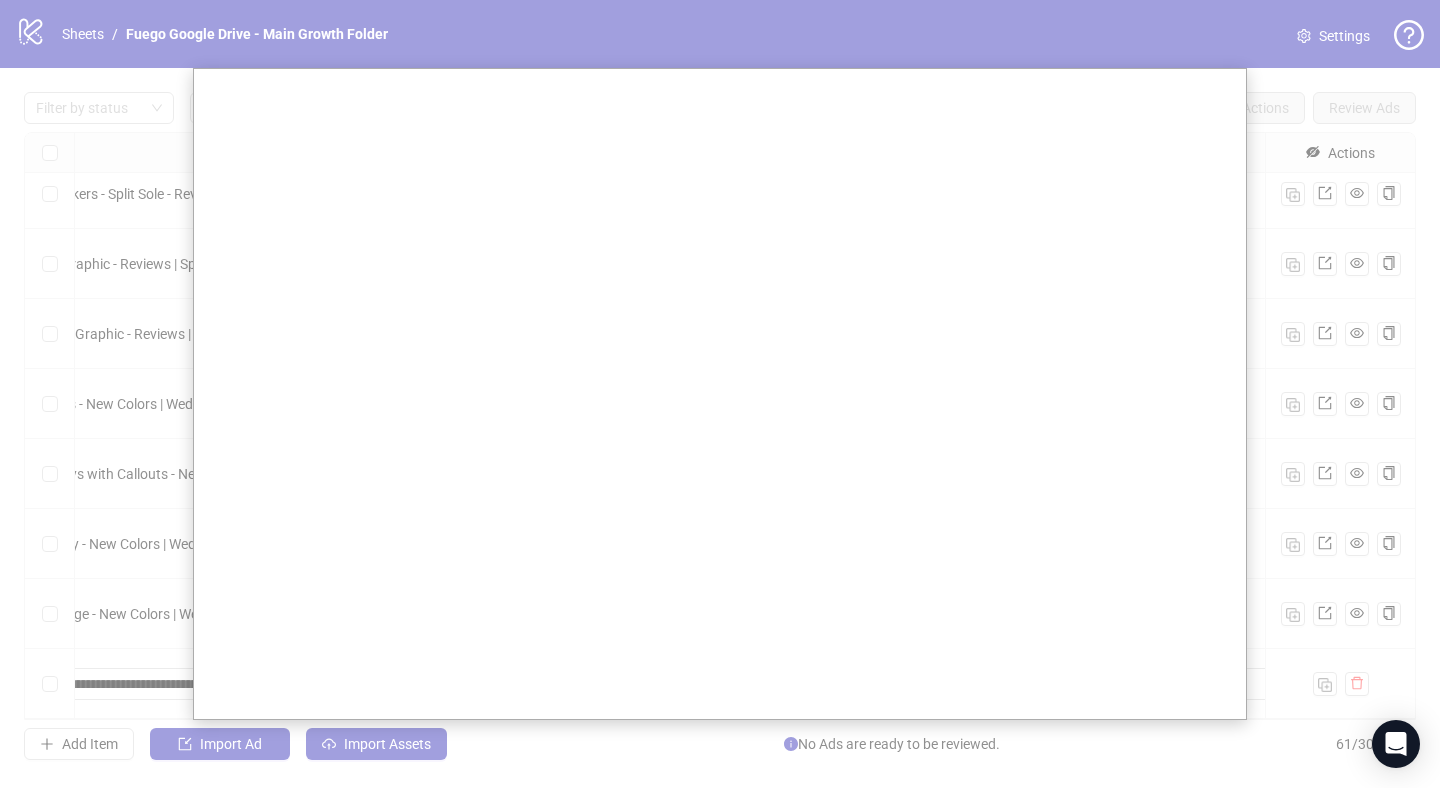 click at bounding box center (720, 394) 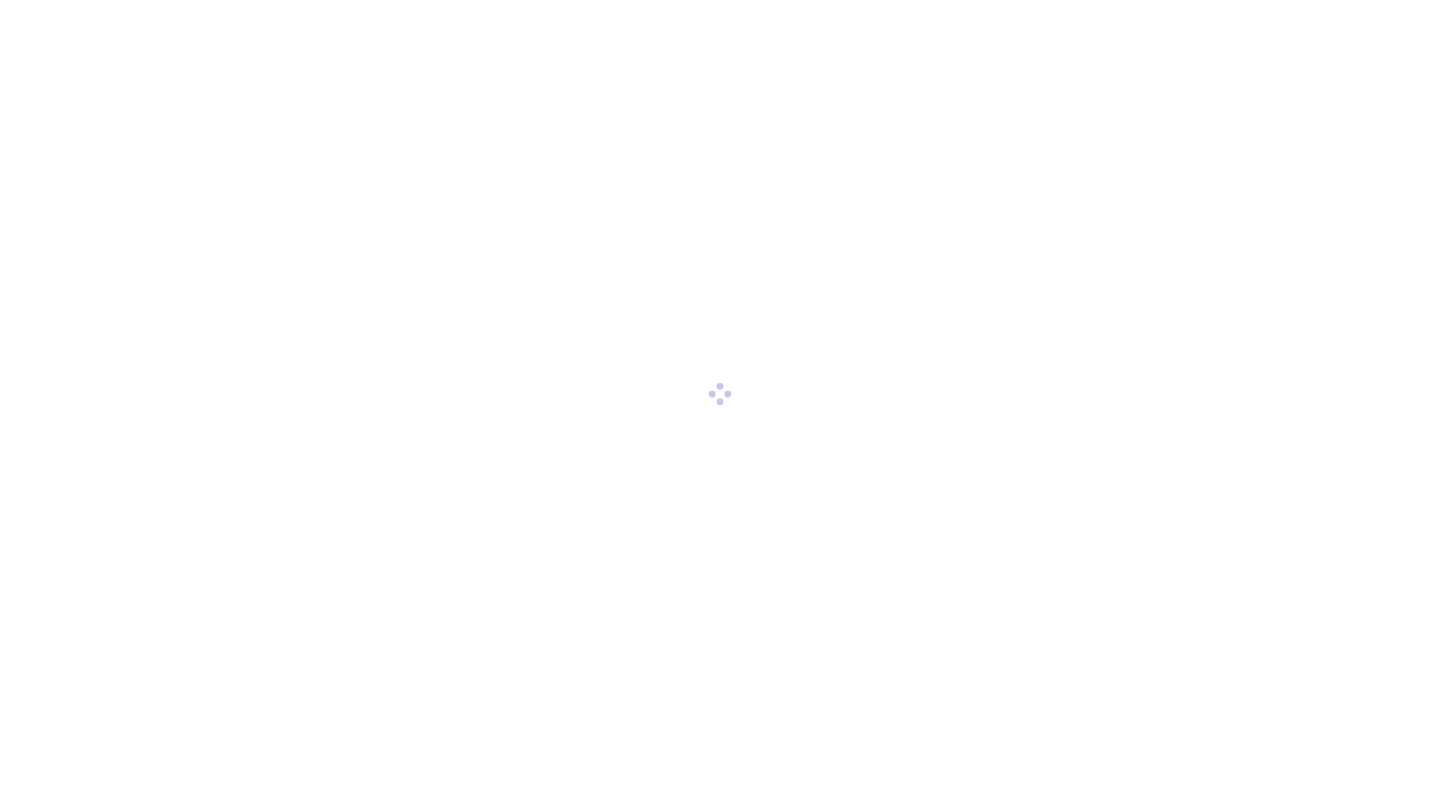 scroll, scrollTop: 0, scrollLeft: 0, axis: both 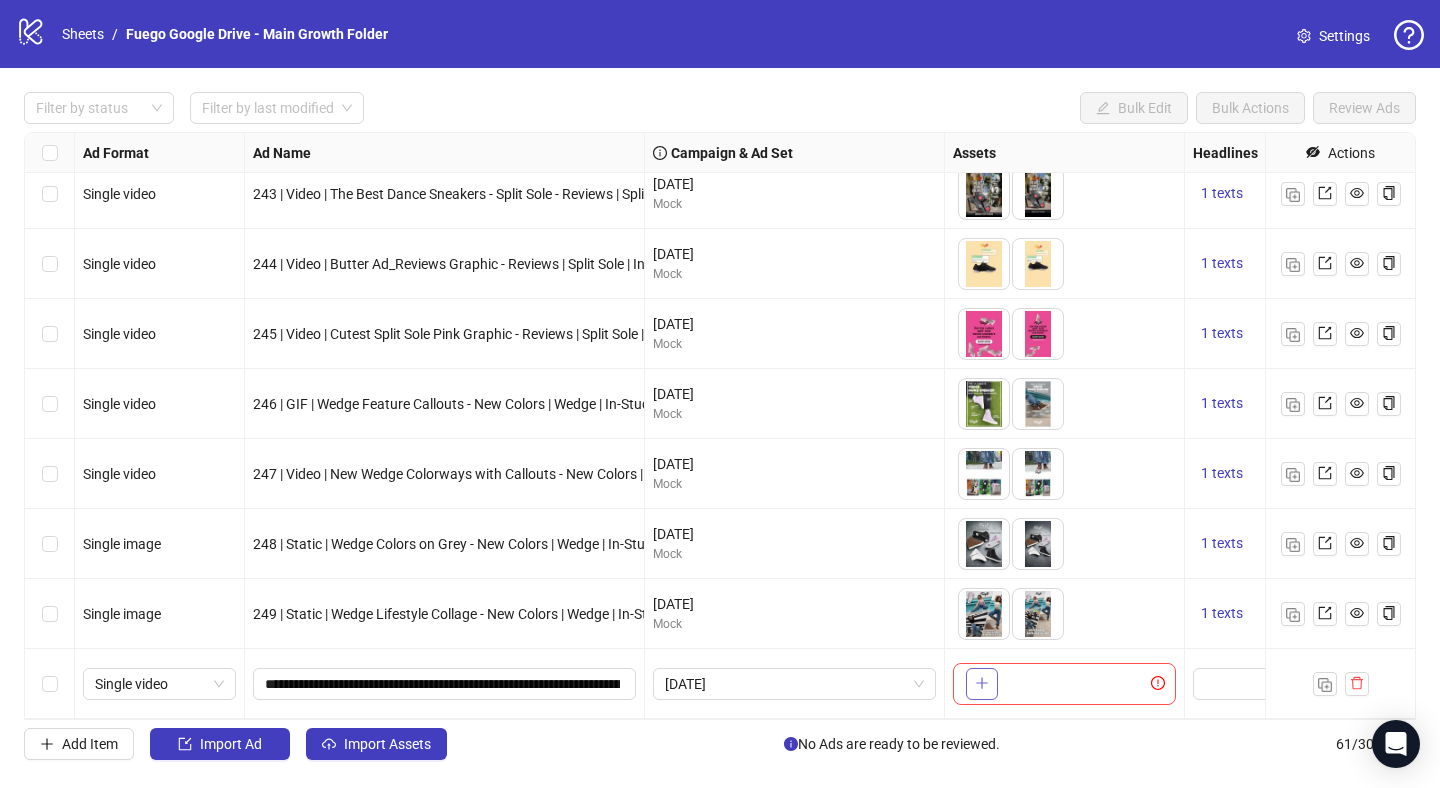 click at bounding box center (982, 684) 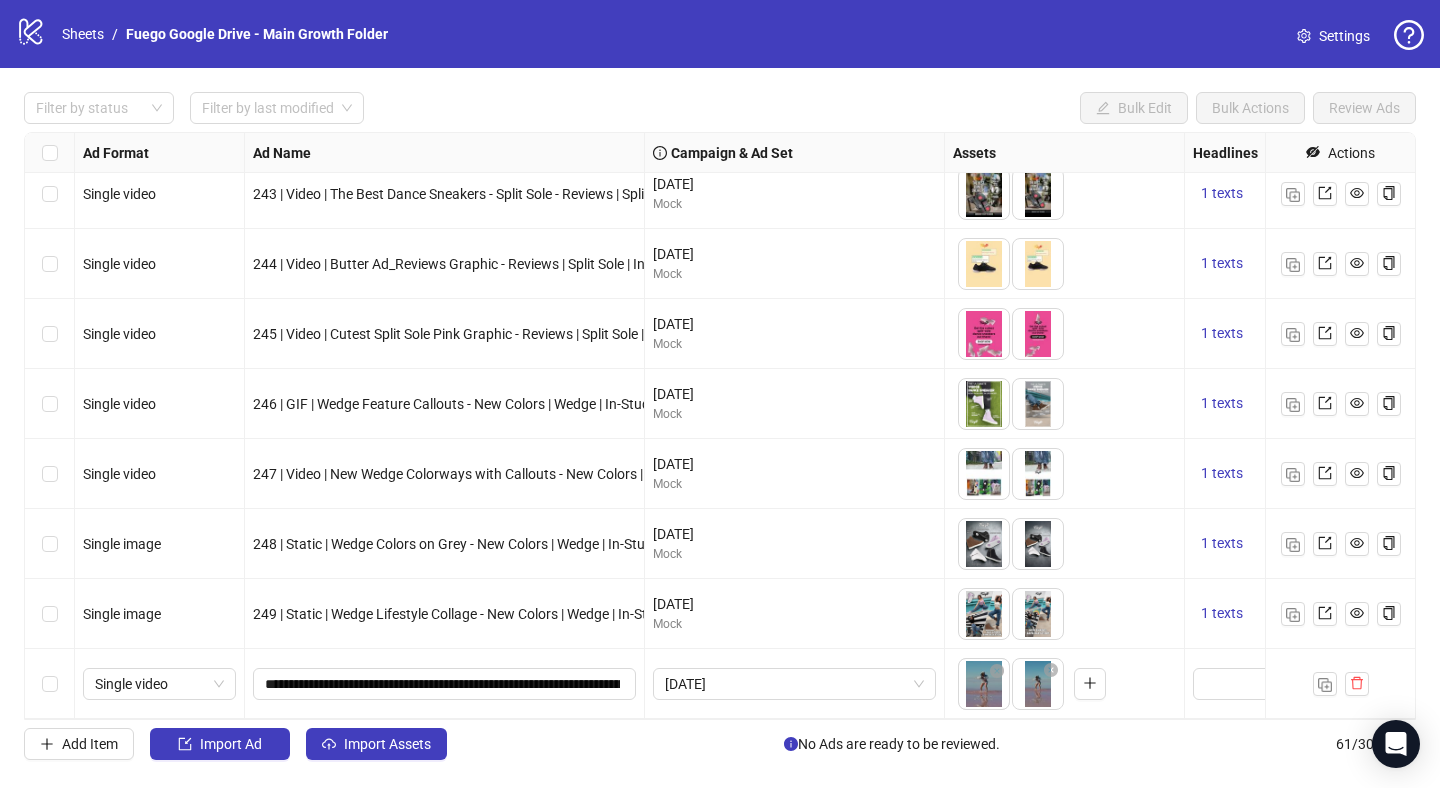 click on "logo/logo-mobile Sheets / Fuego Google Drive - Main Growth Folder Settings   Filter by status Filter by last modified Bulk Edit Bulk Actions Review Ads Ad Format Ad Name Campaign & Ad Set Assets Headlines Primary Texts Descriptions Destination URL App Product Page ID Display URL Leadgen Form Product Set ID Call to Action Actions Single video 241 | Video | The Best Dance Sneakers - High Top | High Top | Outdoor | Text Overlay | PLP - Collections | July 2025 July 2025 Mock
To pick up a draggable item, press the space bar.
While dragging, use the arrow keys to move the item.
Press space again to drop the item in its new position, or press escape to cancel.
1 texts 1 texts Single video 242 | Video | The Best Dance Sneakers - Low Top | Low Top | Outdoor | Text Overlay | PLP - Collections | July 2025 July 2025 Mock 1 texts 1 texts Single video 243 | Video | The Best Dance Sneakers - Split Sole - Reviews | Split Sole | Outdoor | Text Overlay | PLP - Collections | July 2025 July 2025 Mock 1 texts 61" at bounding box center [720, 394] 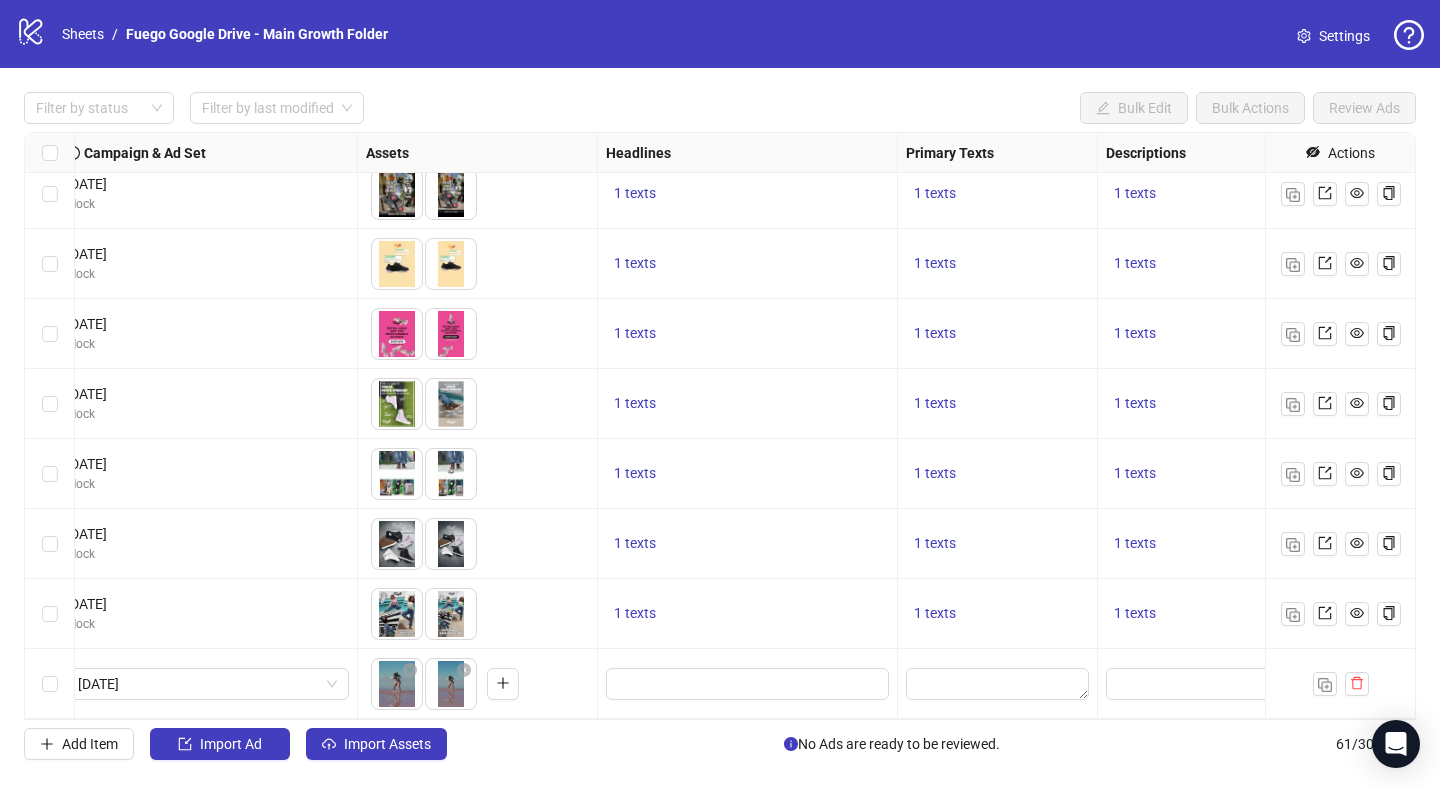 scroll, scrollTop: 3724, scrollLeft: 638, axis: both 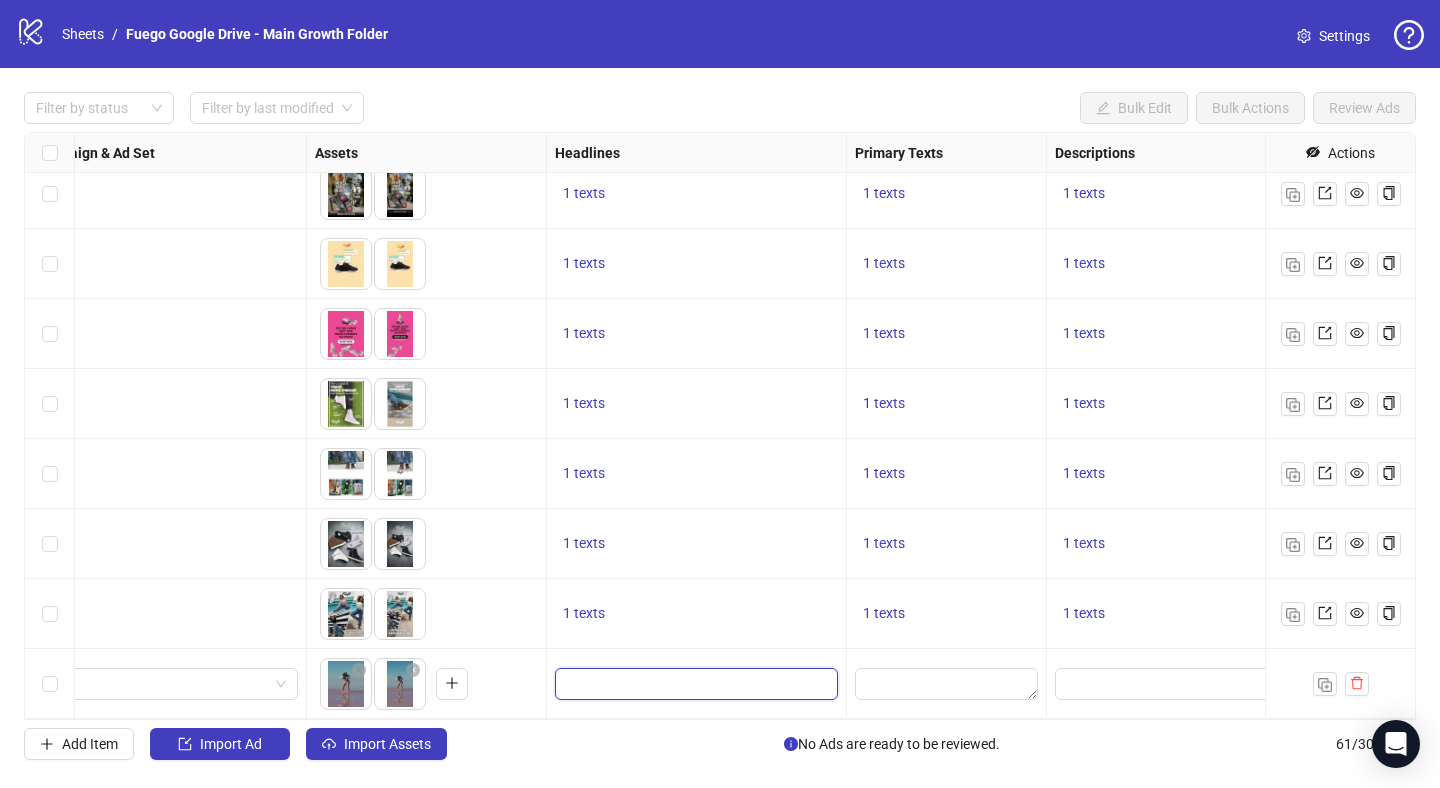 click at bounding box center [694, 684] 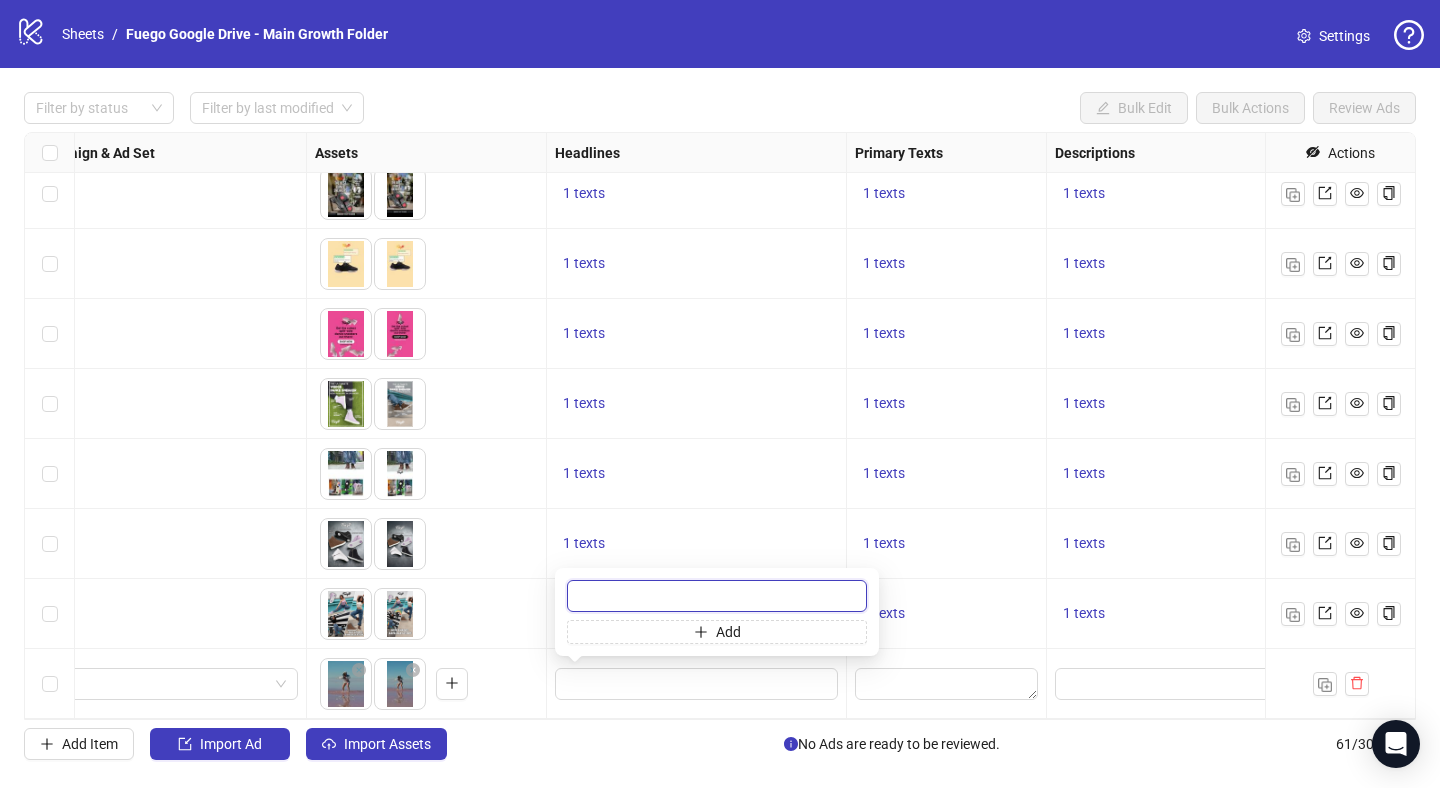 paste on "**********" 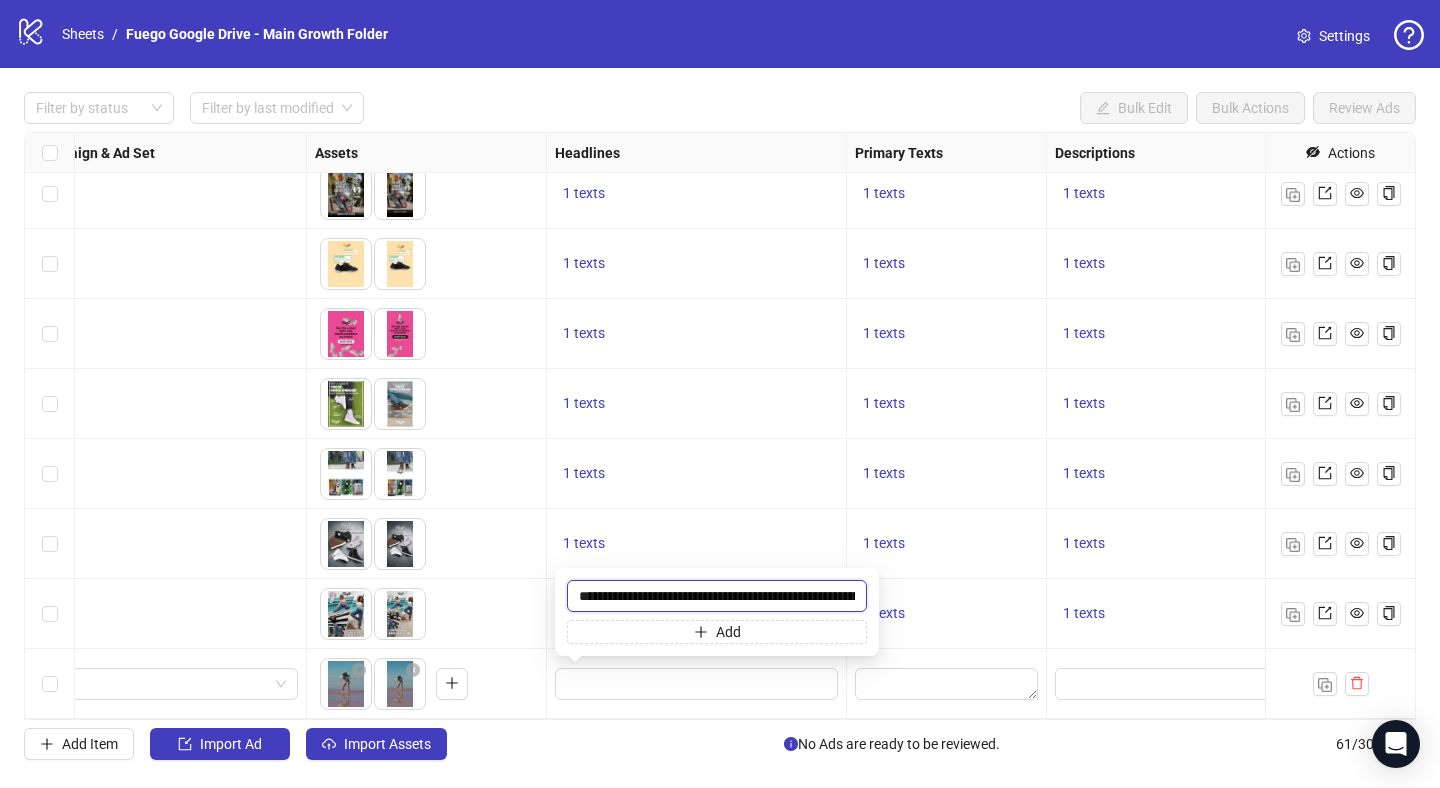 scroll, scrollTop: 0, scrollLeft: 1842, axis: horizontal 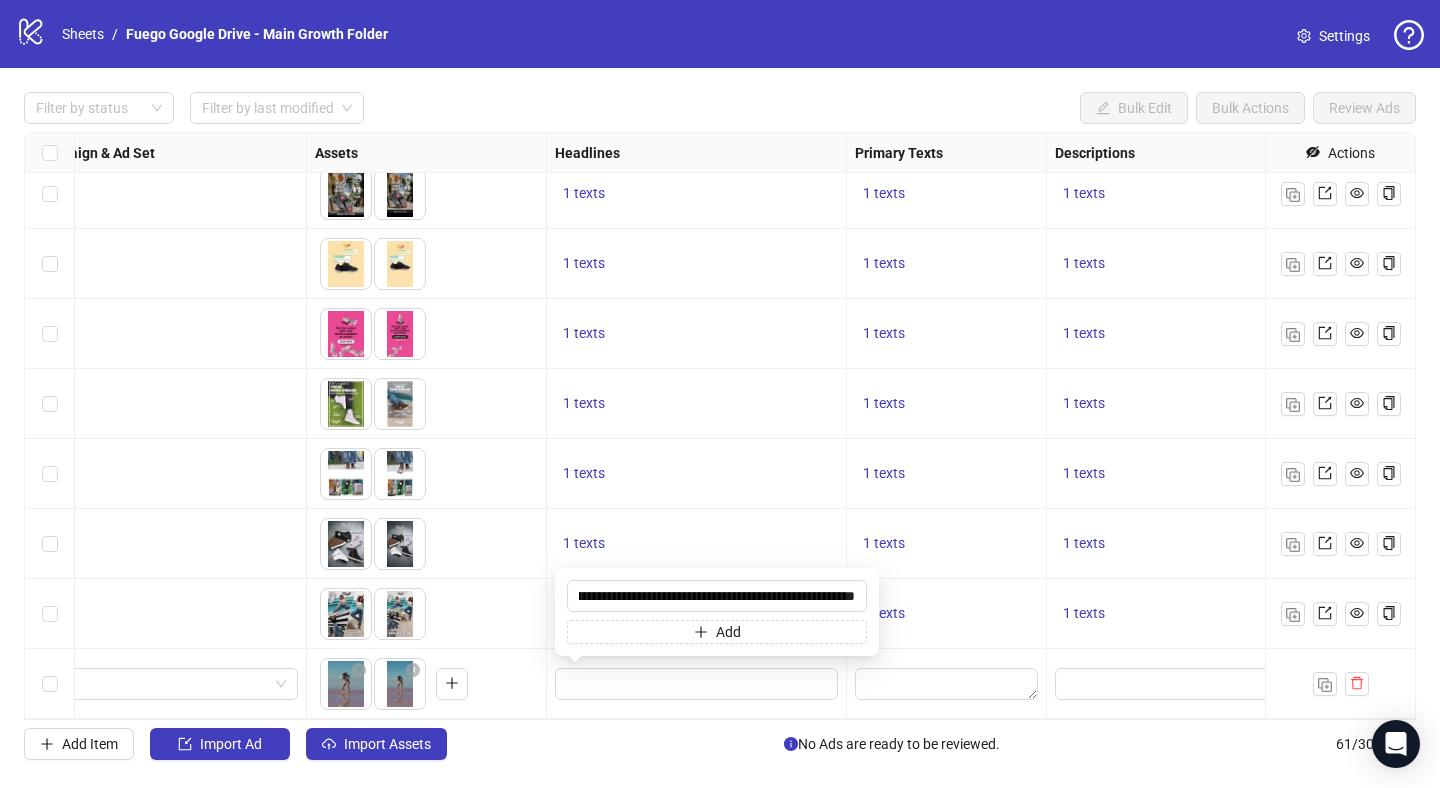 click at bounding box center (697, 684) 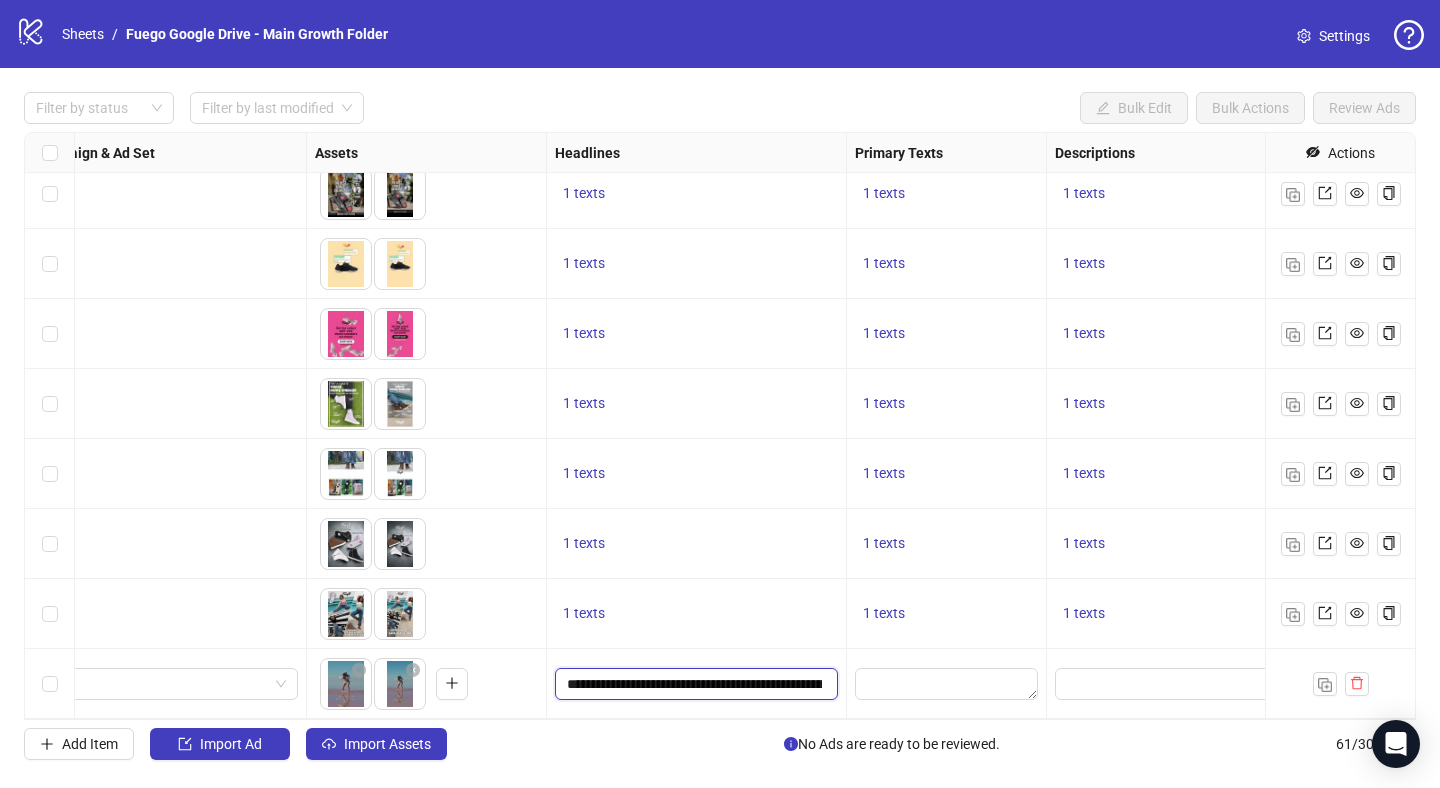 click on "**********" at bounding box center [694, 684] 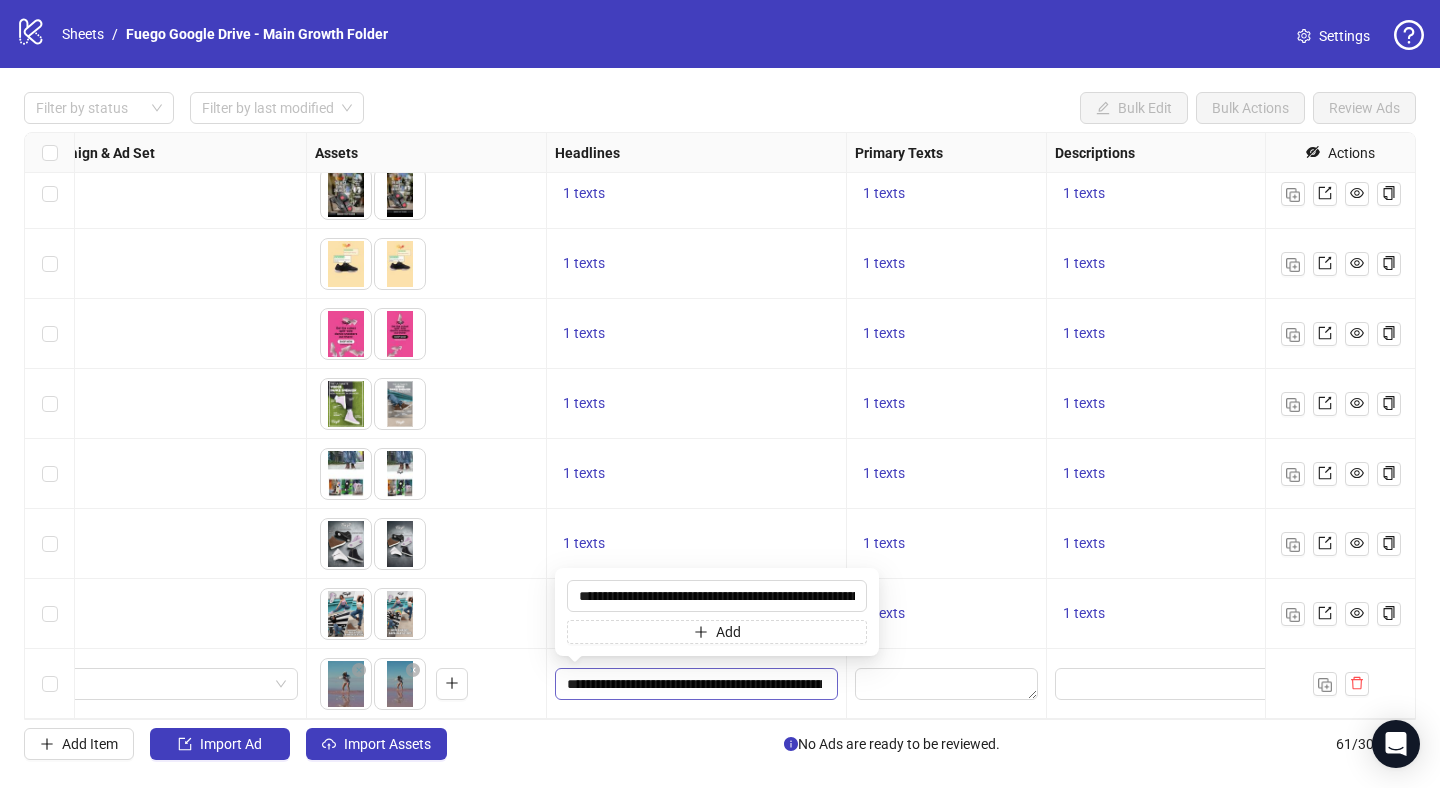 scroll, scrollTop: 0, scrollLeft: 1842, axis: horizontal 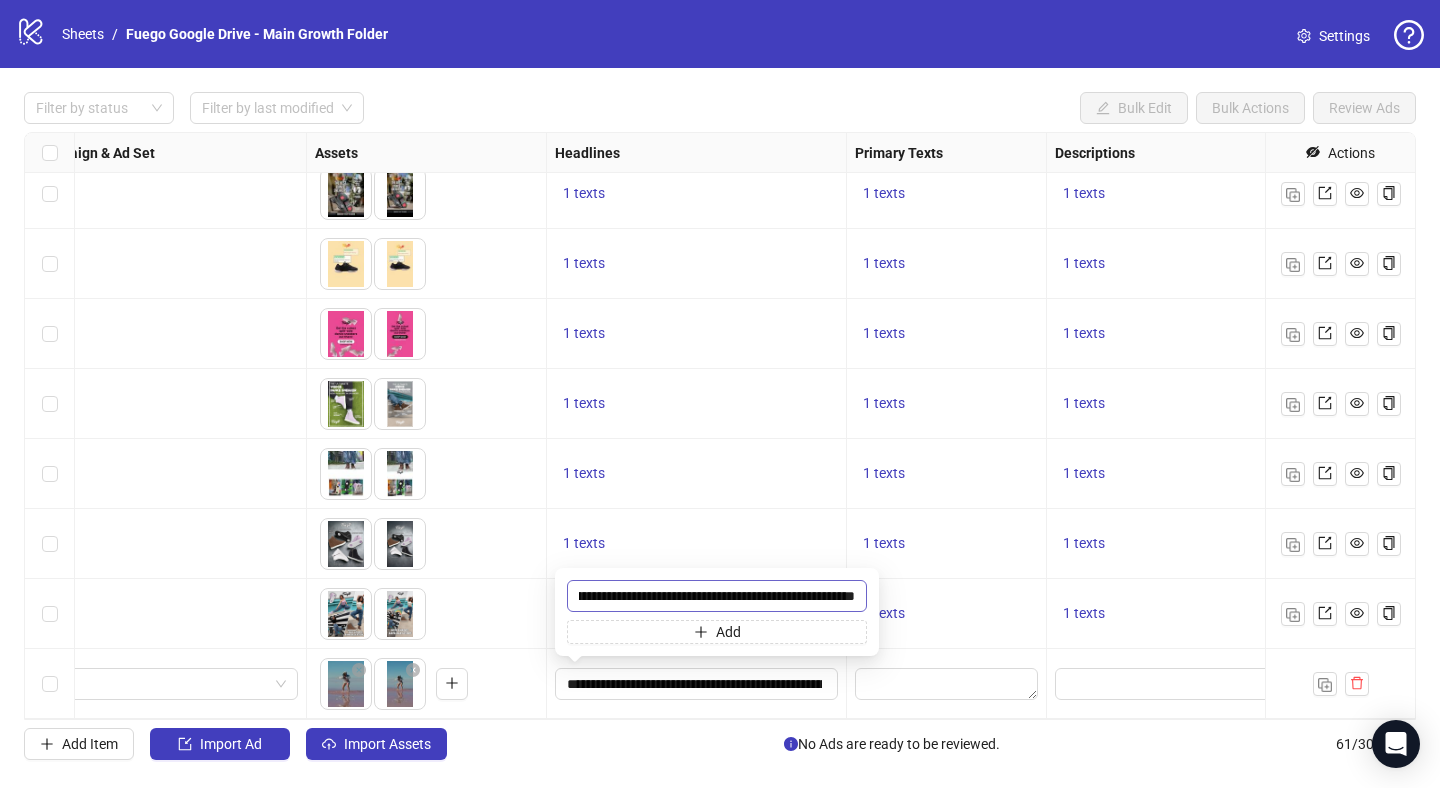 click on "**********" at bounding box center (717, 596) 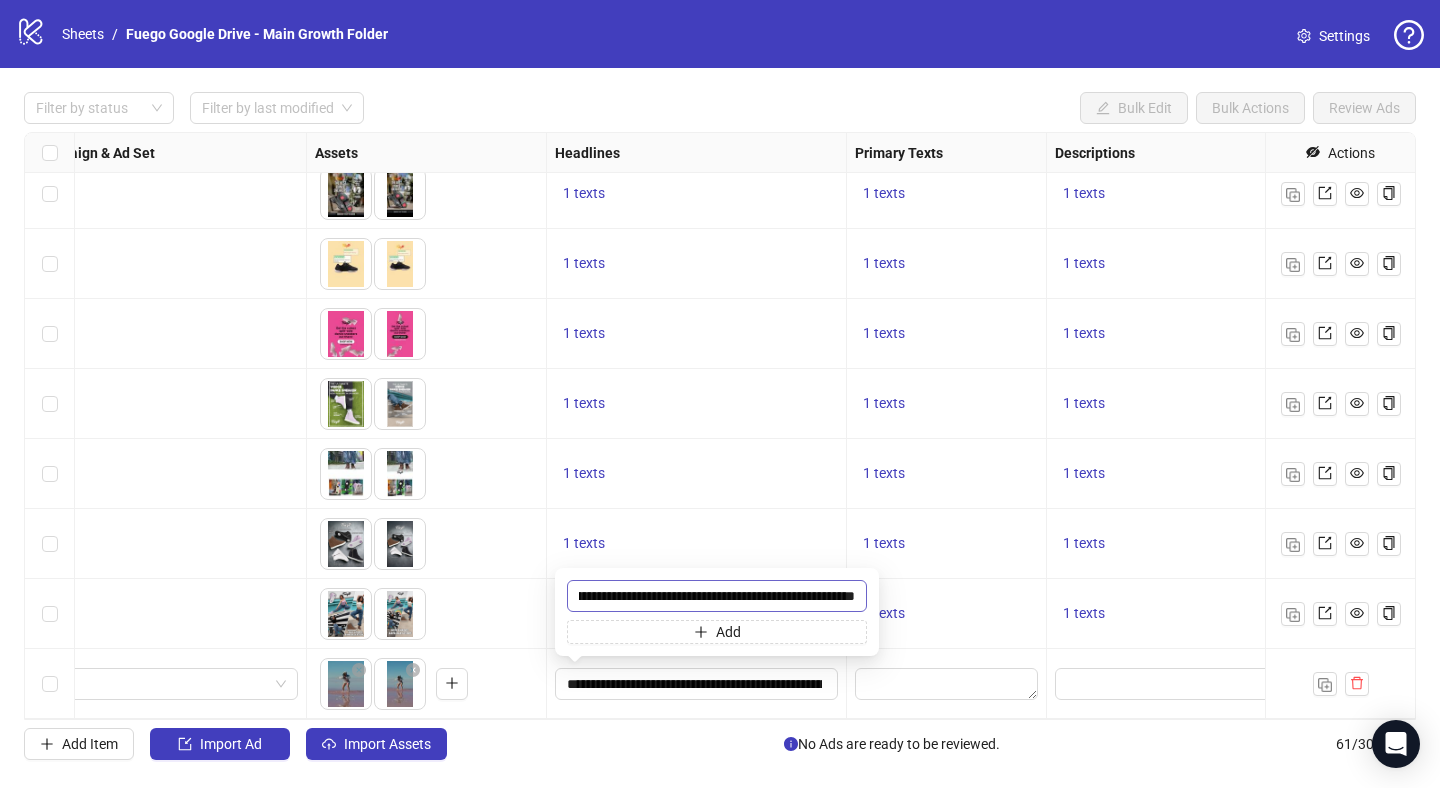 scroll, scrollTop: 0, scrollLeft: 0, axis: both 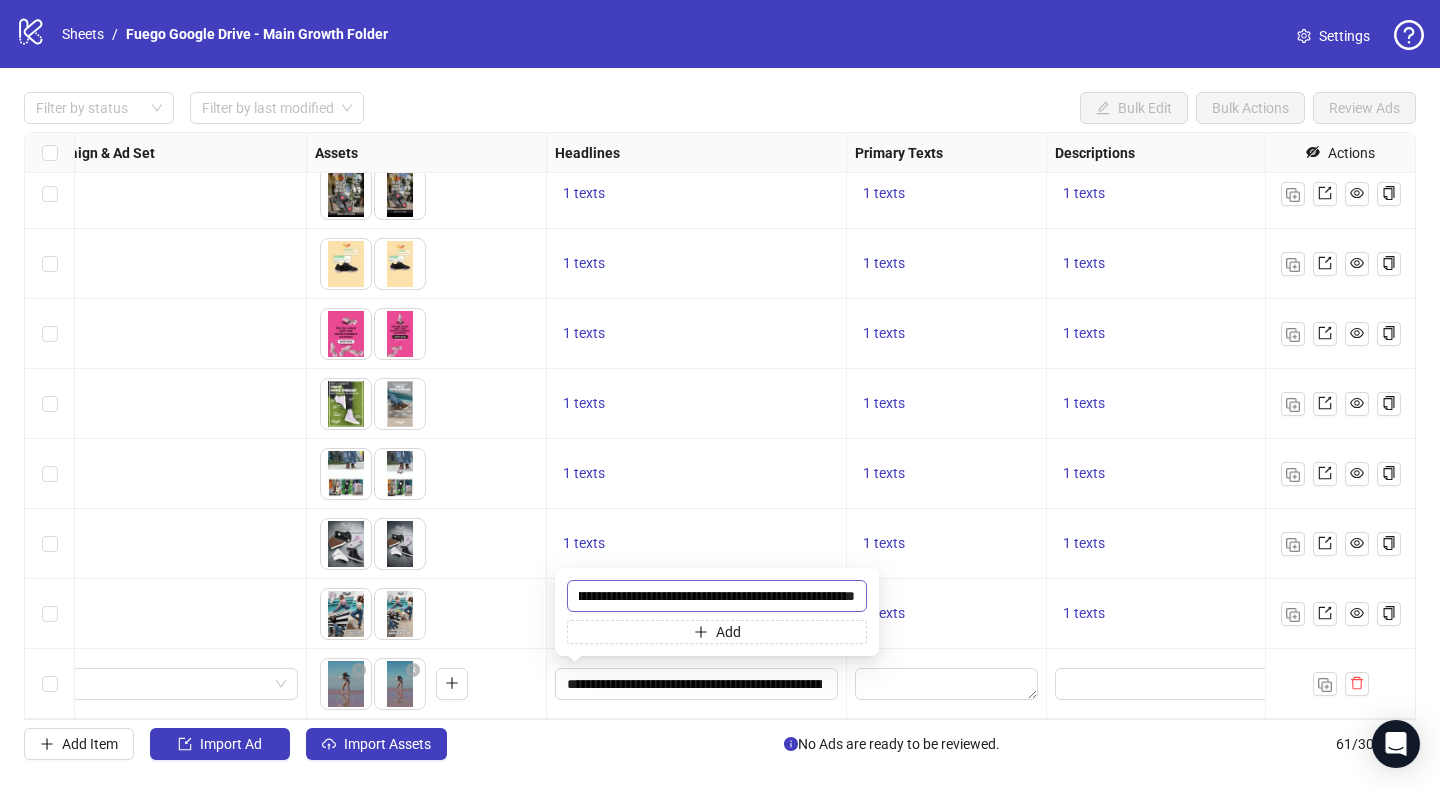 type on "**********" 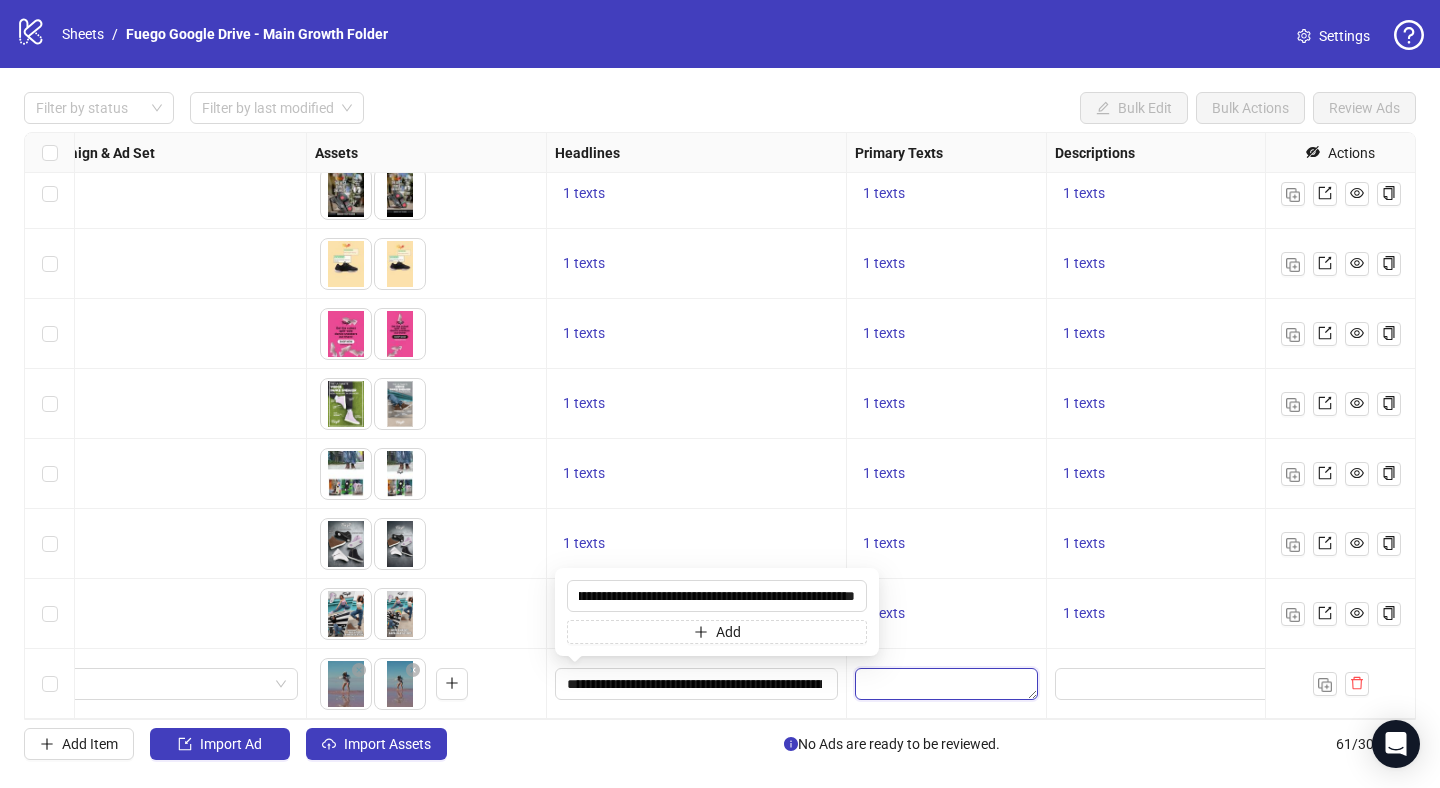 click at bounding box center [946, 684] 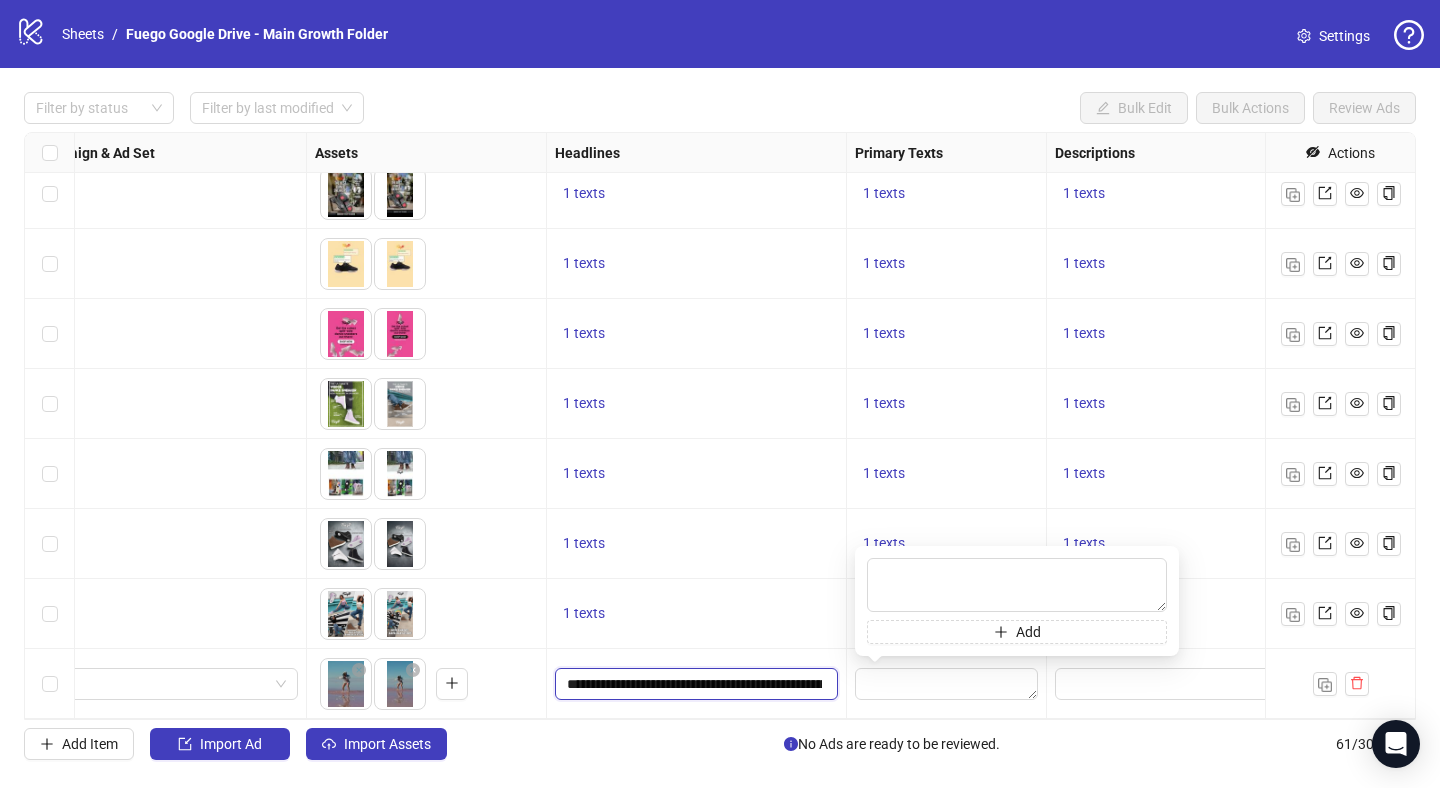 click on "**********" at bounding box center [694, 684] 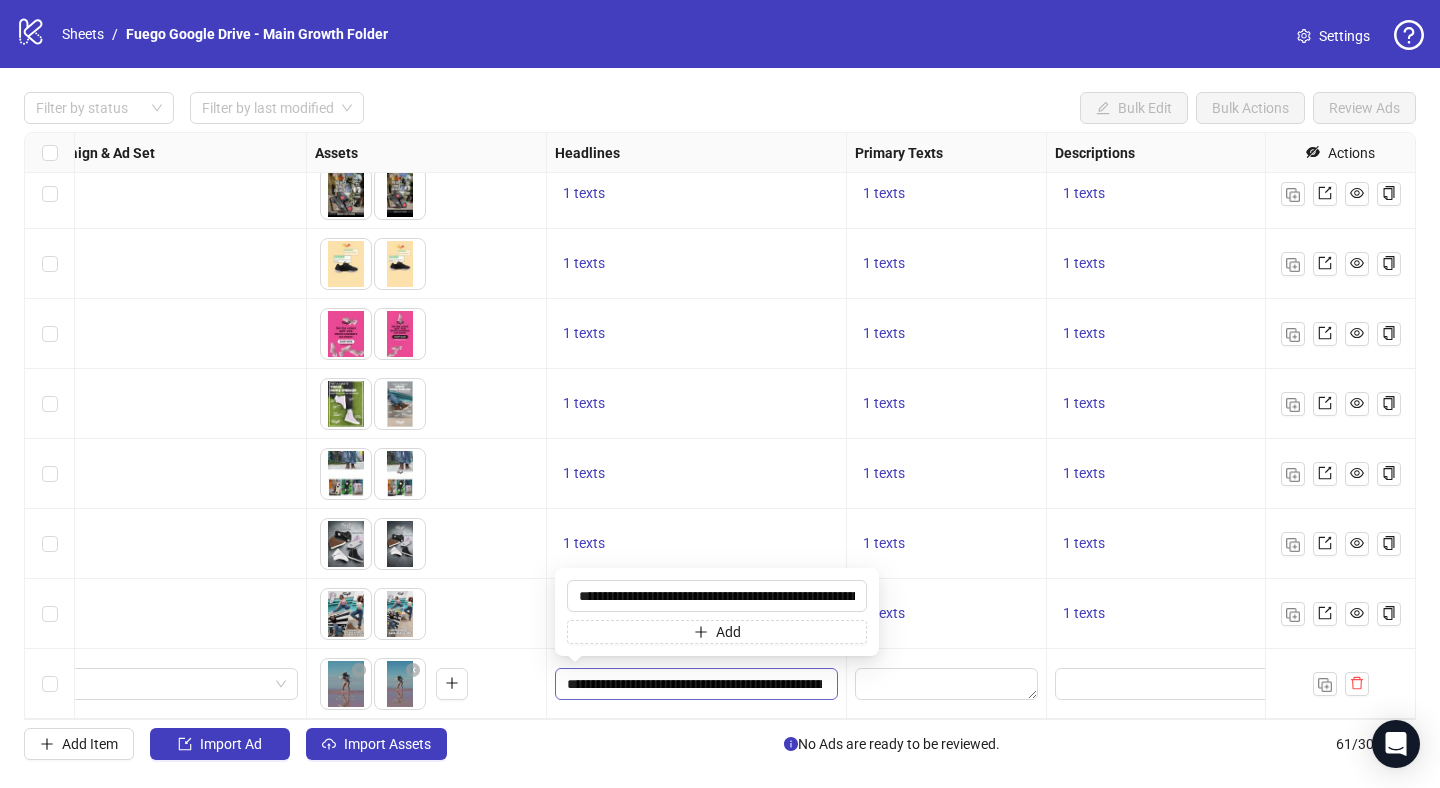 scroll, scrollTop: 0, scrollLeft: 405, axis: horizontal 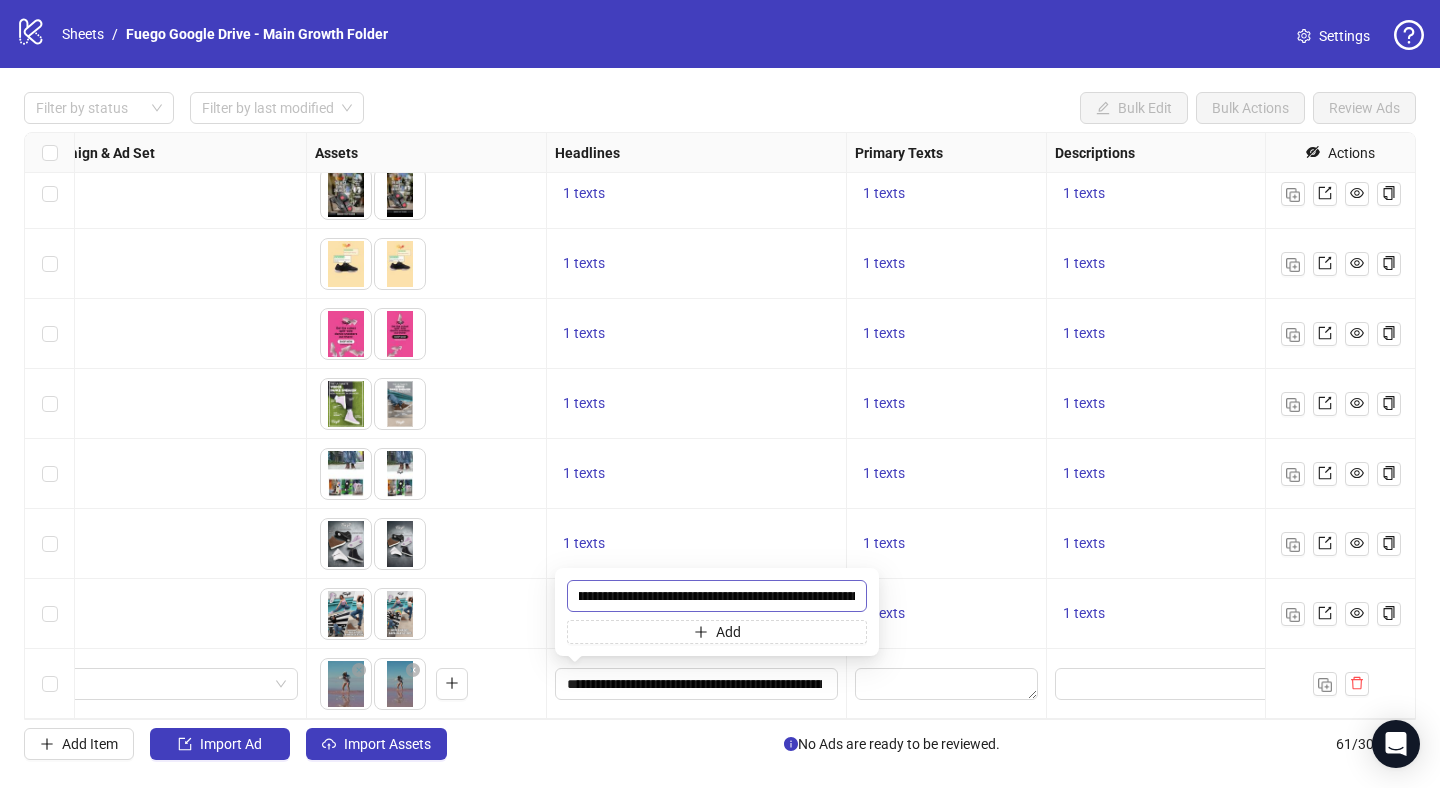 click on "**********" at bounding box center [717, 596] 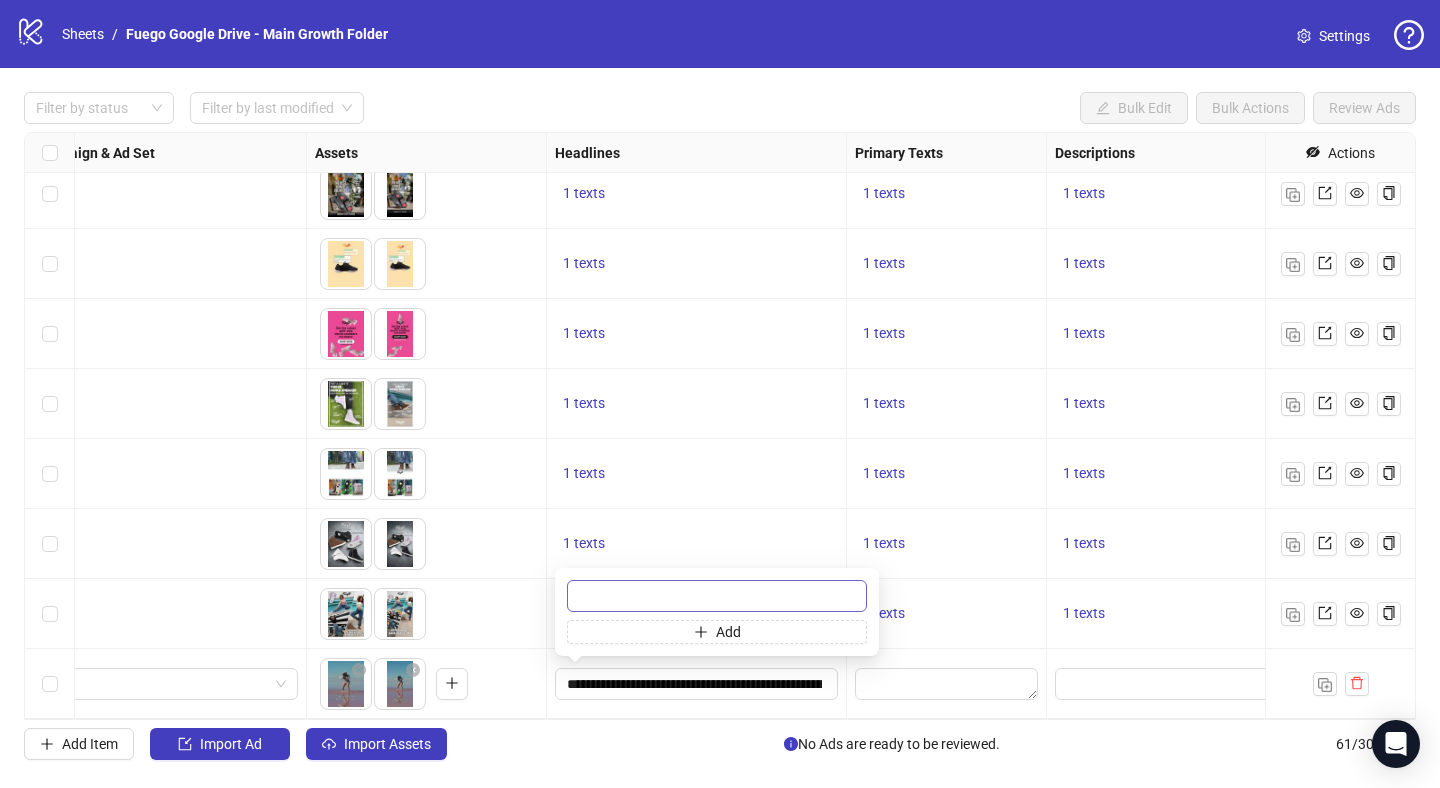 scroll, scrollTop: 0, scrollLeft: 0, axis: both 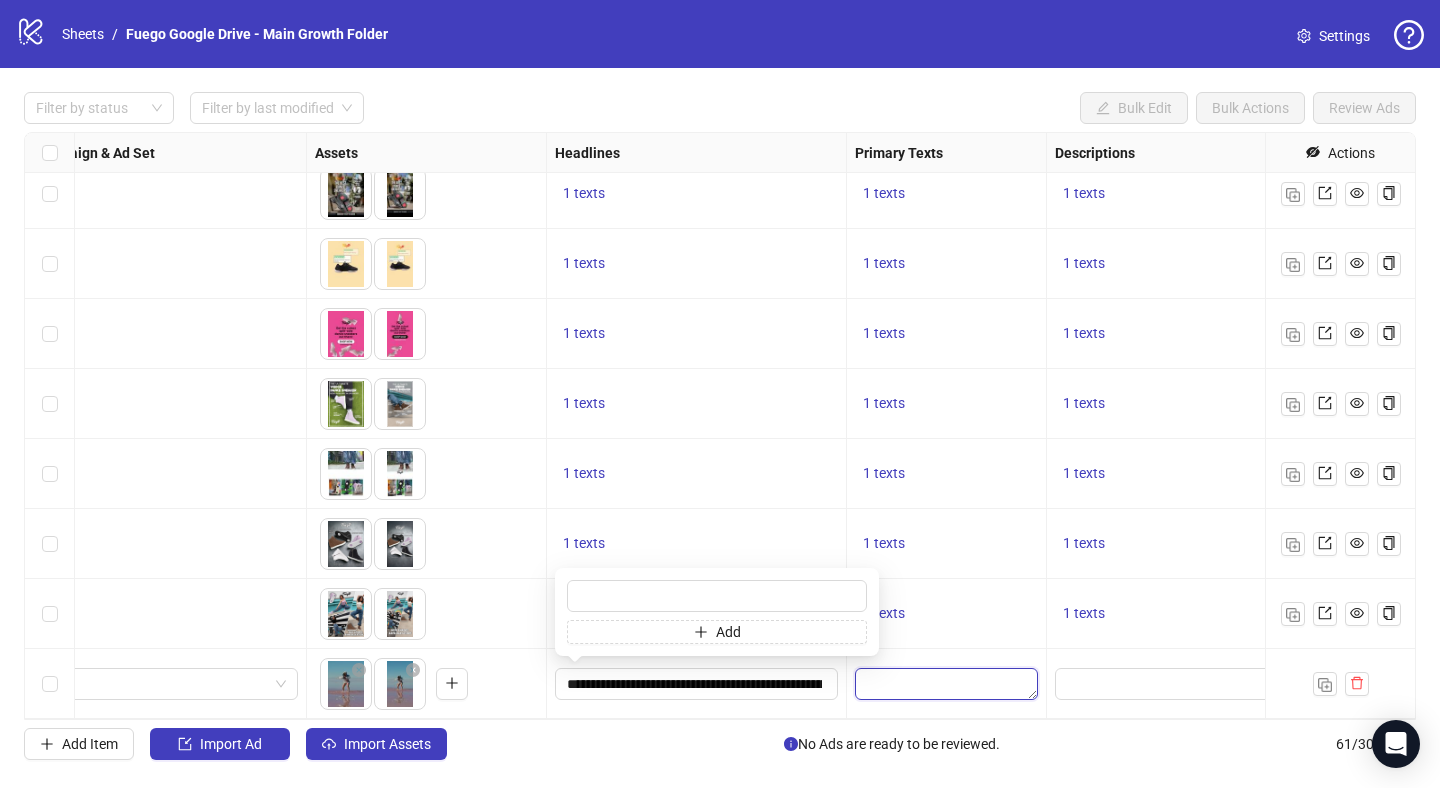 click at bounding box center (946, 684) 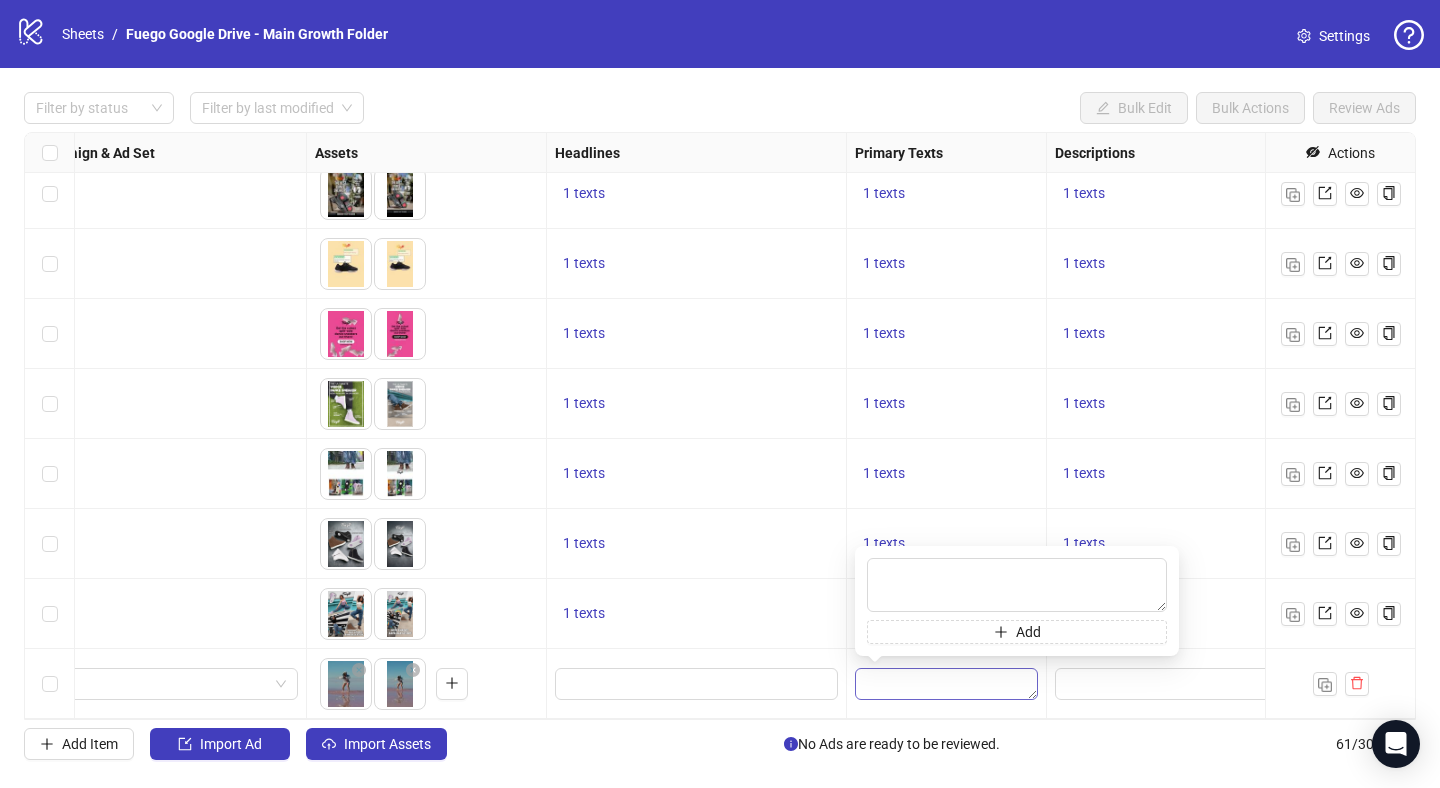 type on "**********" 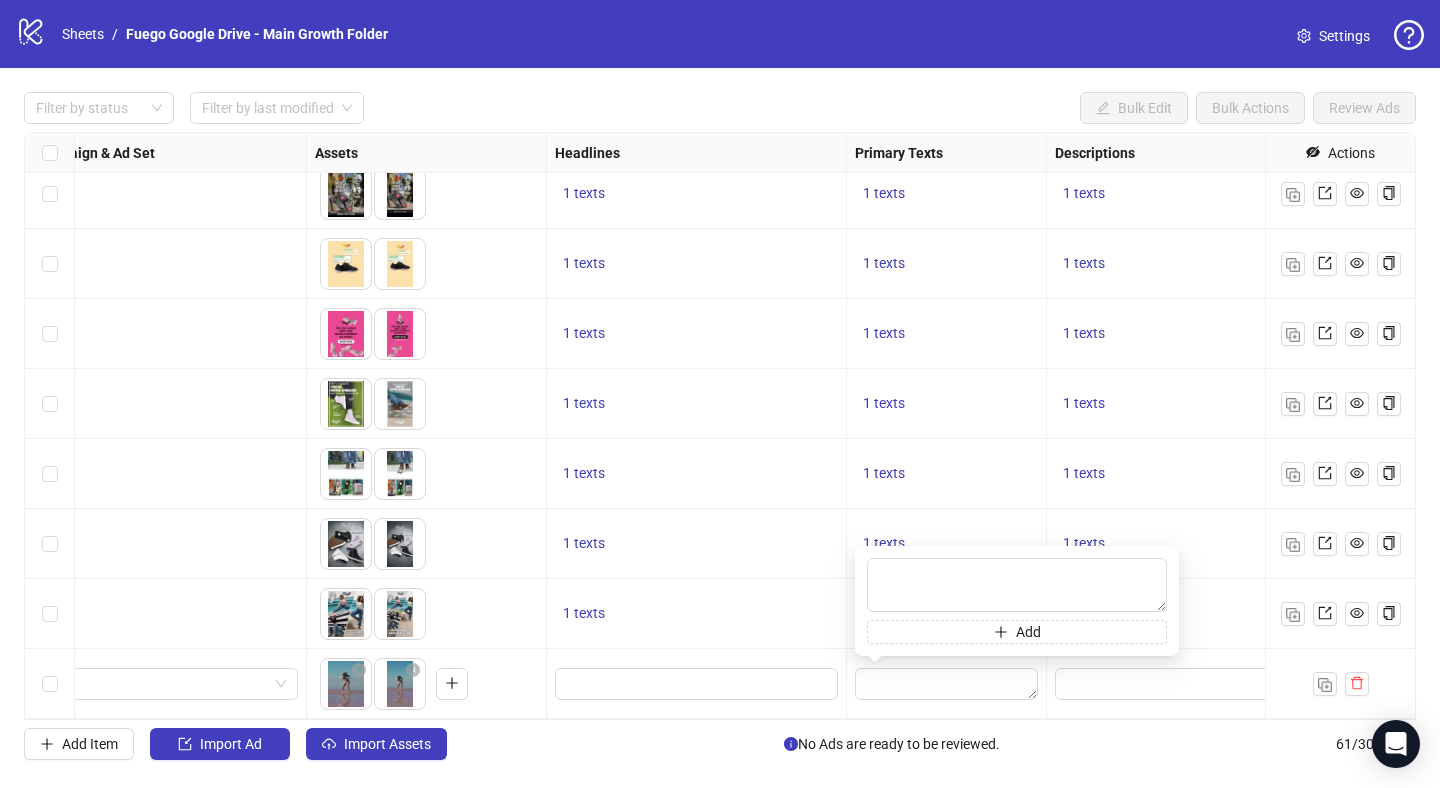 scroll, scrollTop: 0, scrollLeft: 0, axis: both 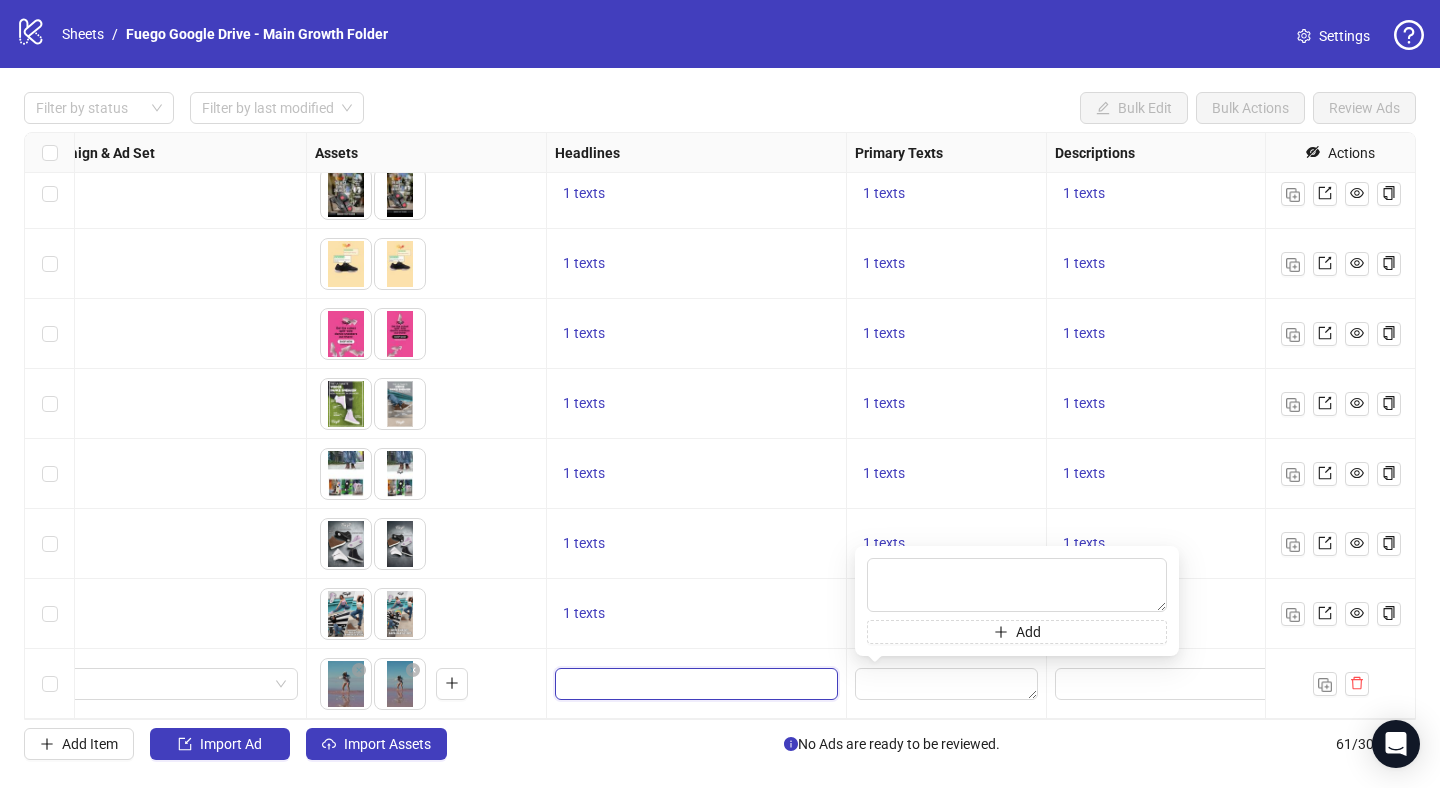 click at bounding box center [694, 684] 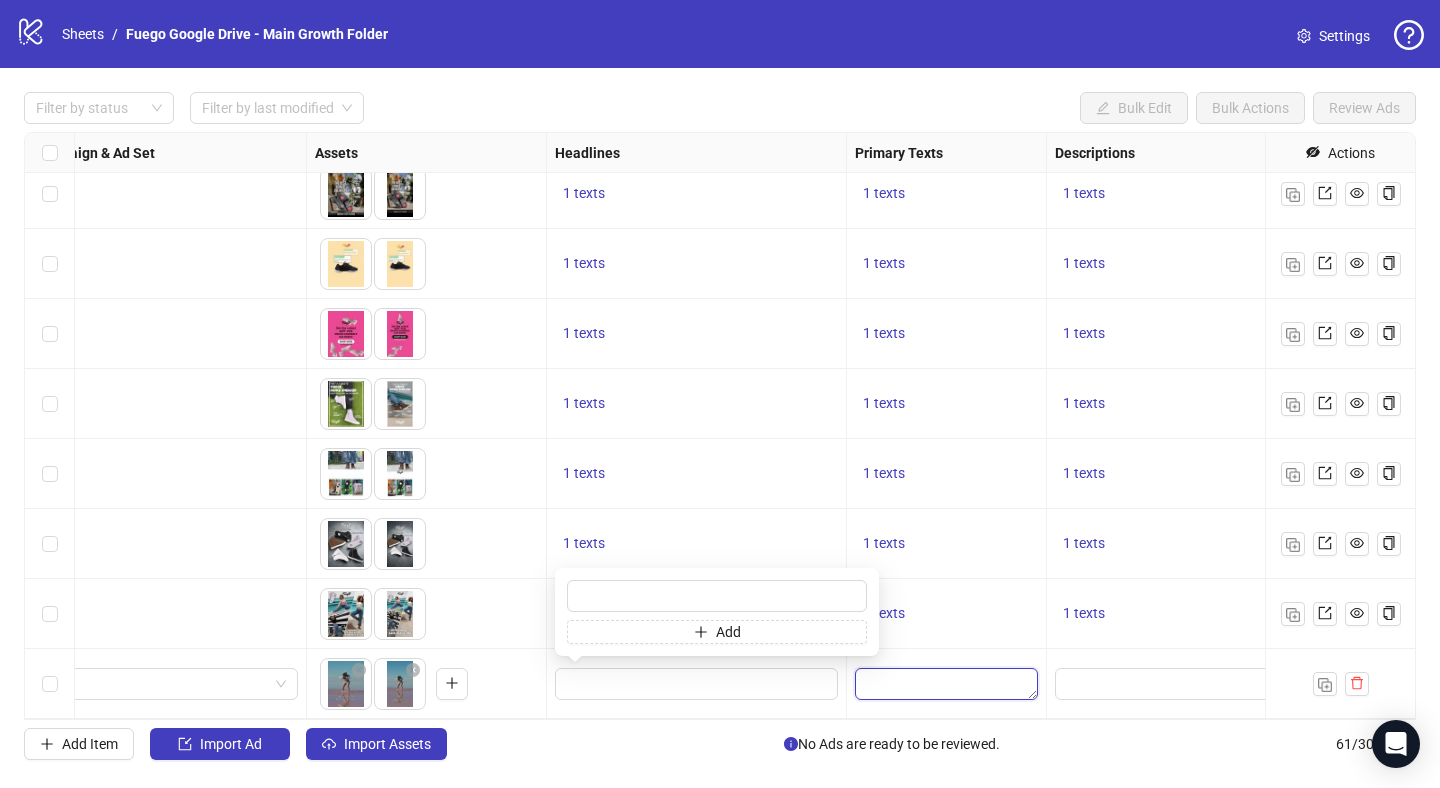 click at bounding box center (946, 684) 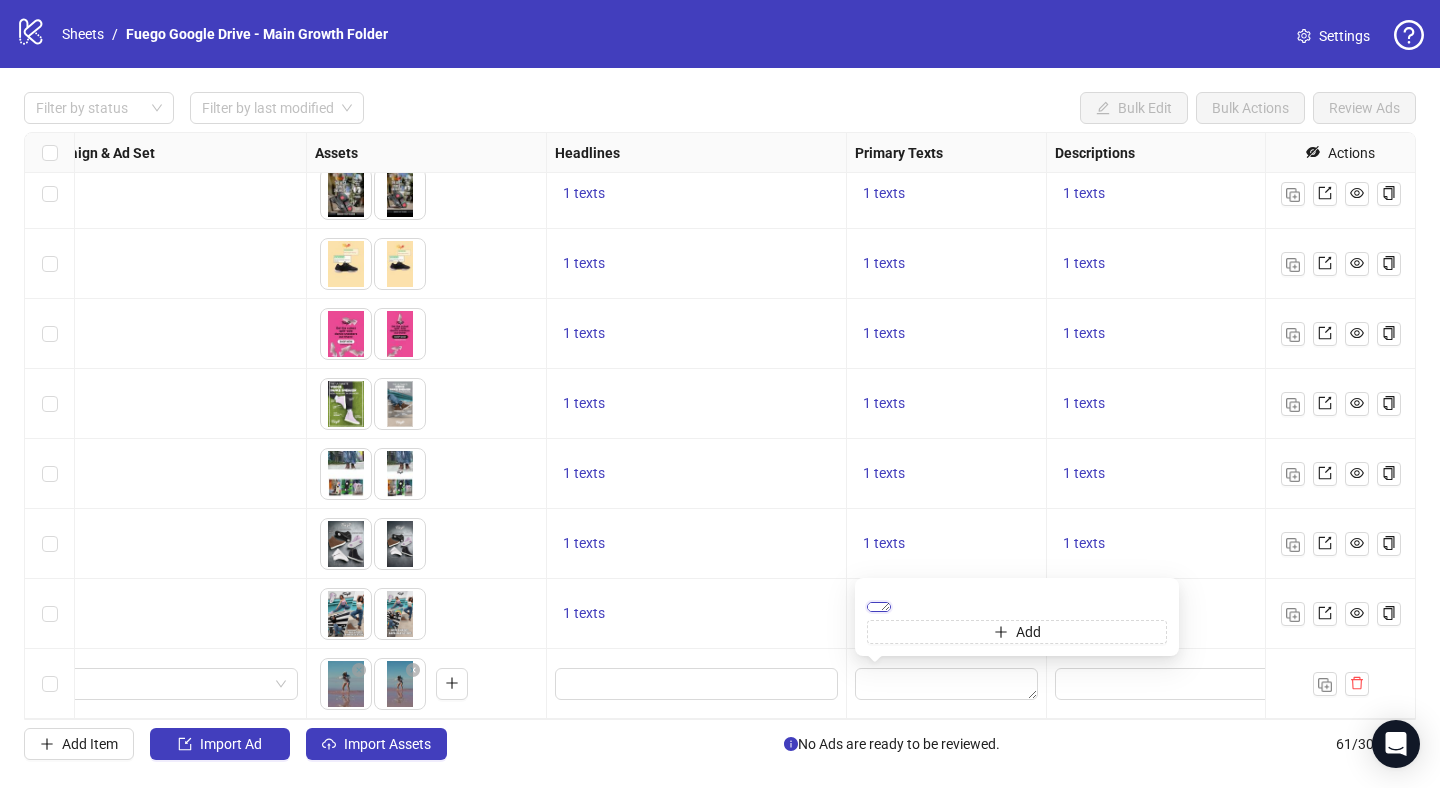 paste on "**********" 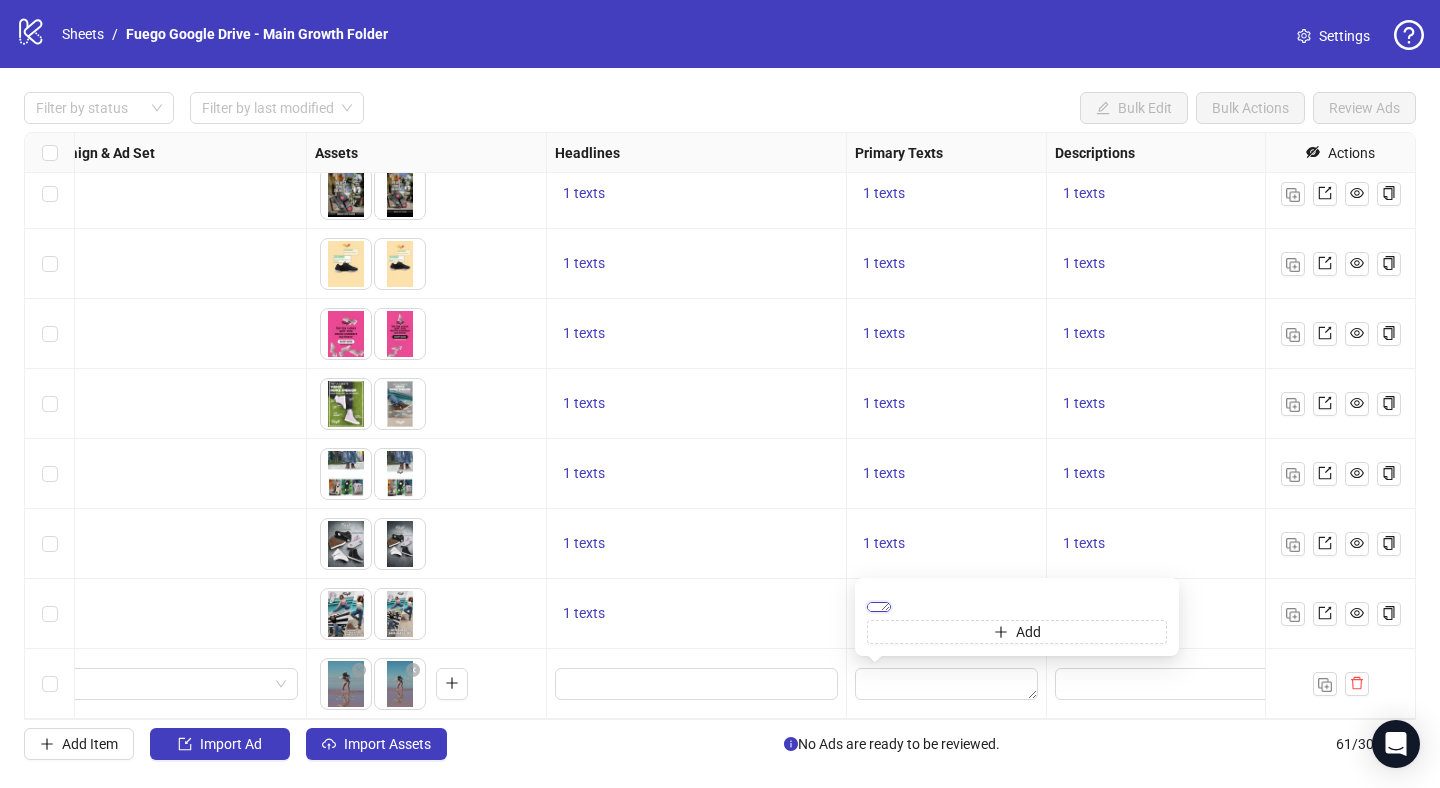scroll, scrollTop: 125, scrollLeft: 0, axis: vertical 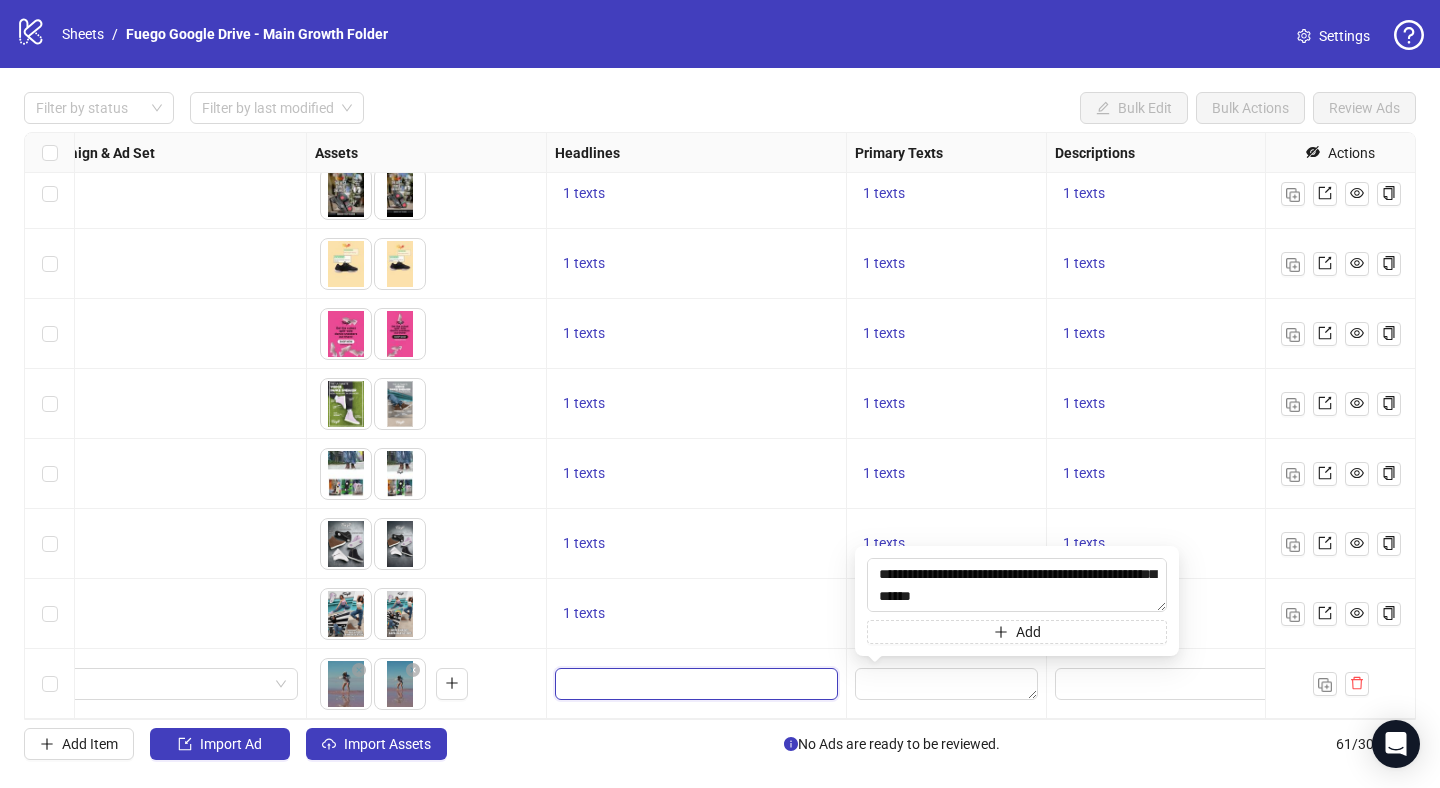 click at bounding box center [694, 684] 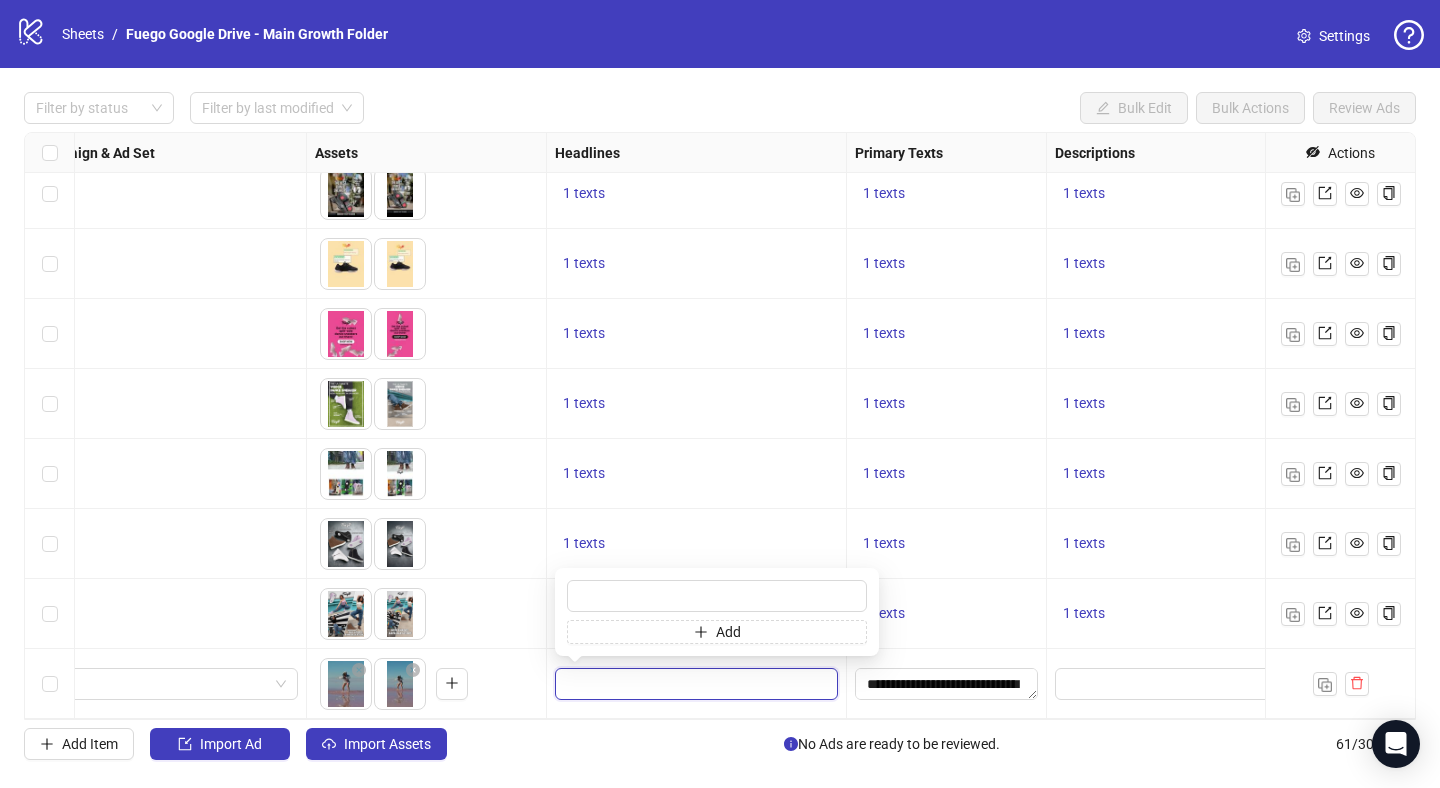 click at bounding box center [694, 684] 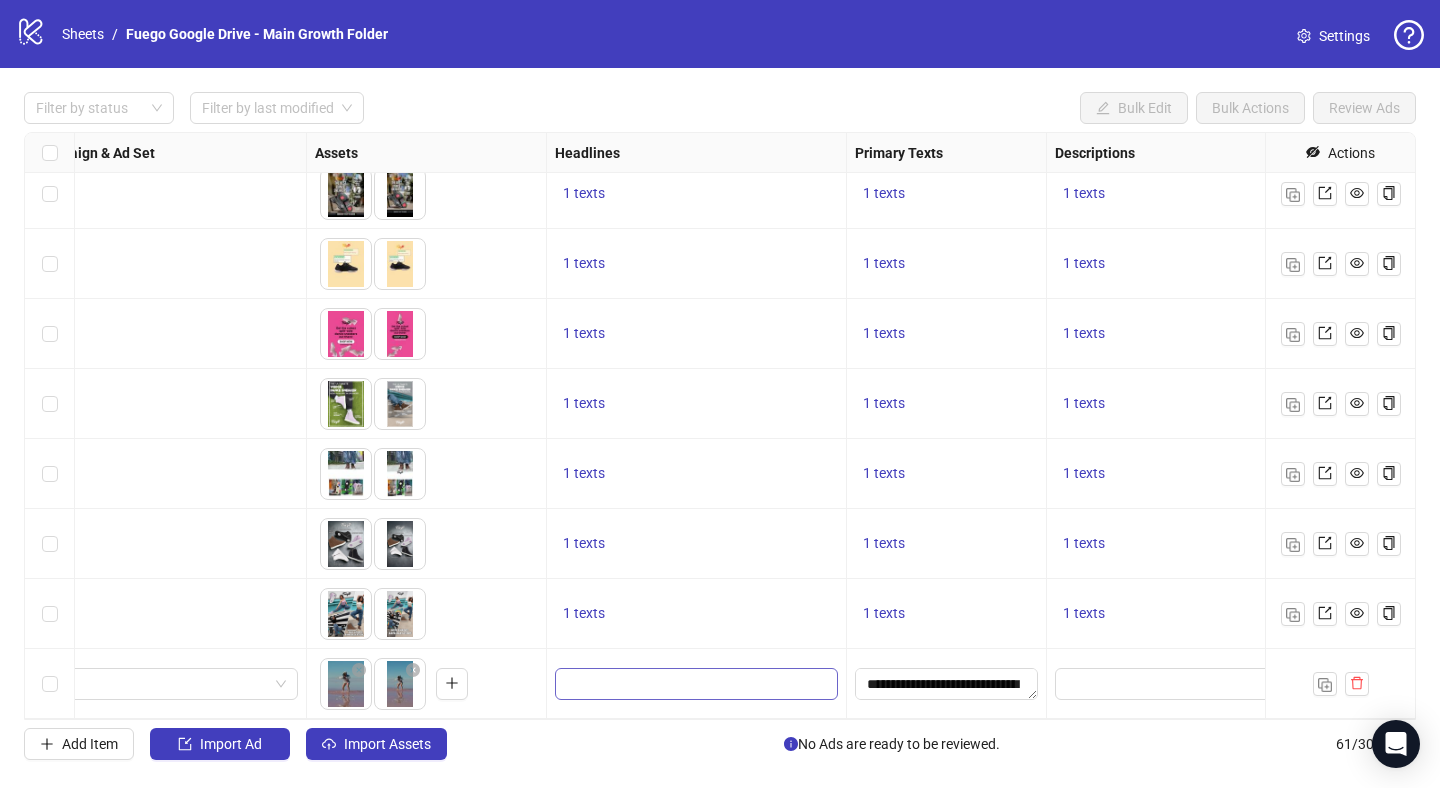 paste on "**********" 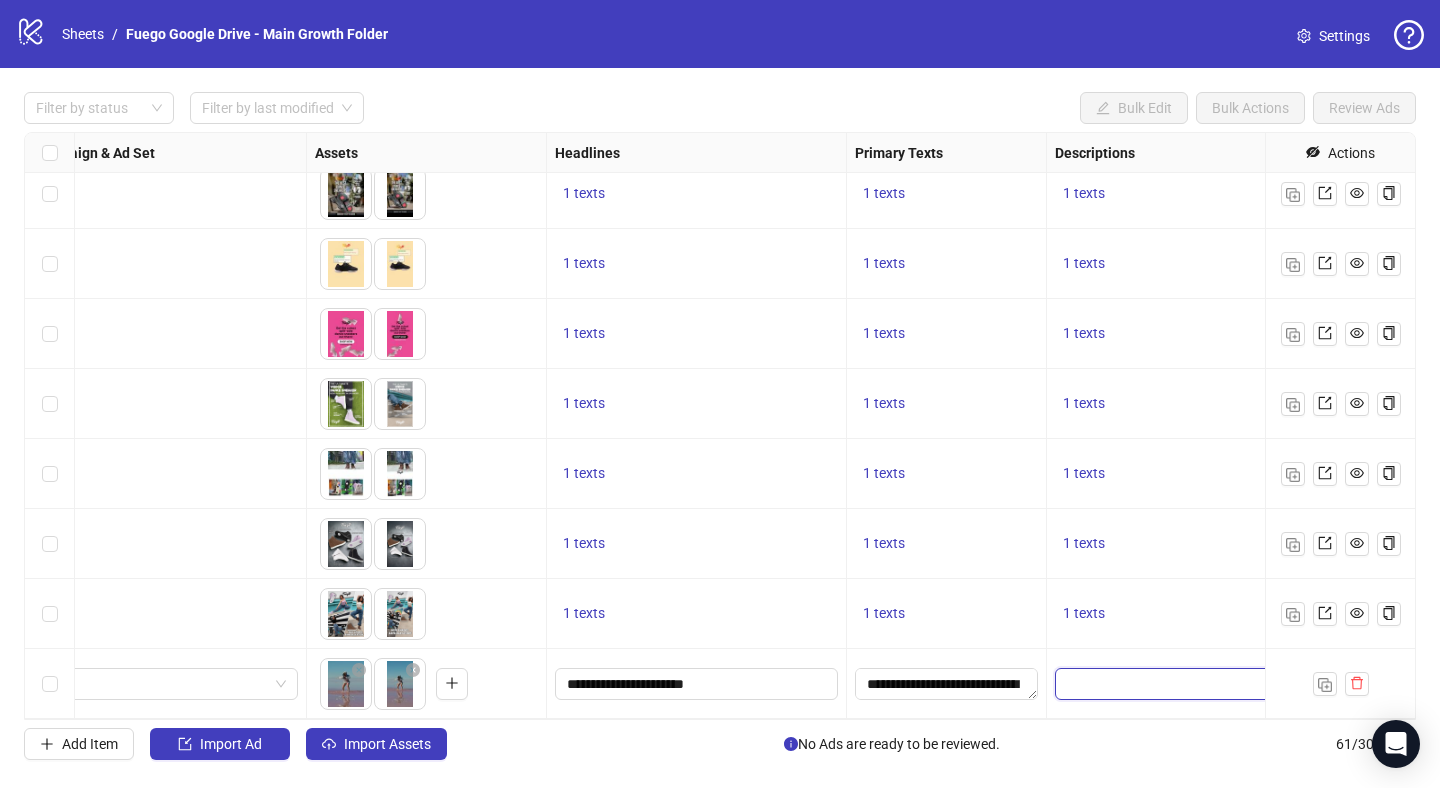 click at bounding box center (1196, 684) 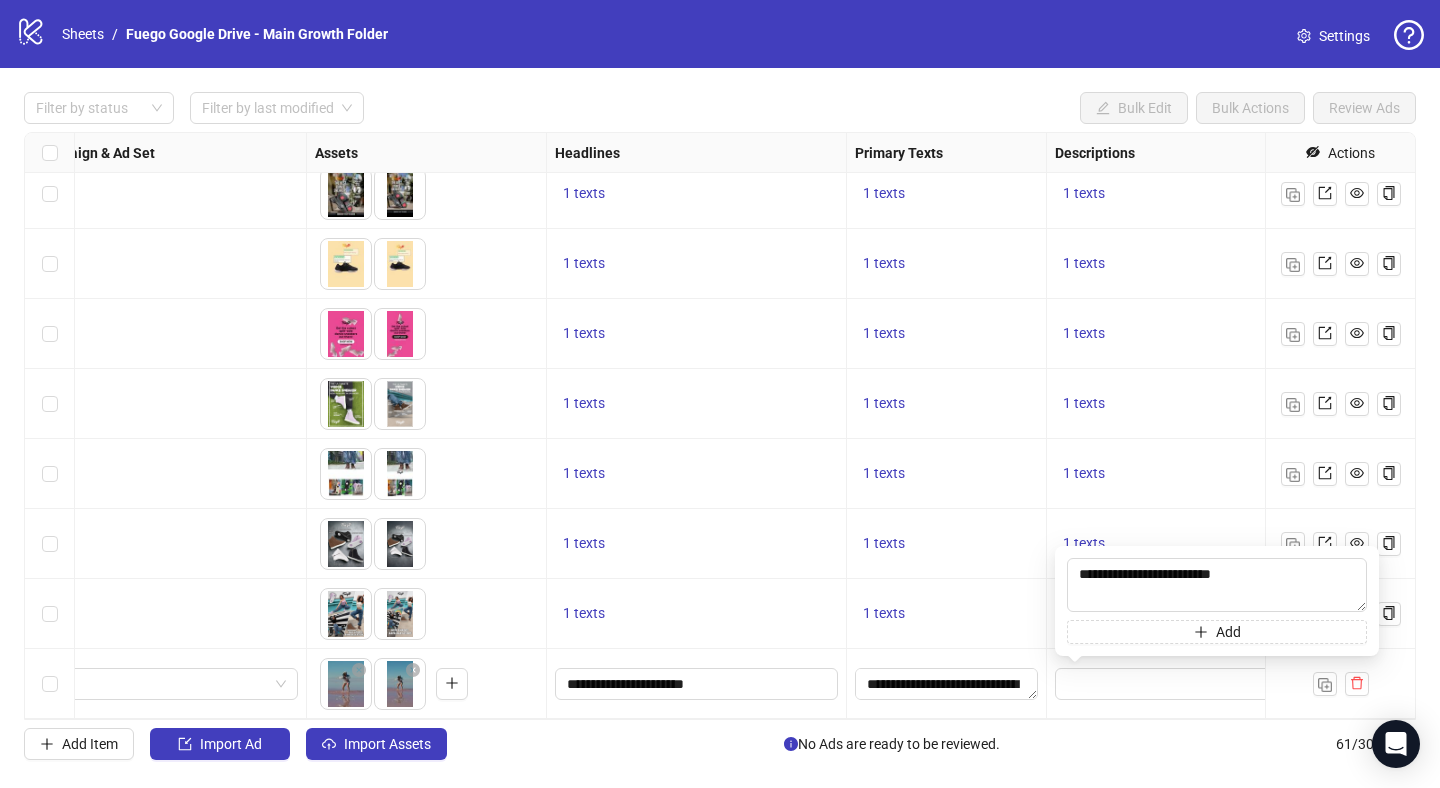 type on "**********" 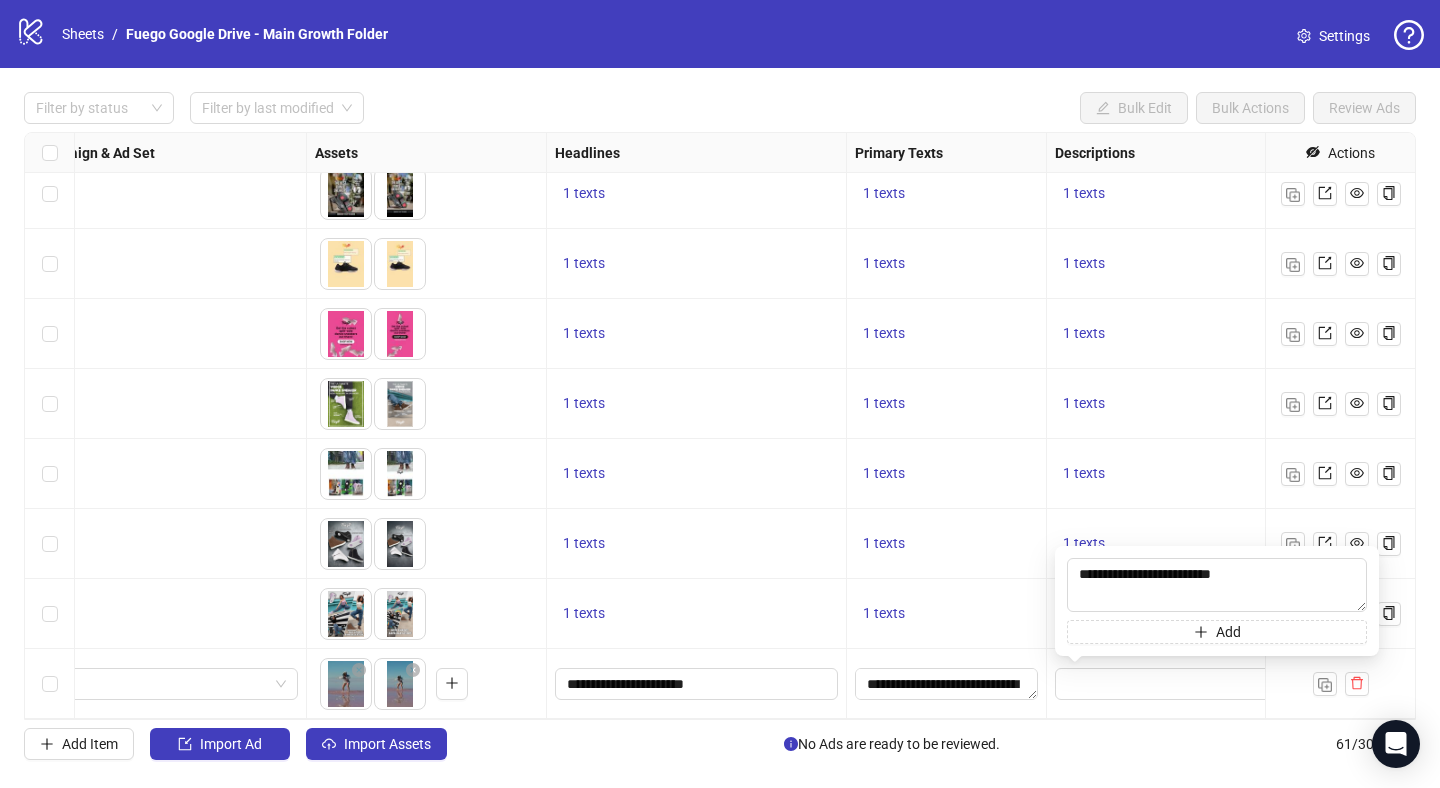 click on "**********" at bounding box center (947, 684) 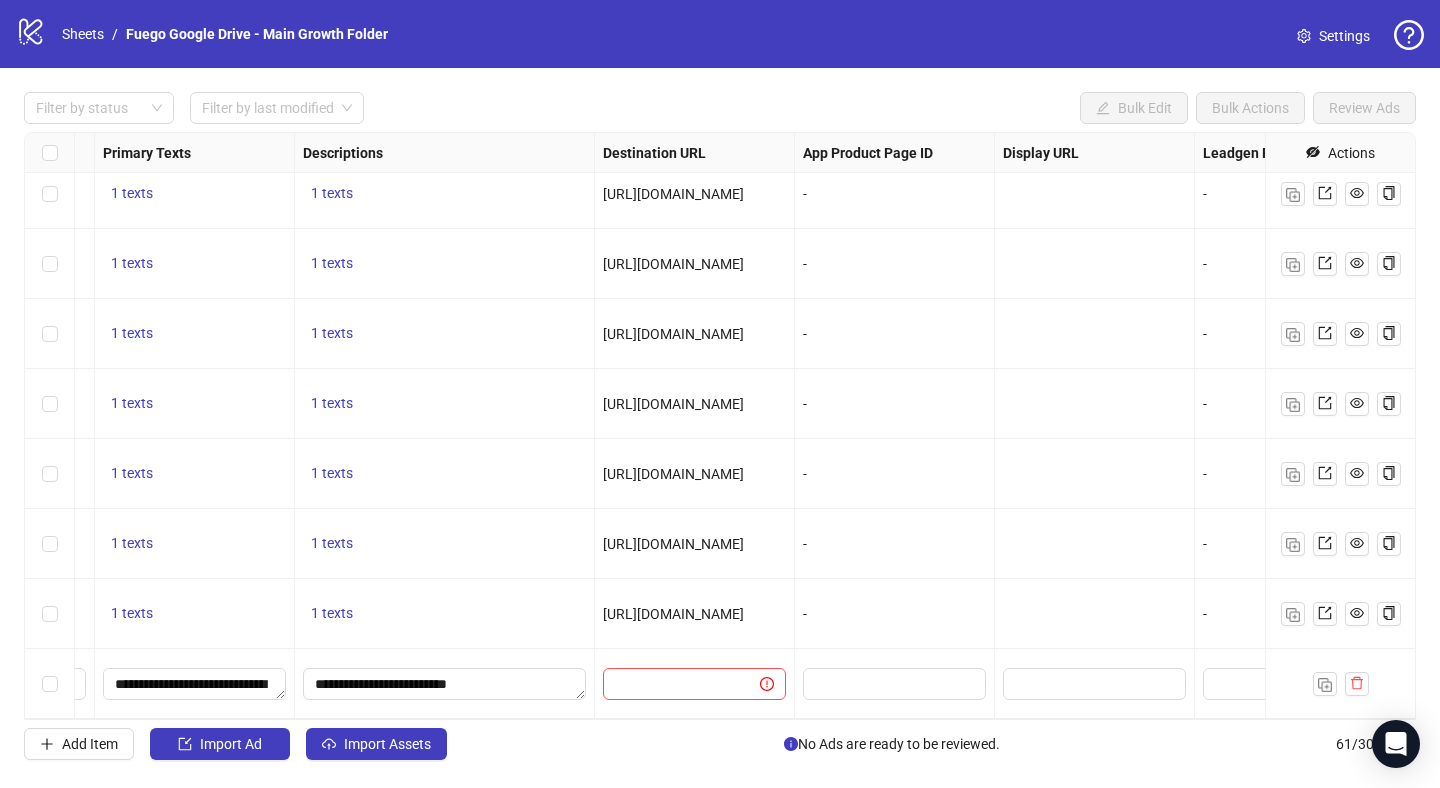 scroll, scrollTop: 3724, scrollLeft: 1391, axis: both 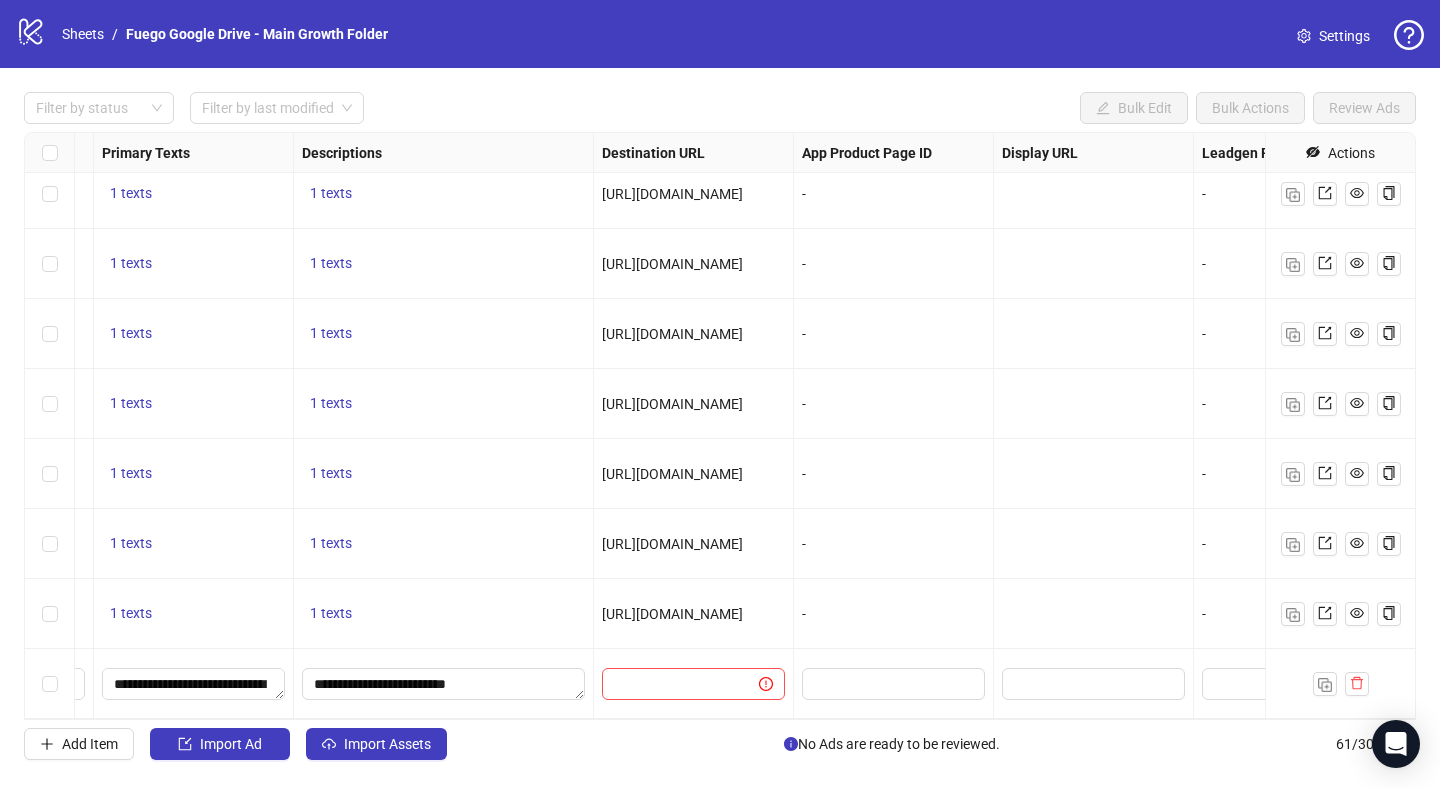click at bounding box center [694, 684] 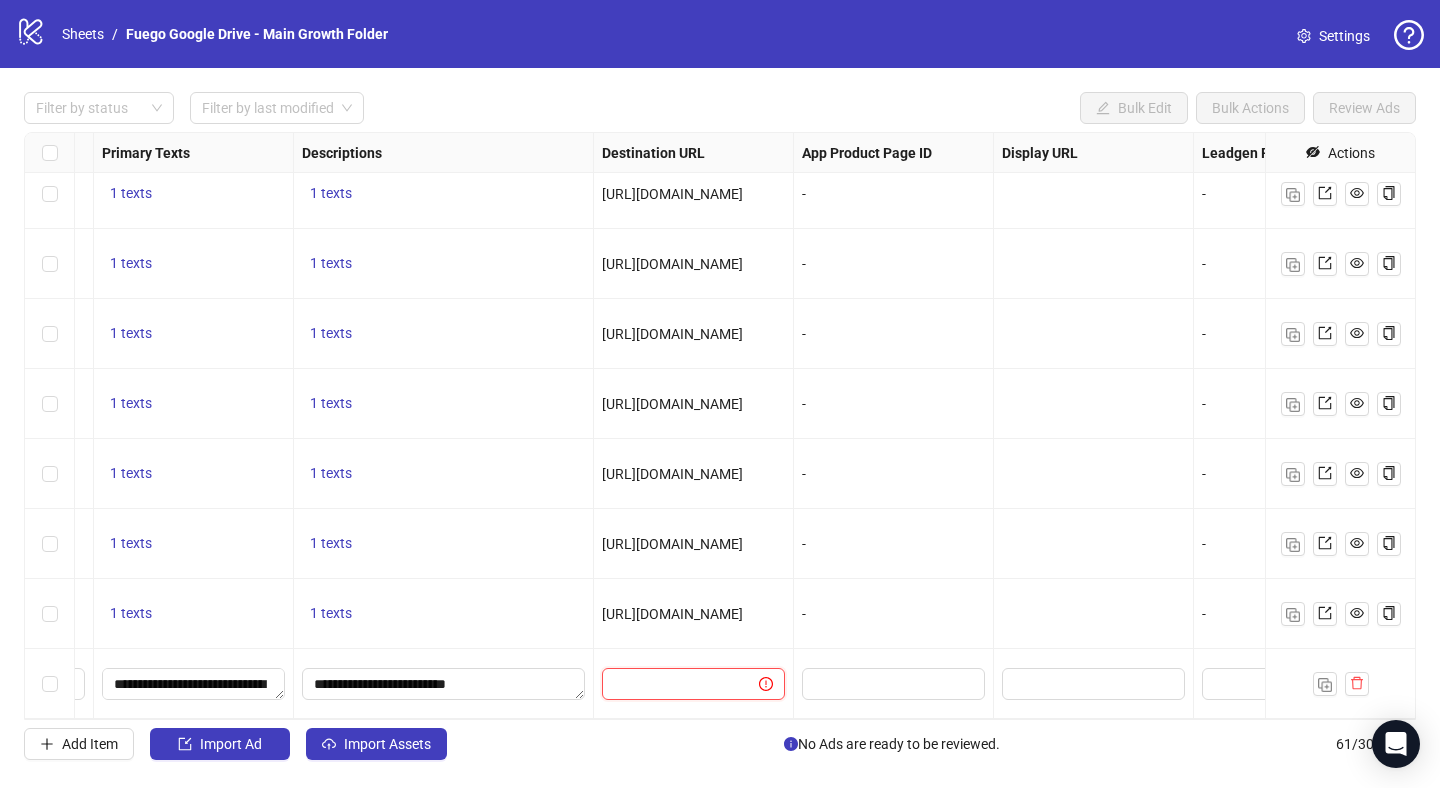 click at bounding box center (672, 684) 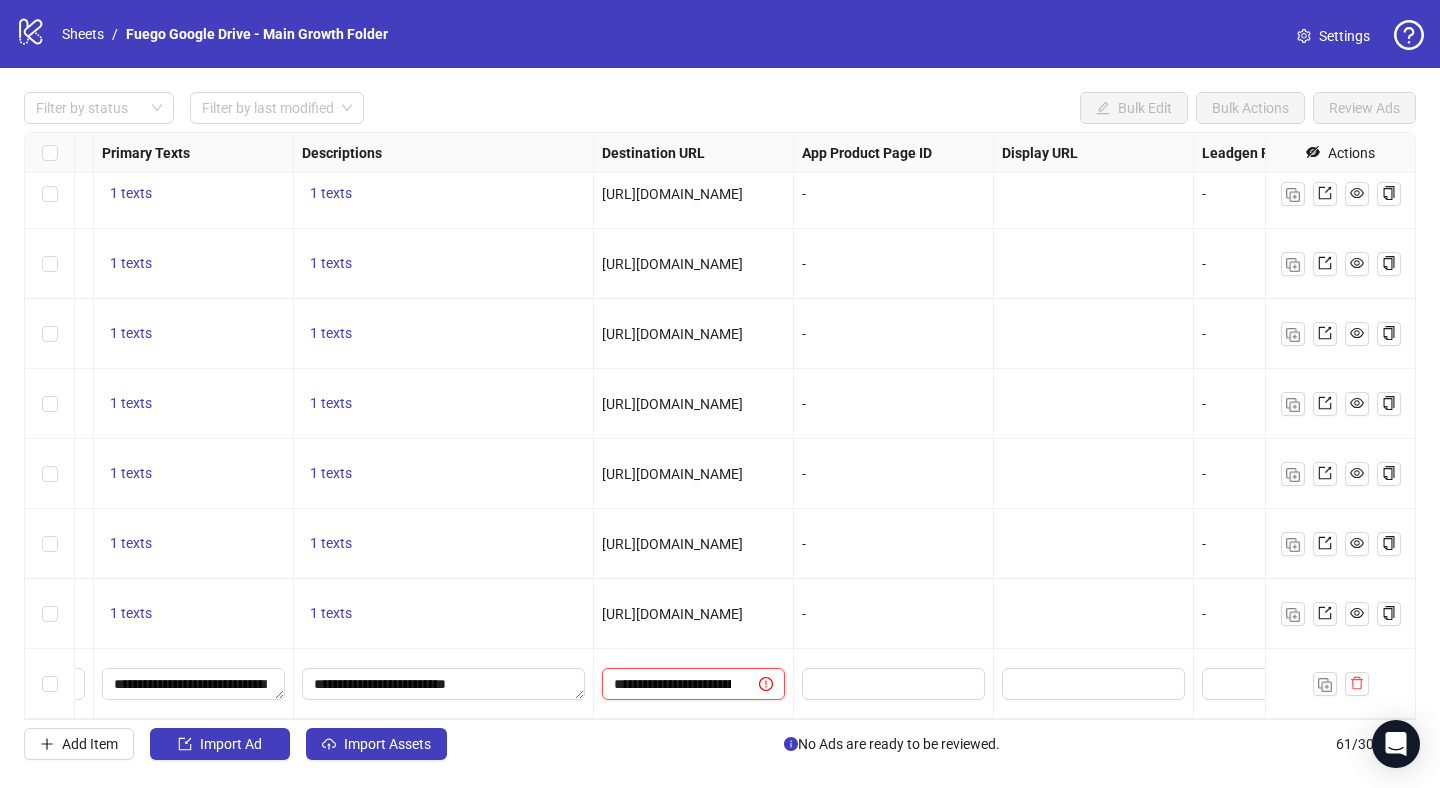 scroll, scrollTop: 0, scrollLeft: 401, axis: horizontal 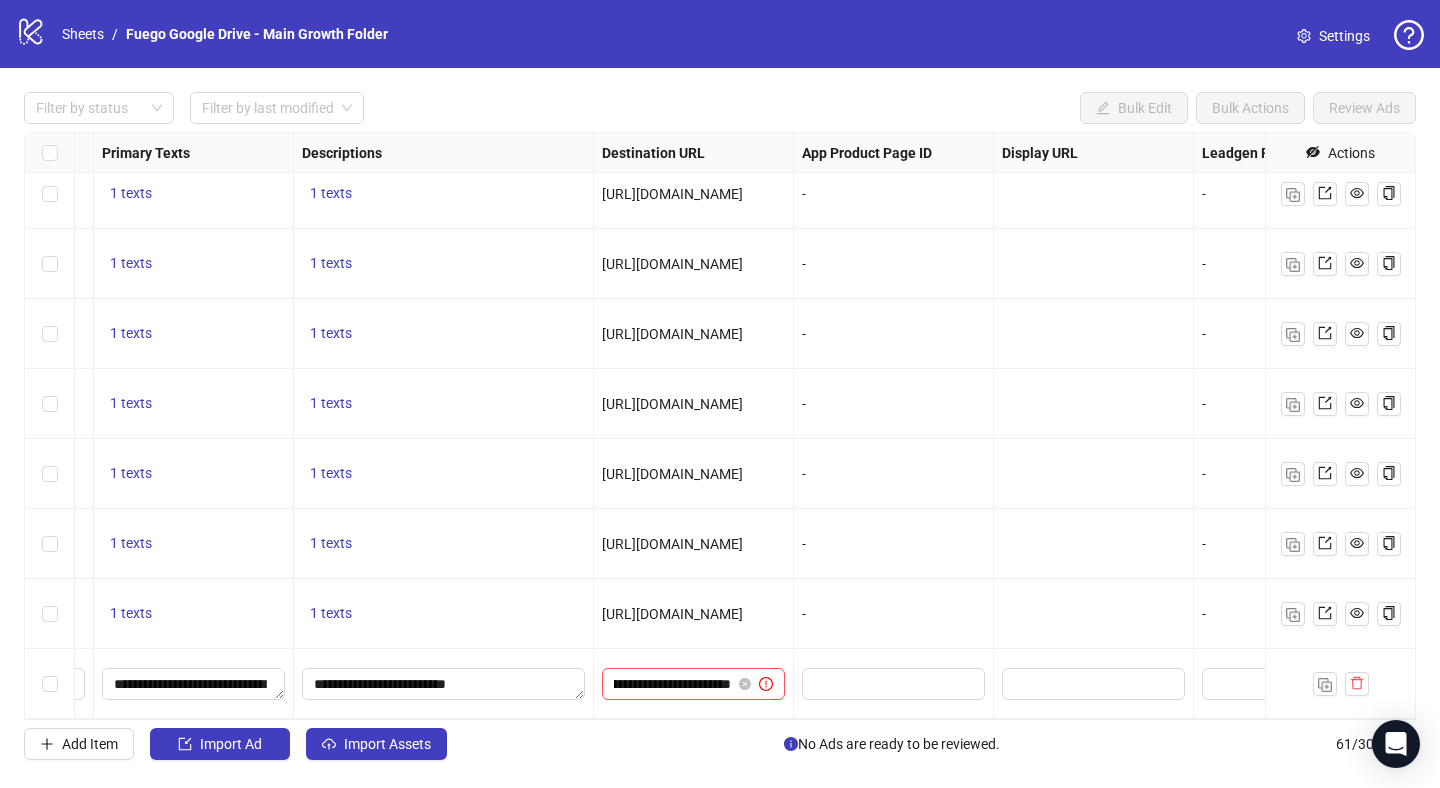 click at bounding box center (894, 684) 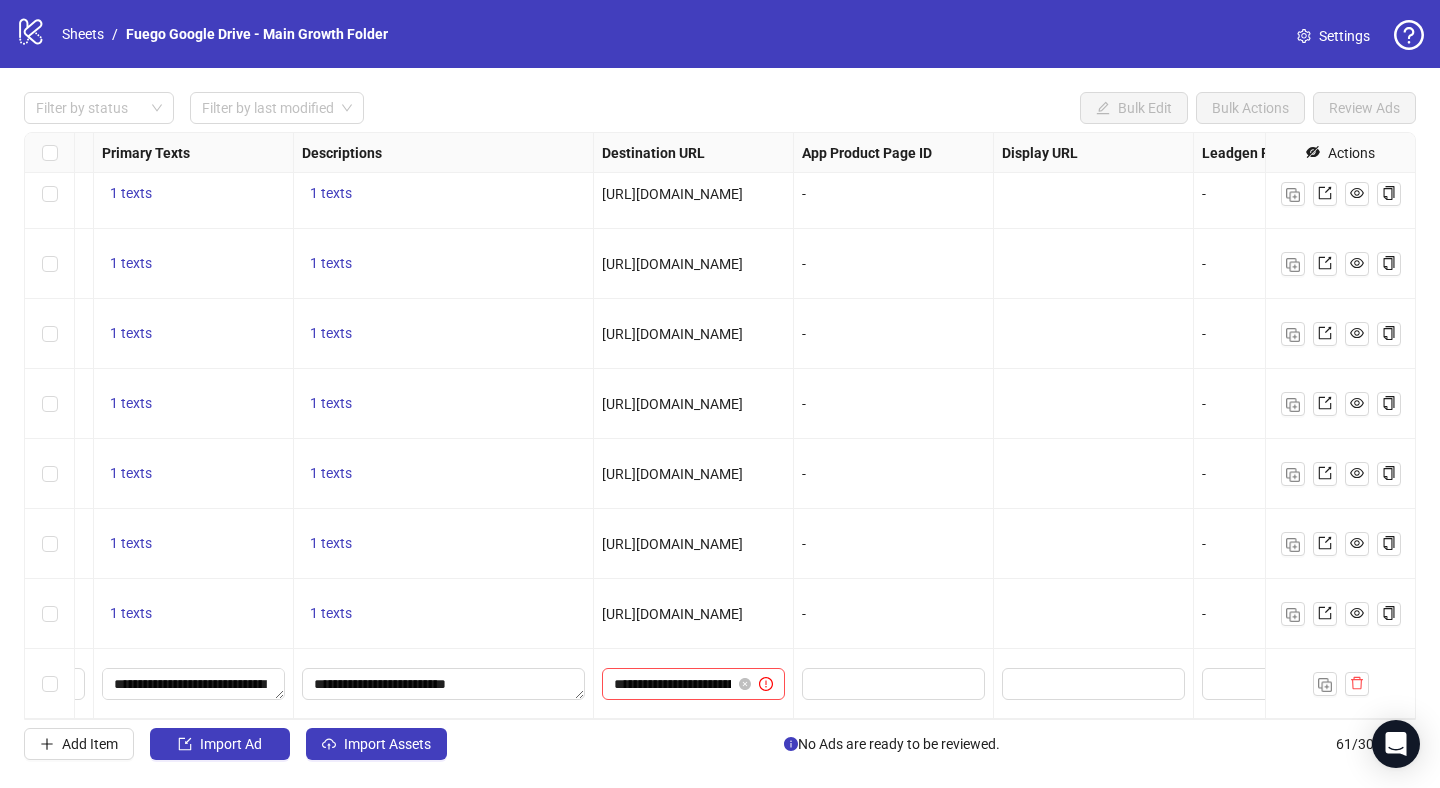 scroll, scrollTop: 3724, scrollLeft: 1780, axis: both 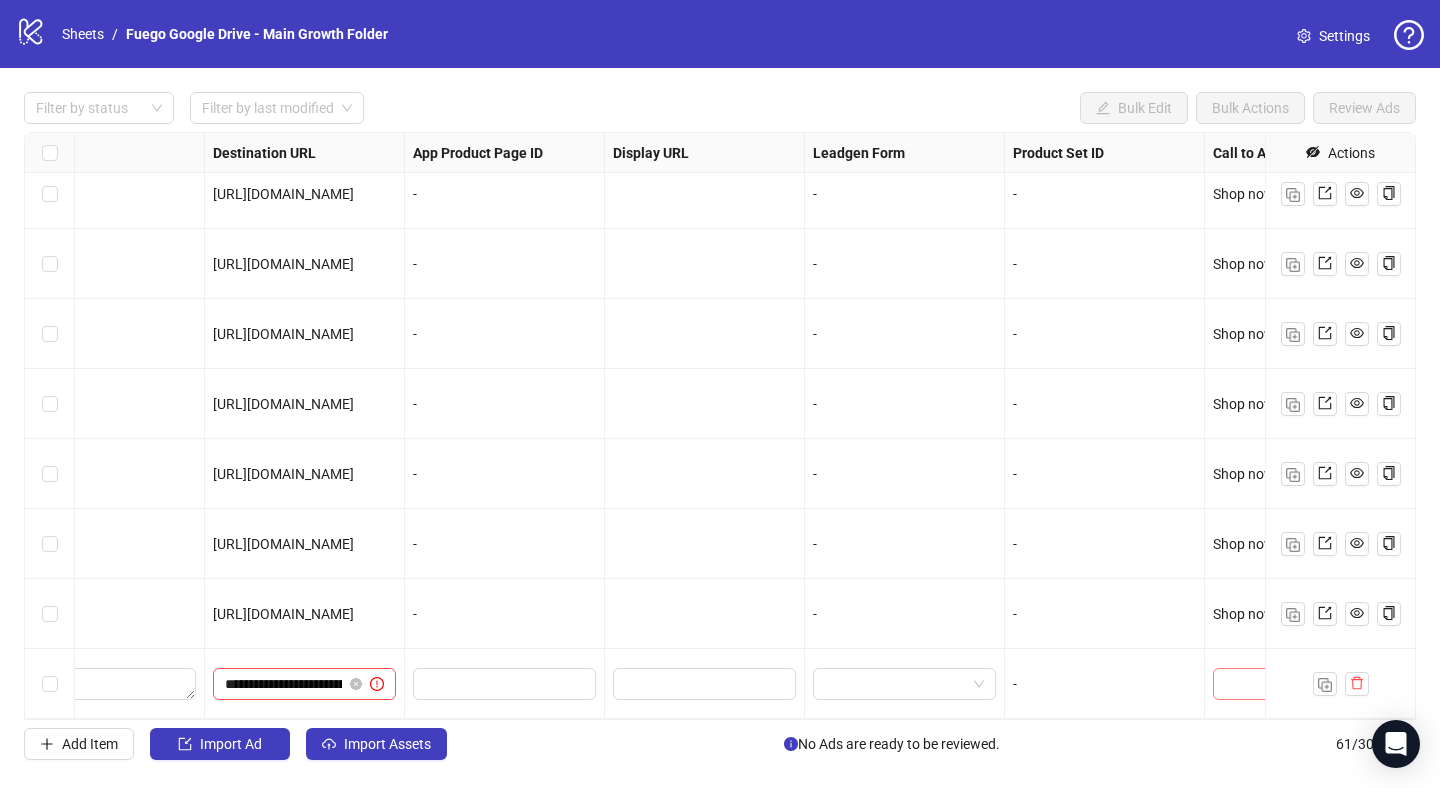 click at bounding box center [1275, 684] 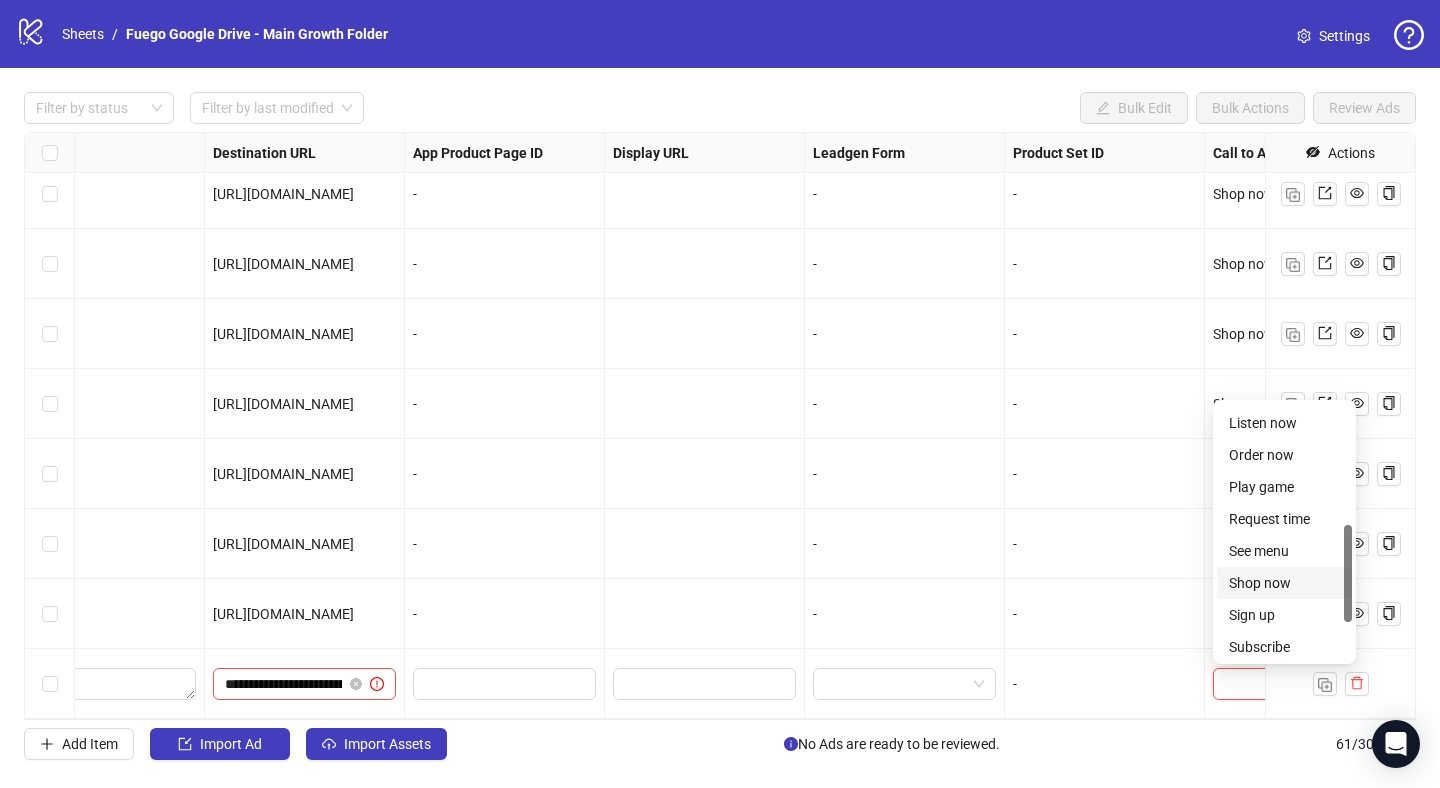 scroll, scrollTop: 396, scrollLeft: 0, axis: vertical 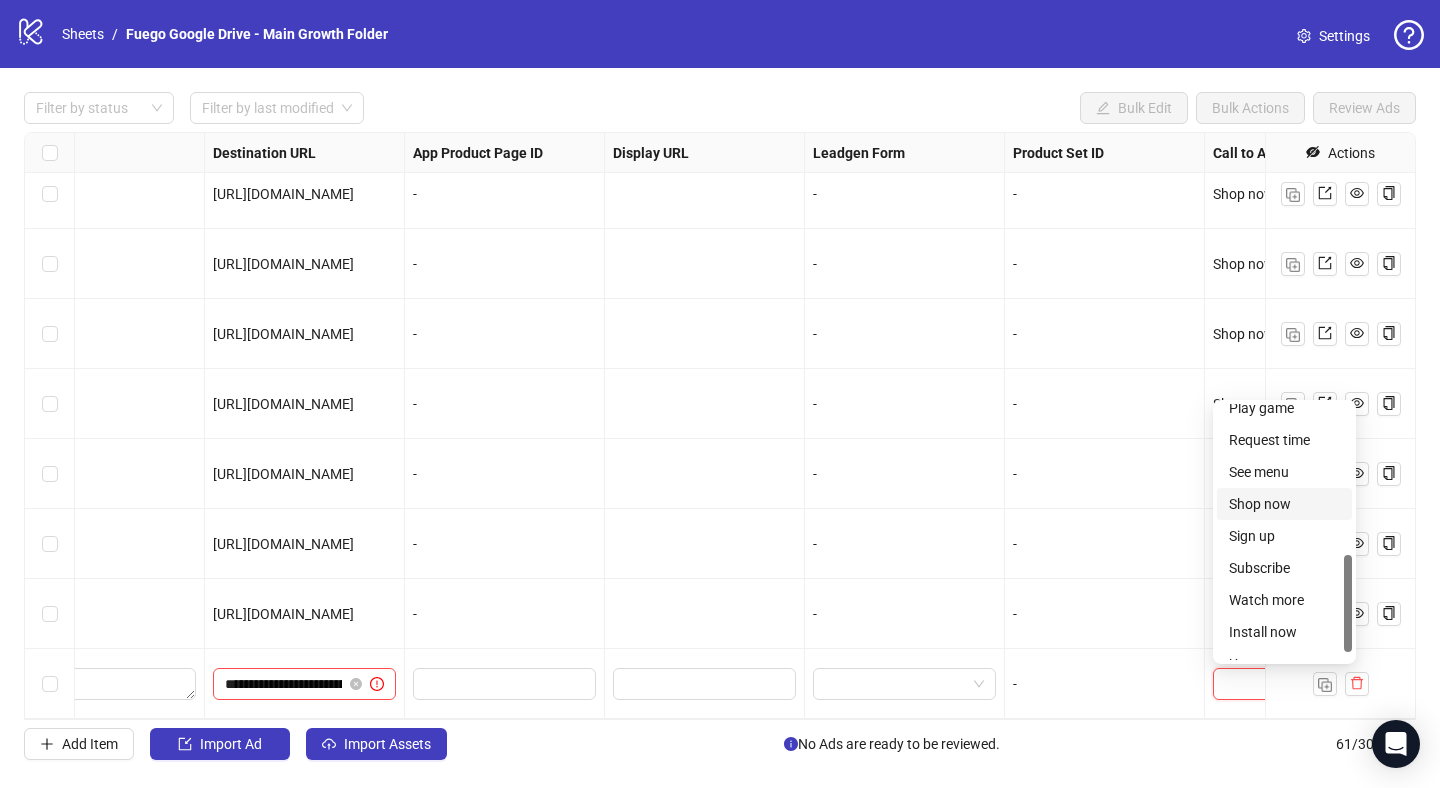 click on "Shop now" at bounding box center [1284, 504] 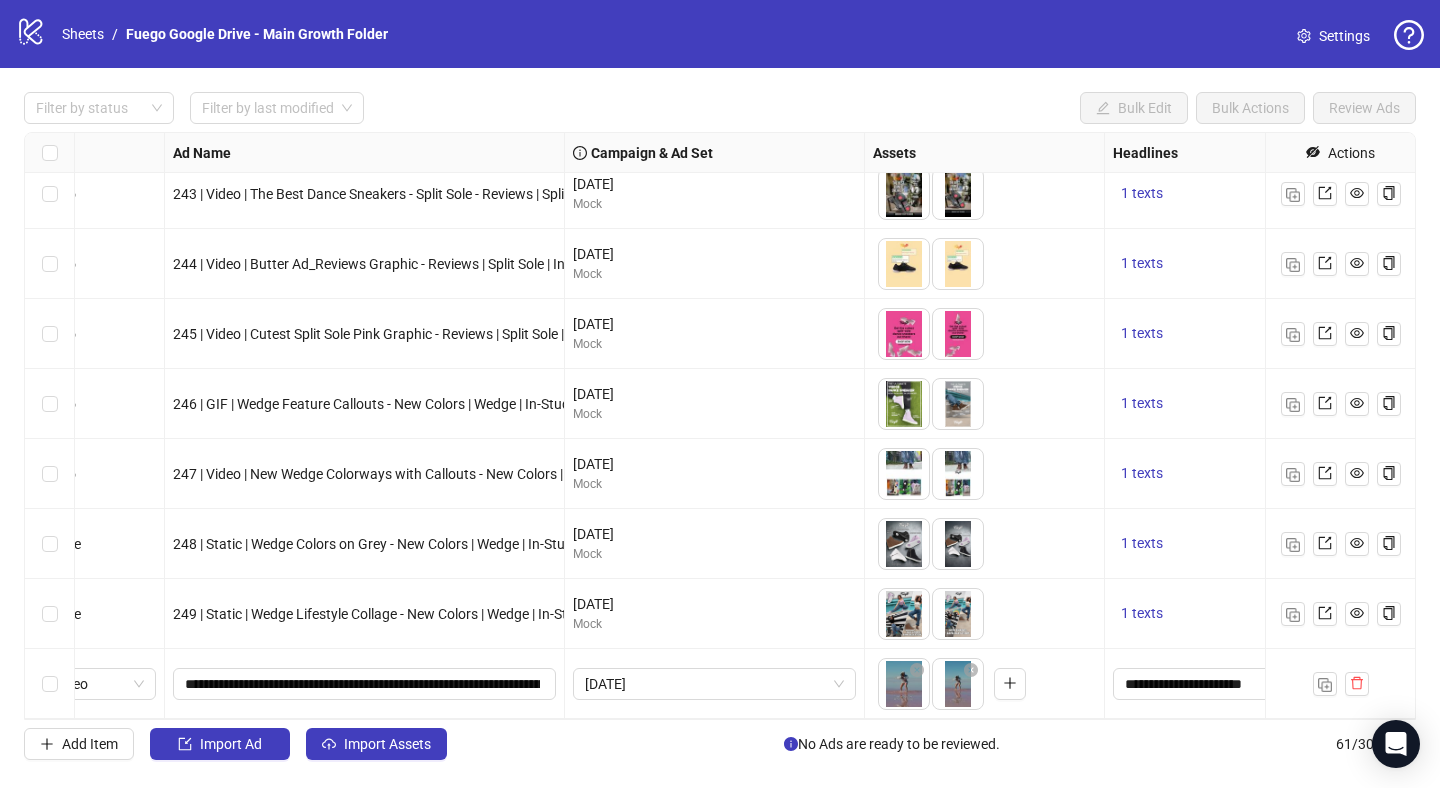 scroll, scrollTop: 3724, scrollLeft: 0, axis: vertical 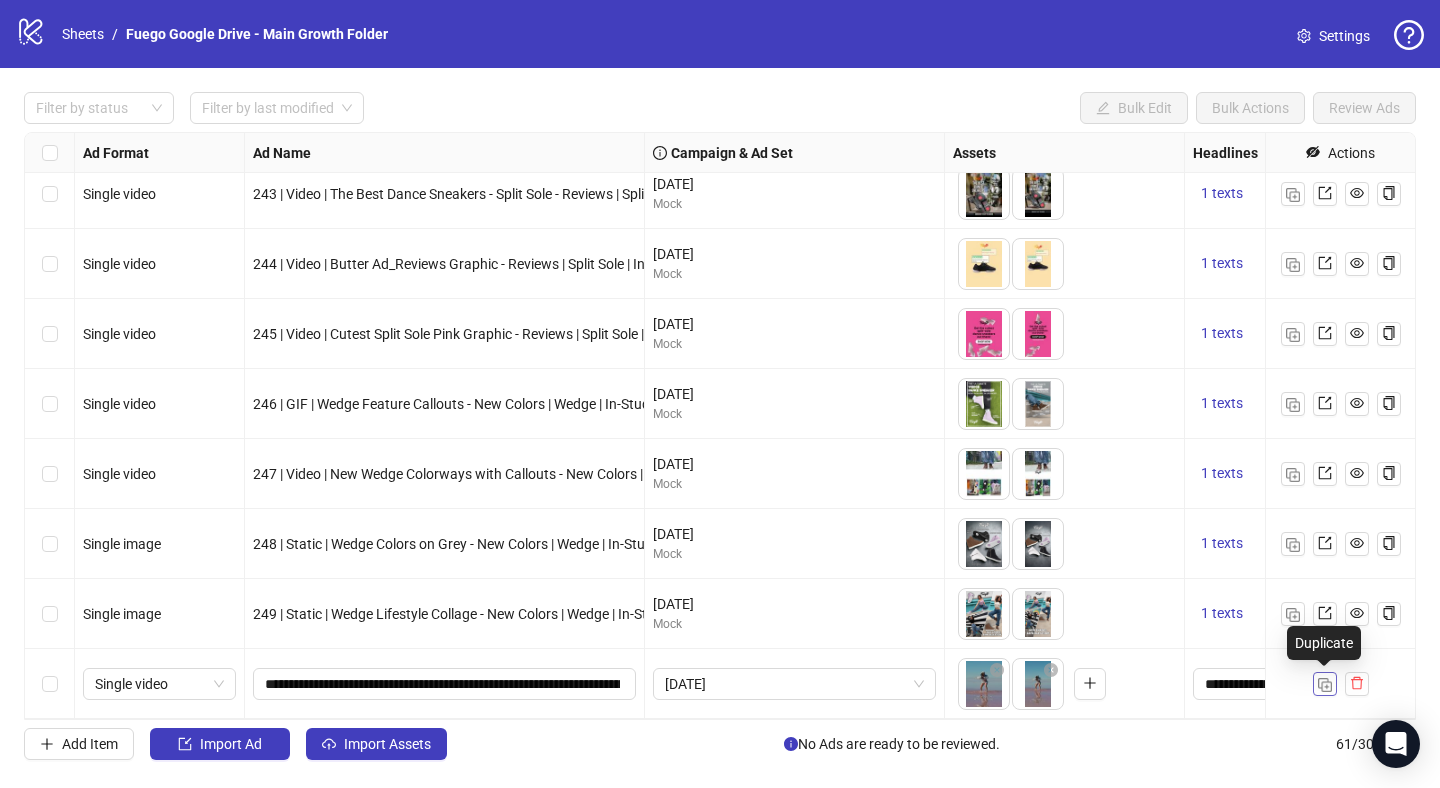 click at bounding box center (1325, 685) 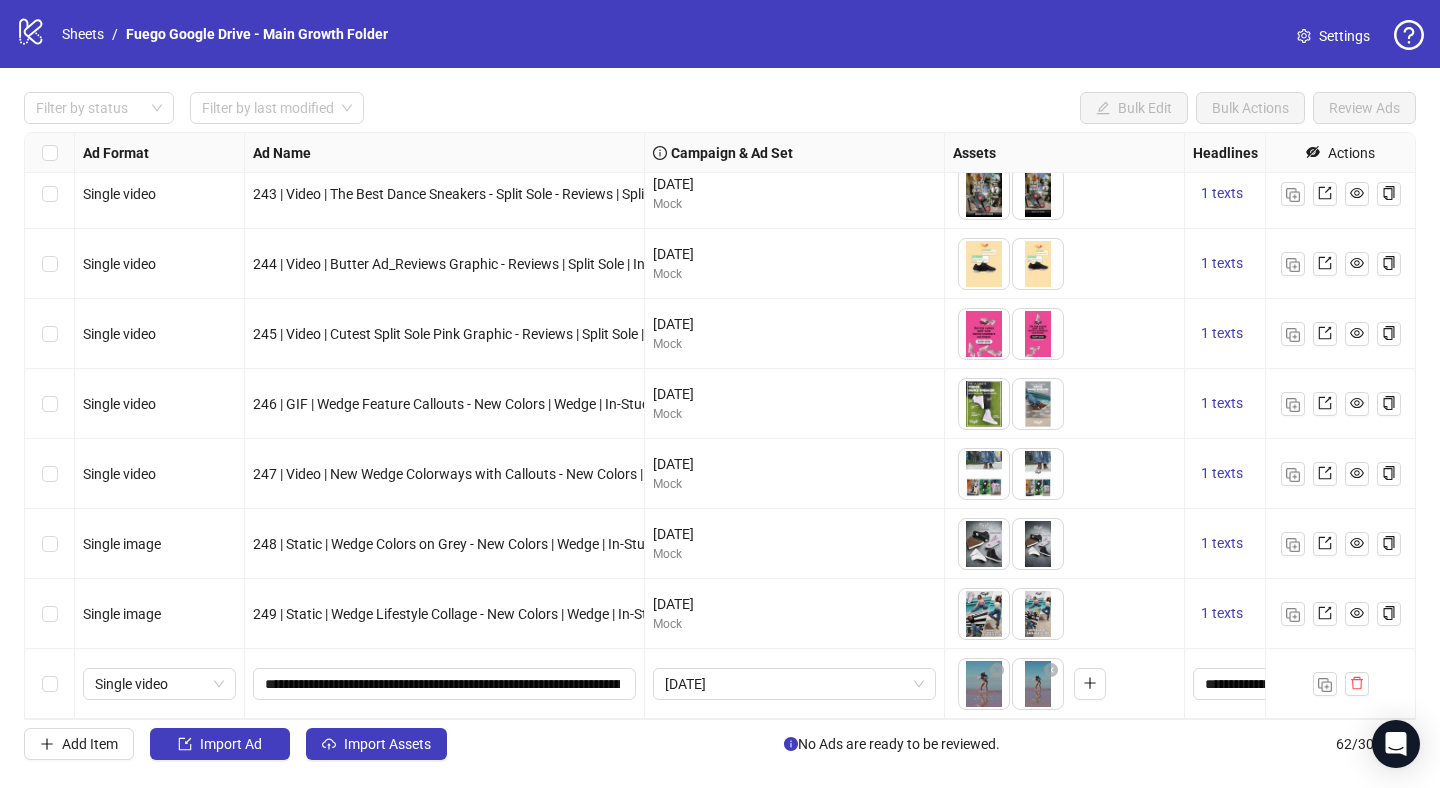 scroll, scrollTop: 3794, scrollLeft: 0, axis: vertical 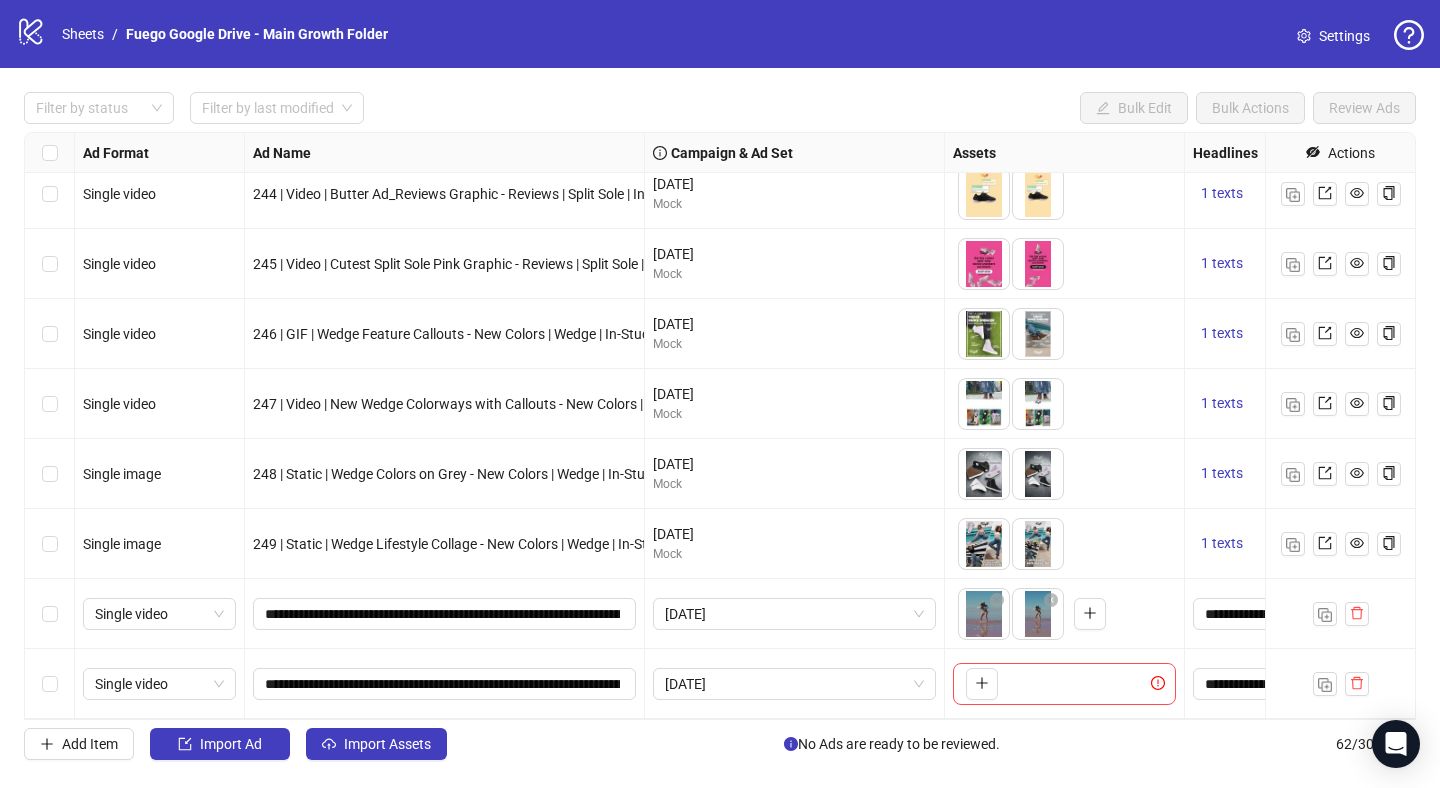 type 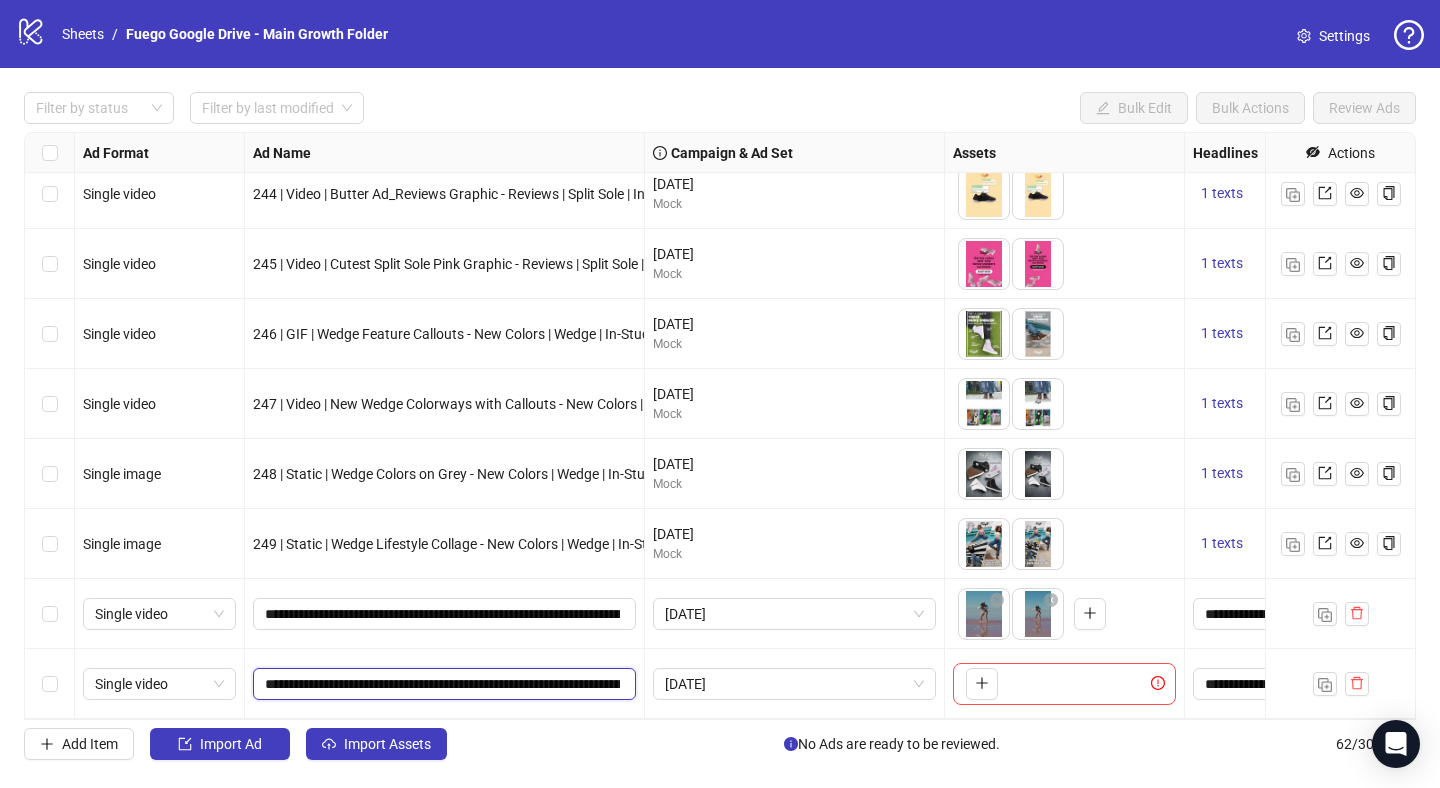 click on "**********" at bounding box center [442, 684] 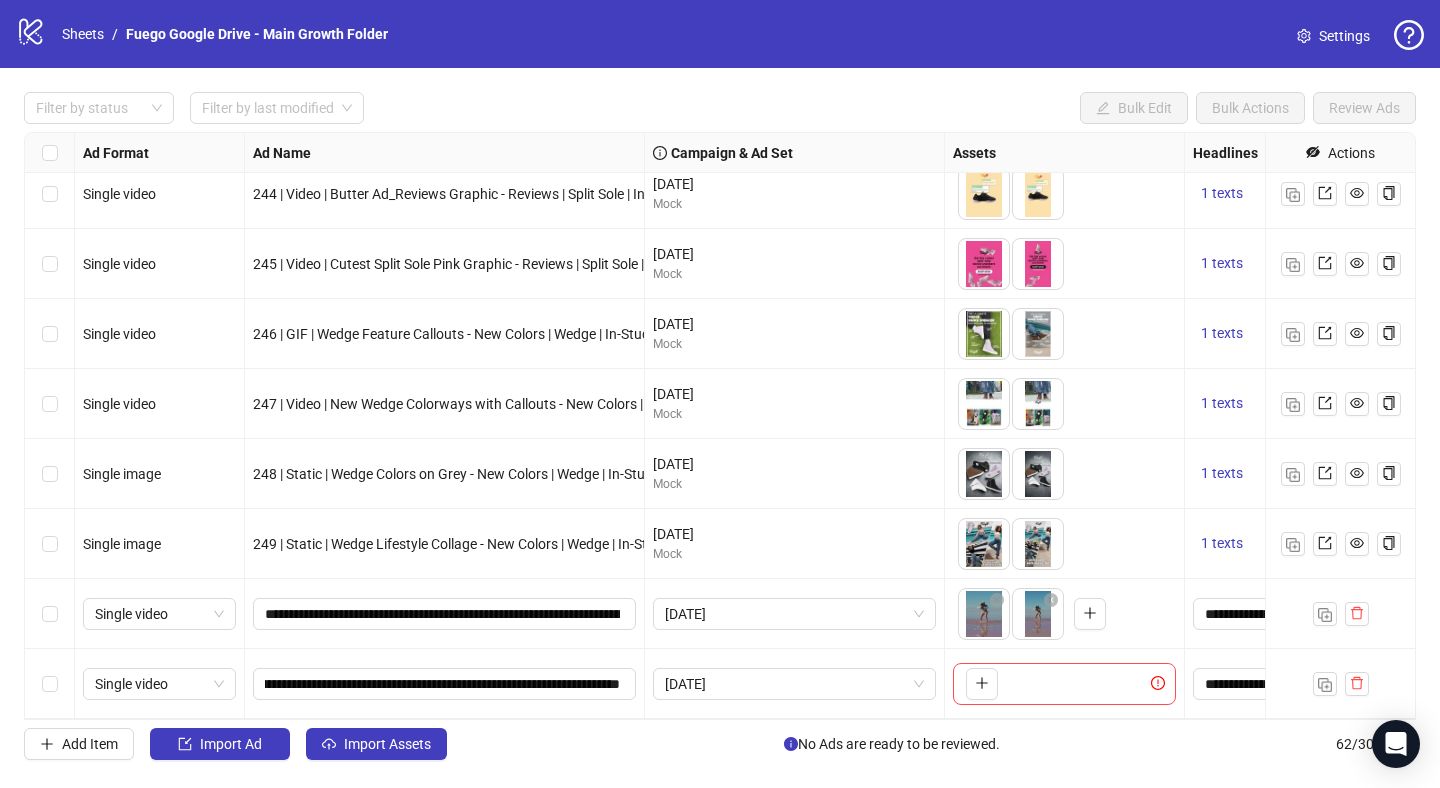 click on "**********" at bounding box center (445, 684) 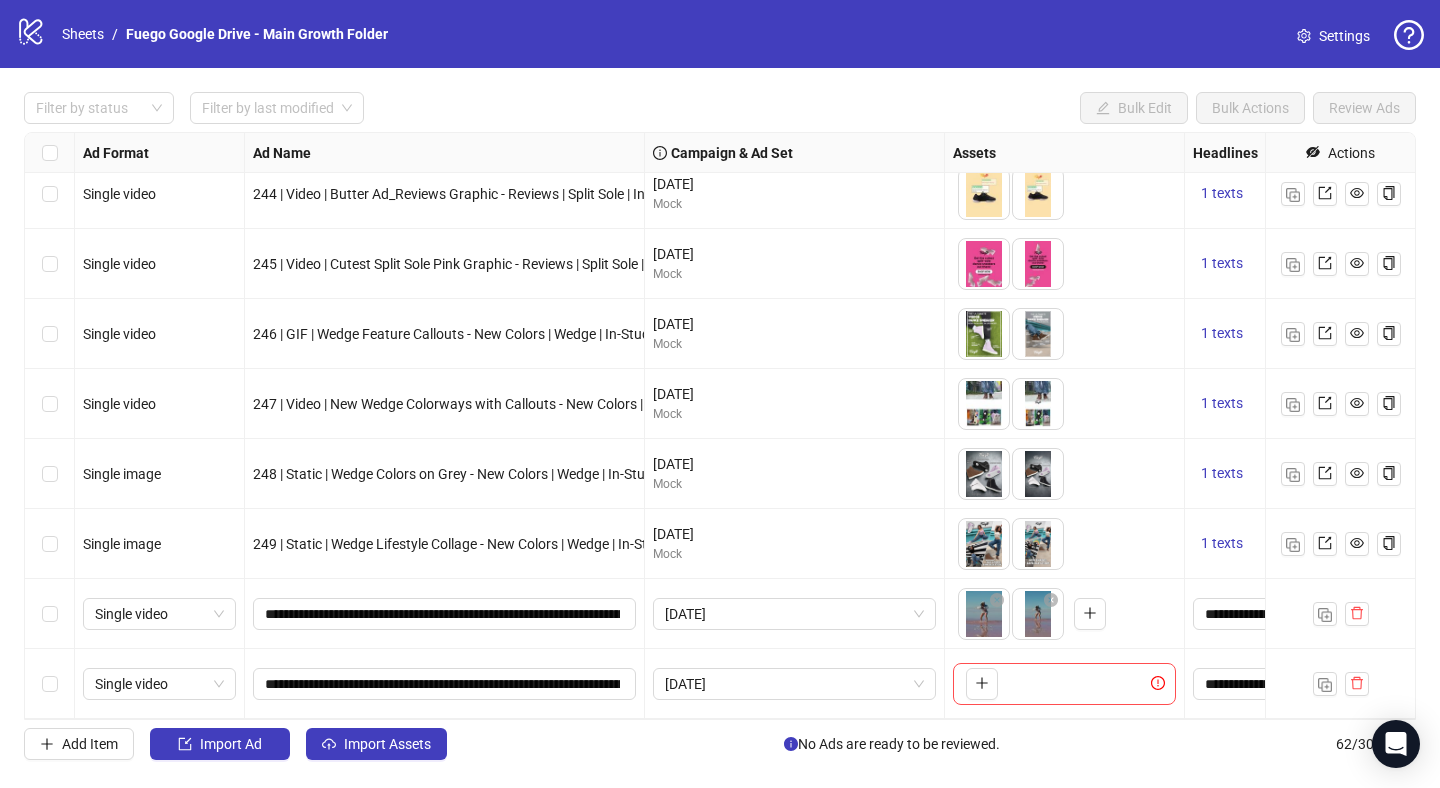 scroll, scrollTop: 3794, scrollLeft: 135, axis: both 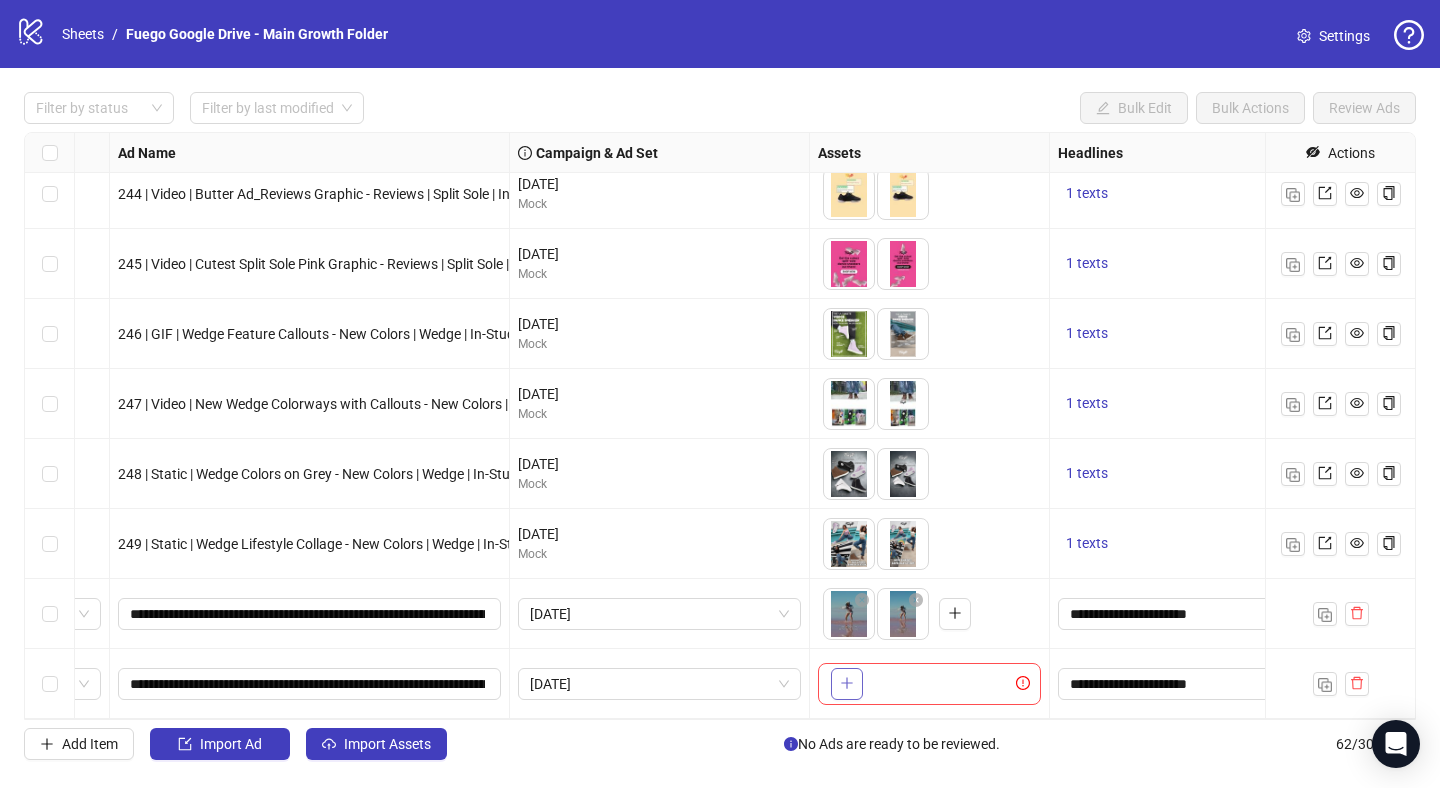 click 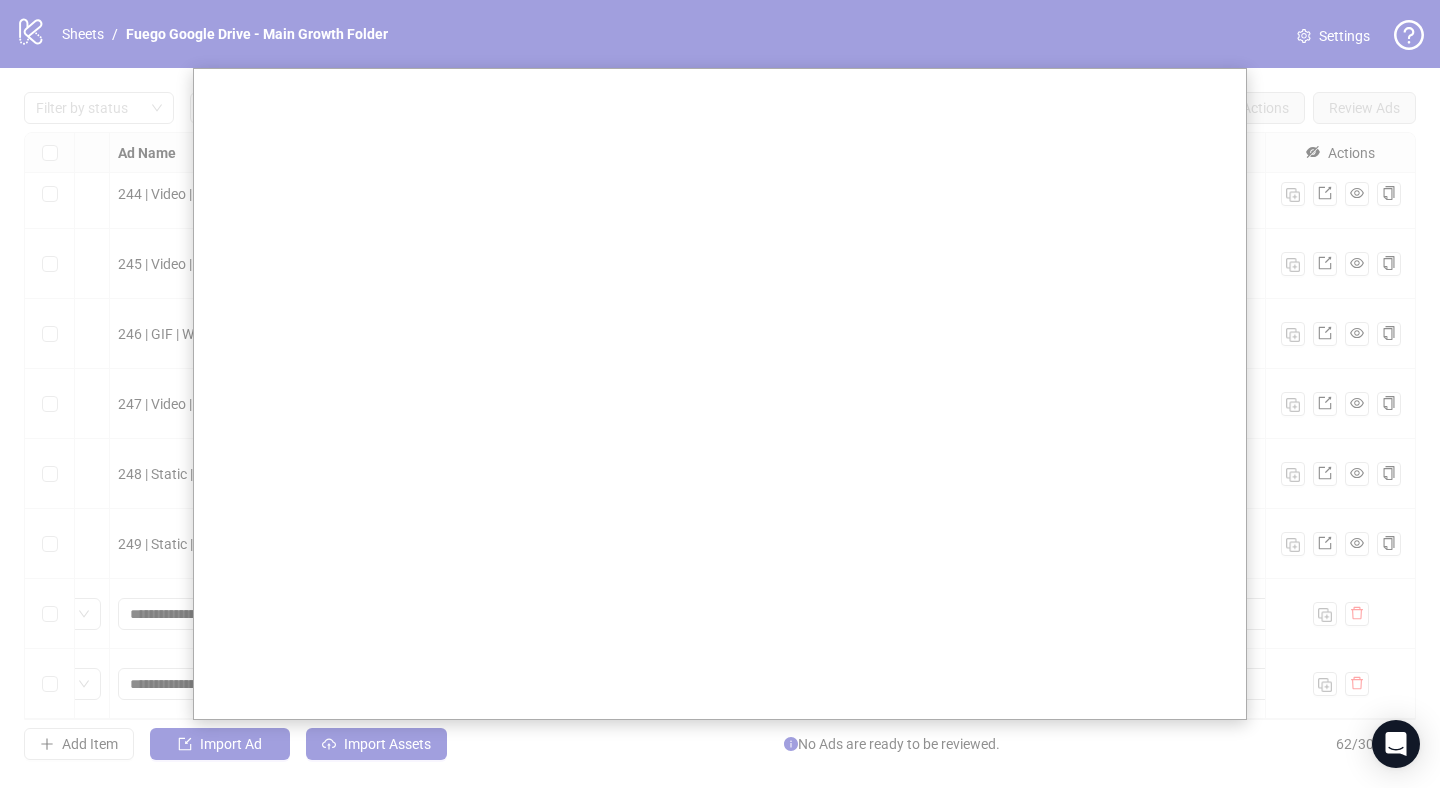 click at bounding box center (720, 394) 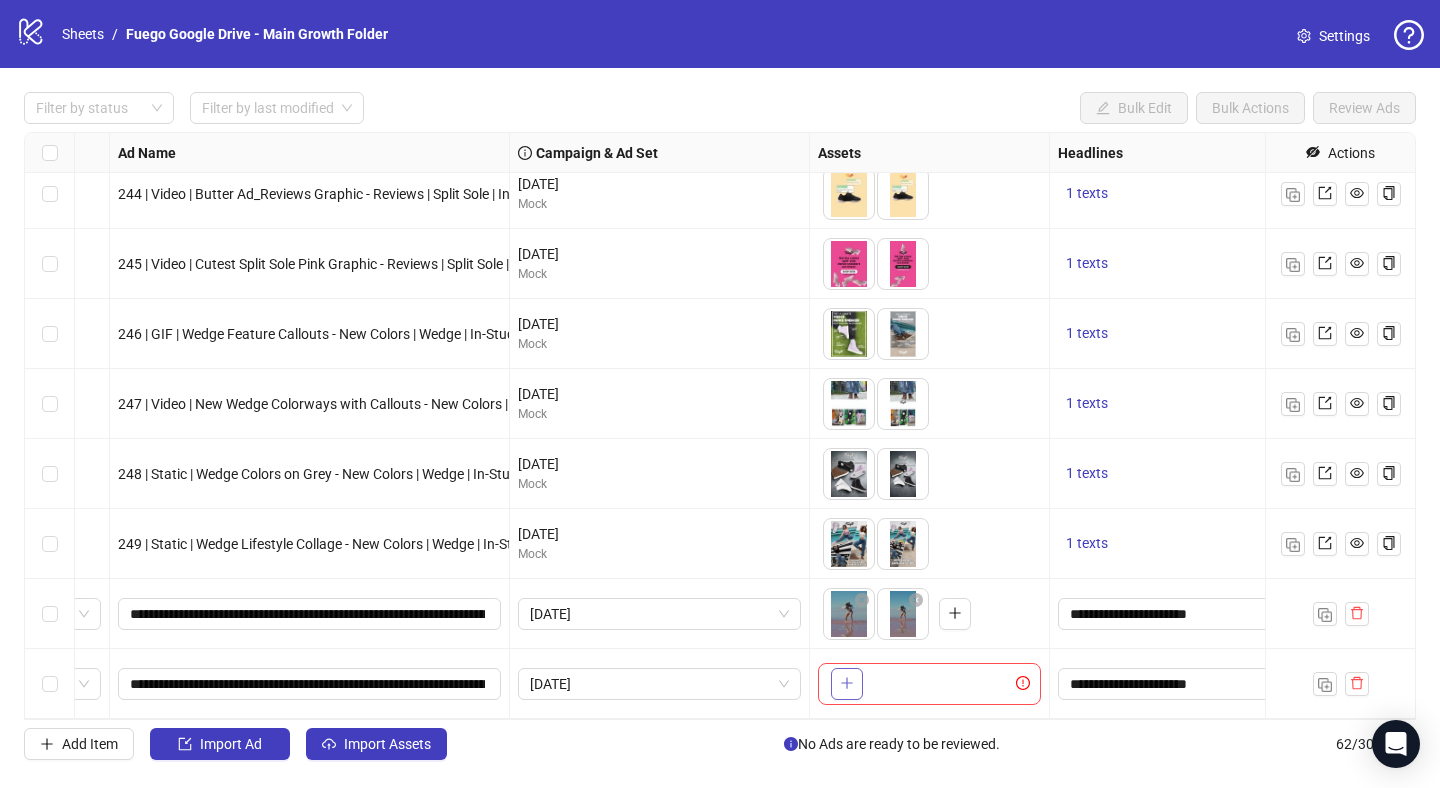 click 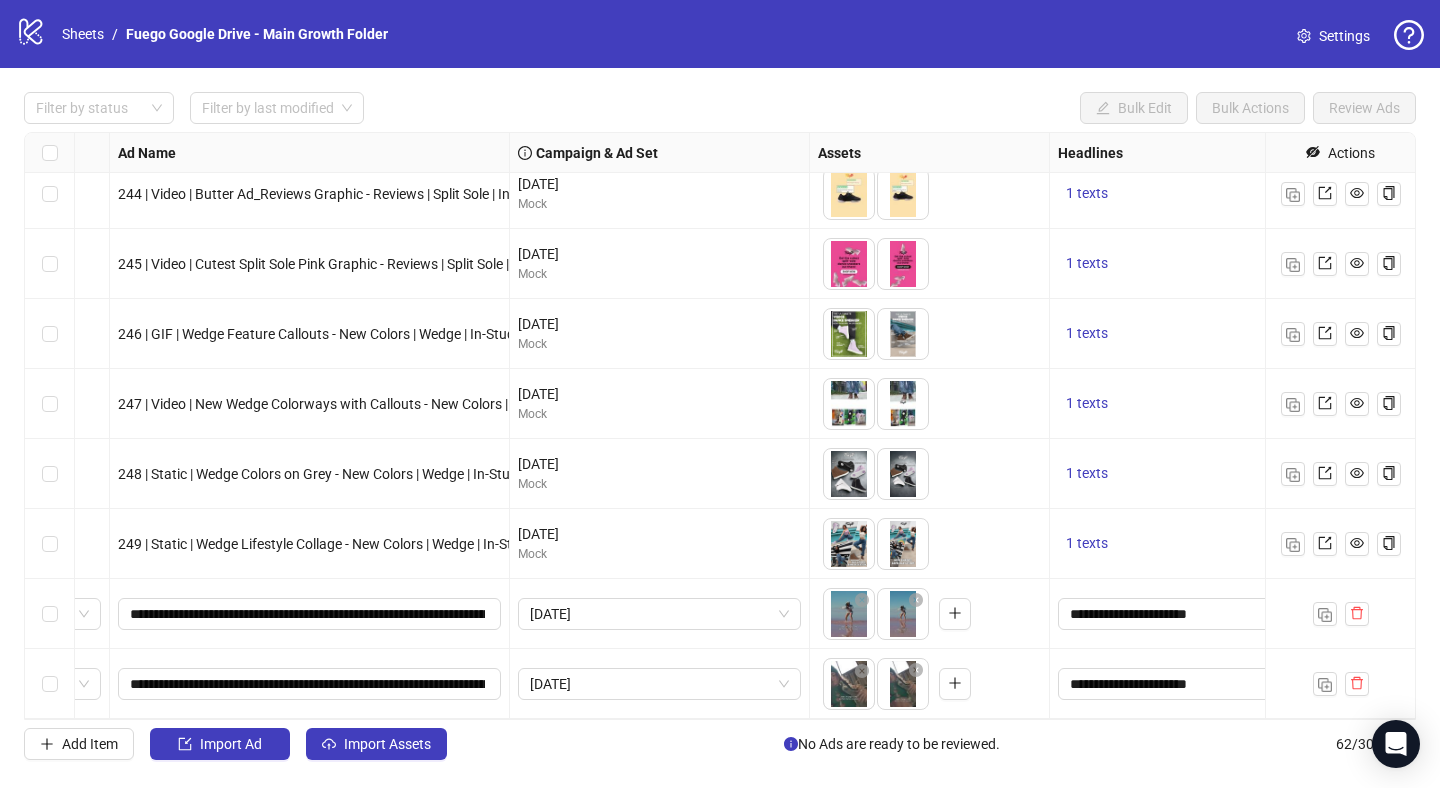 drag, startPoint x: 896, startPoint y: 688, endPoint x: 843, endPoint y: 683, distance: 53.235325 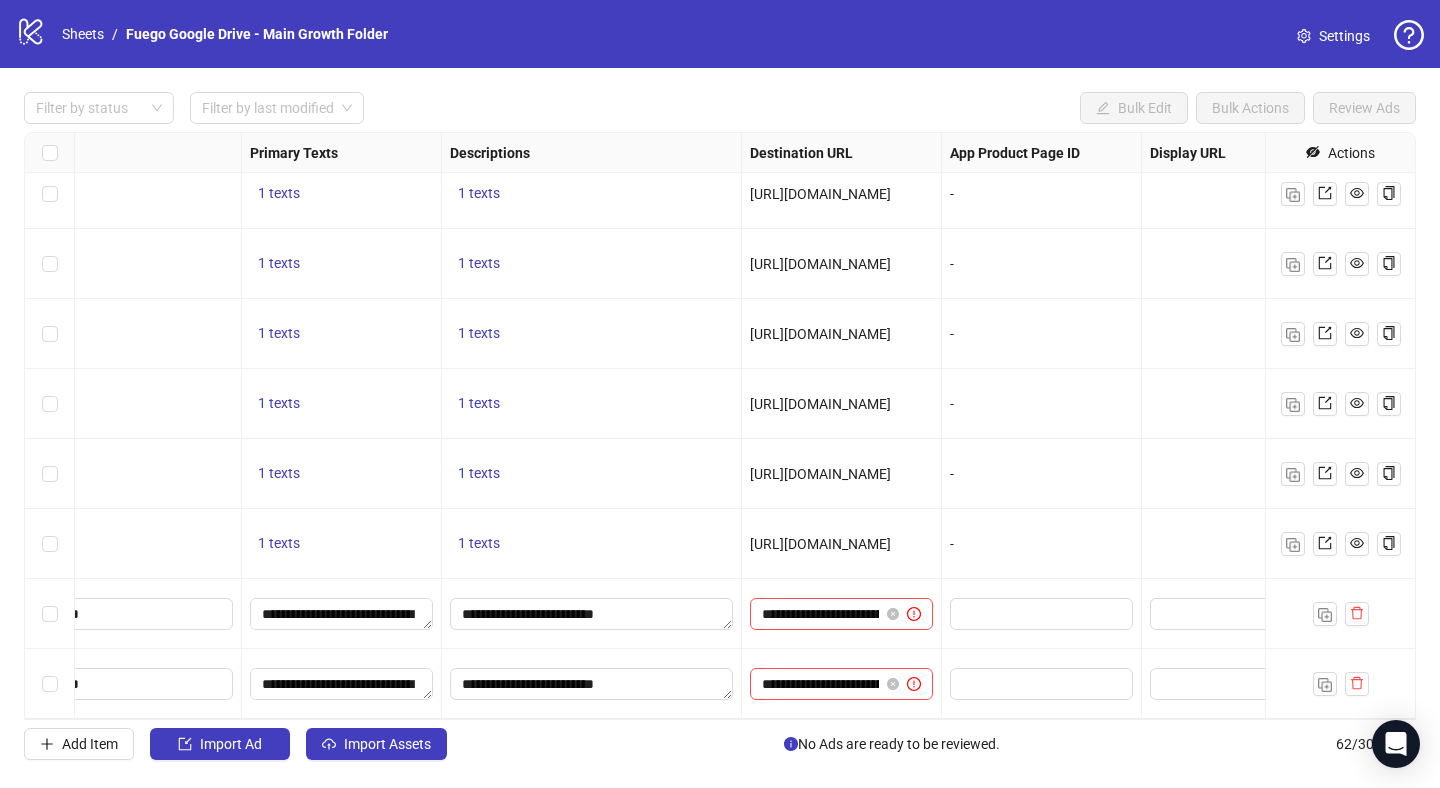 scroll, scrollTop: 3794, scrollLeft: 1258, axis: both 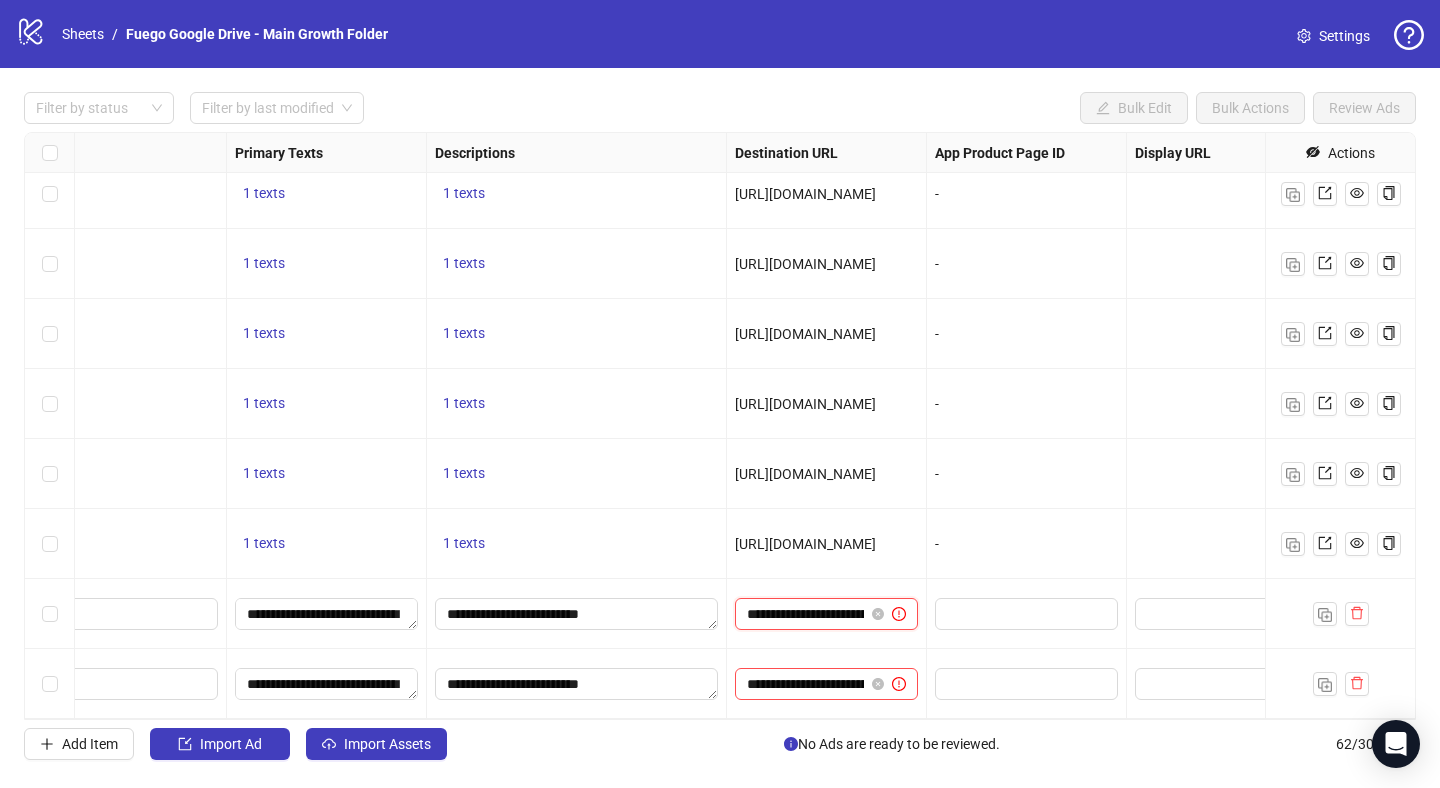 click on "**********" at bounding box center [805, 614] 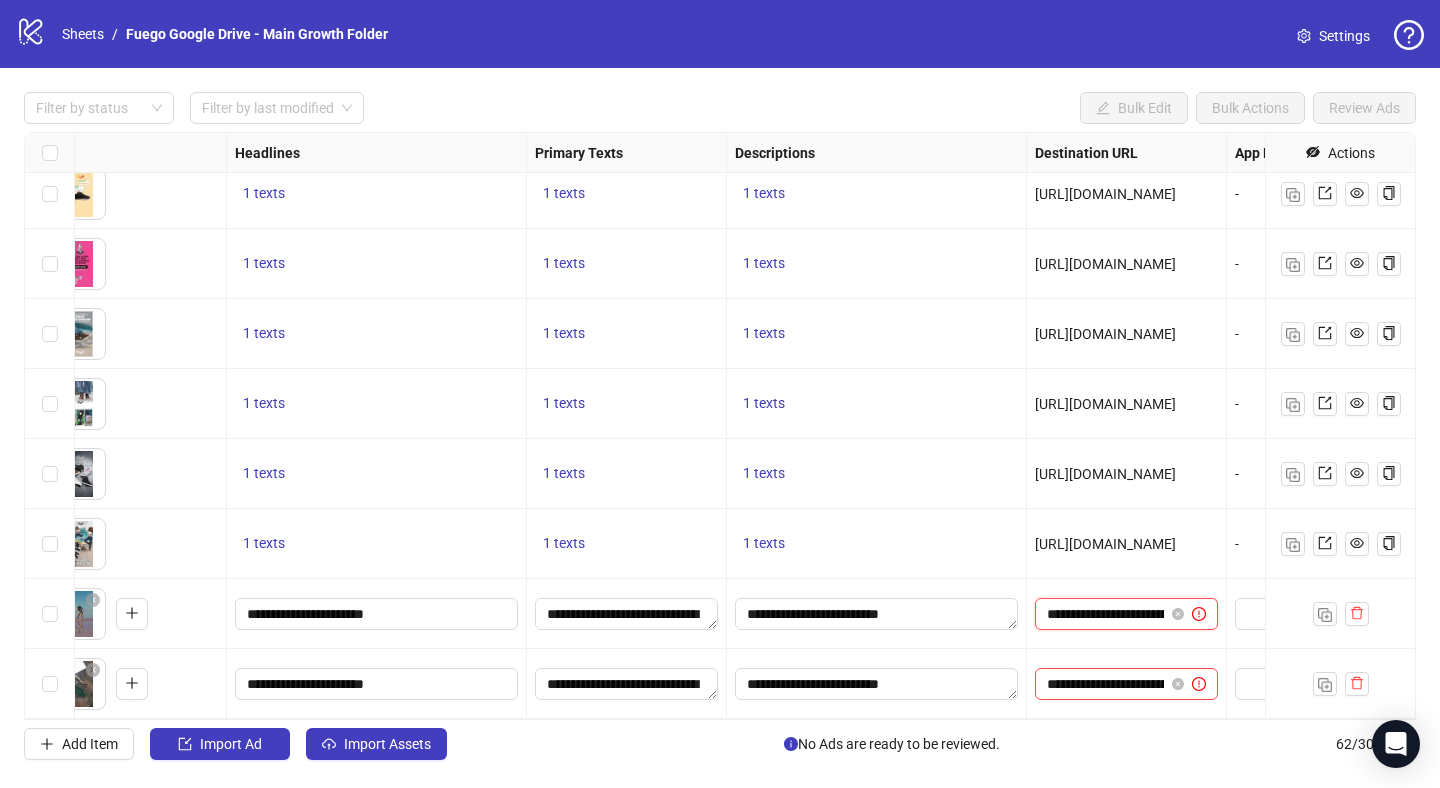 scroll, scrollTop: 3794, scrollLeft: 1324, axis: both 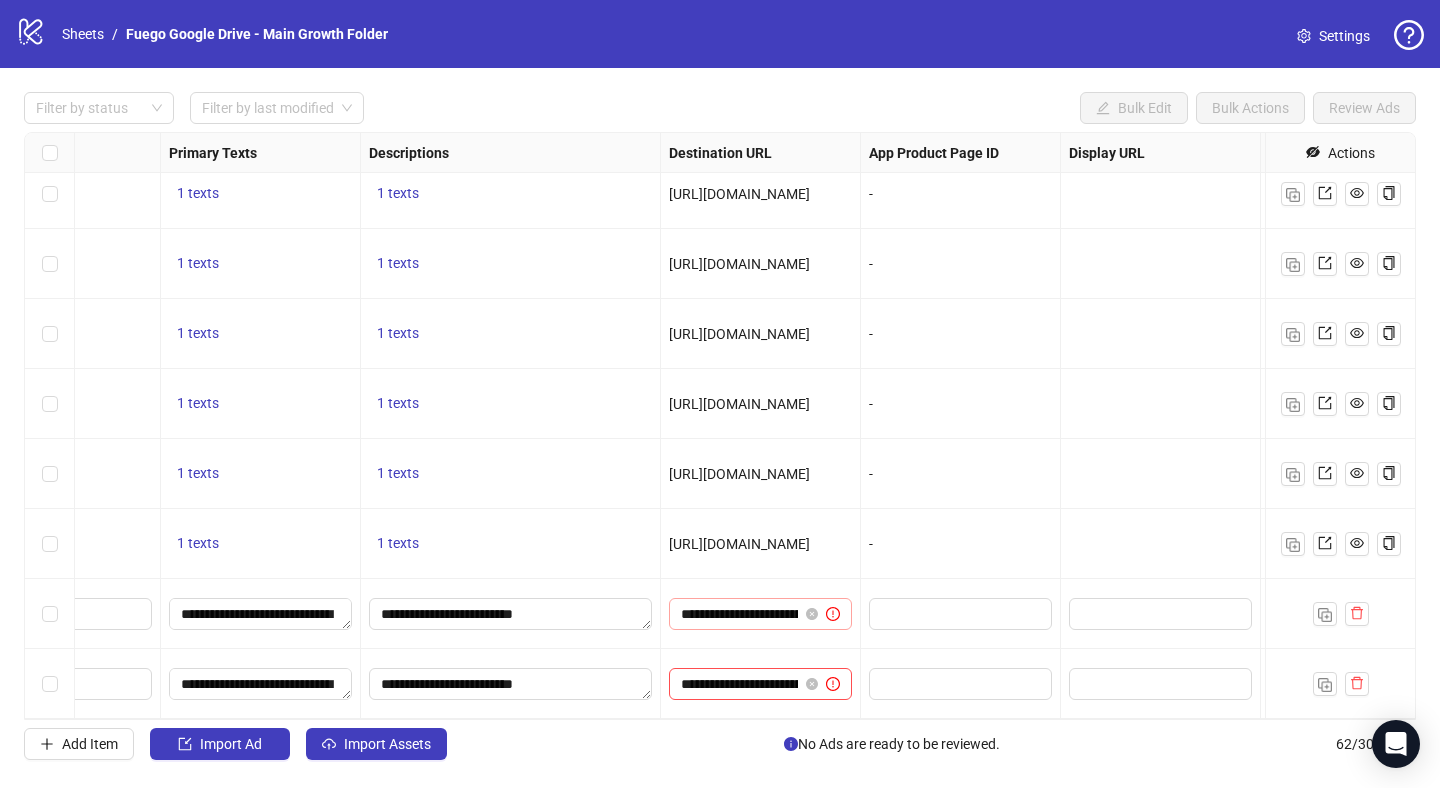 click on "**********" at bounding box center (760, 614) 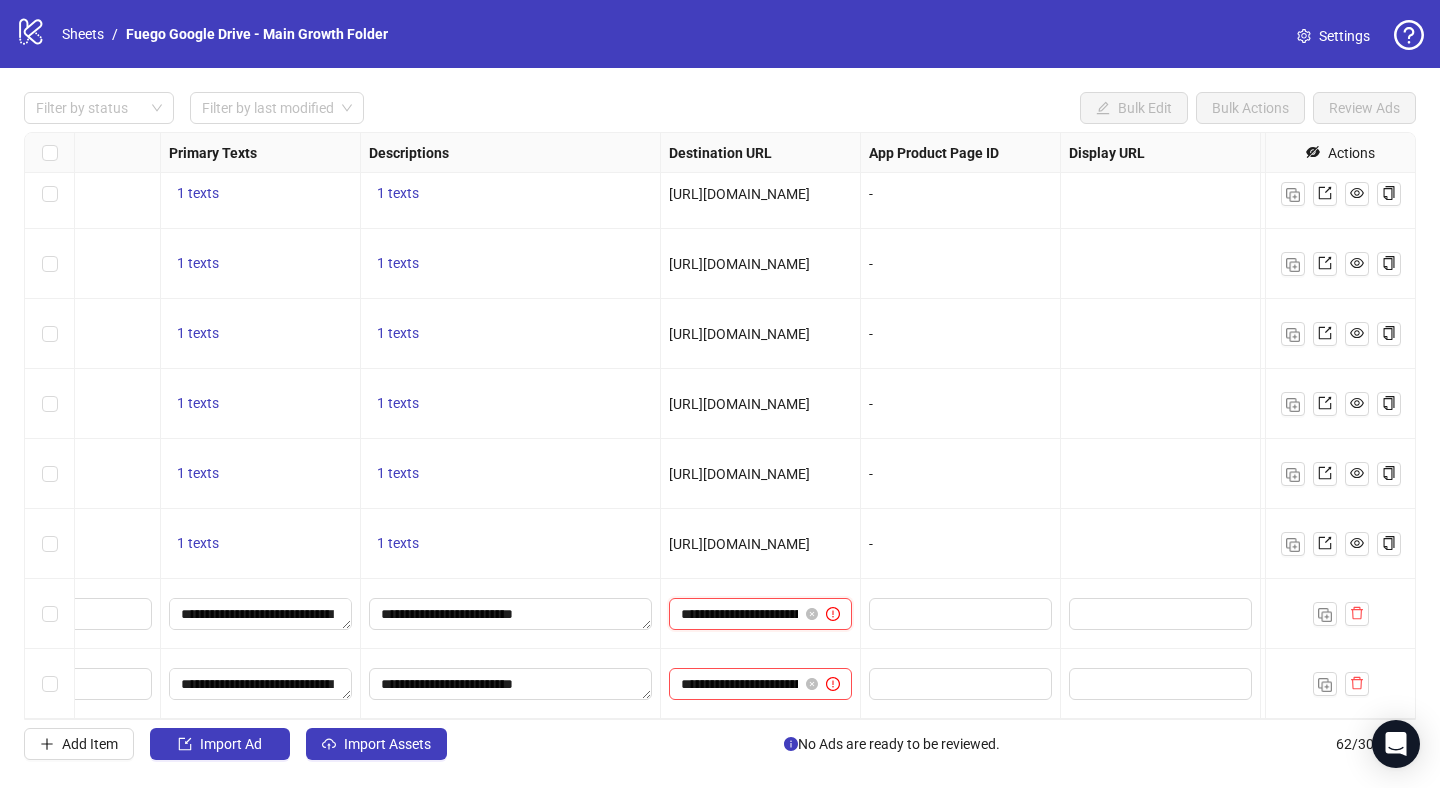 paste 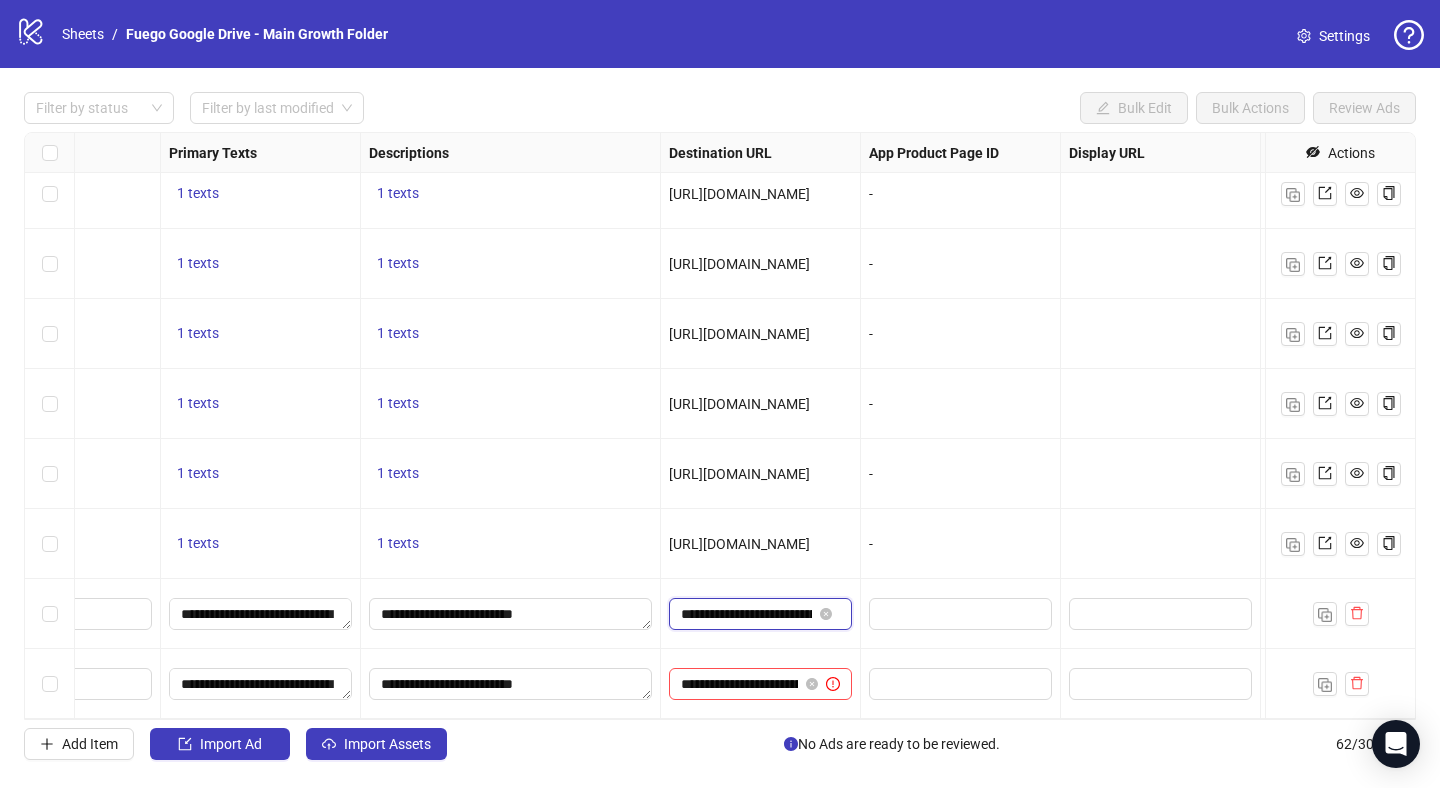 scroll, scrollTop: 0, scrollLeft: 112, axis: horizontal 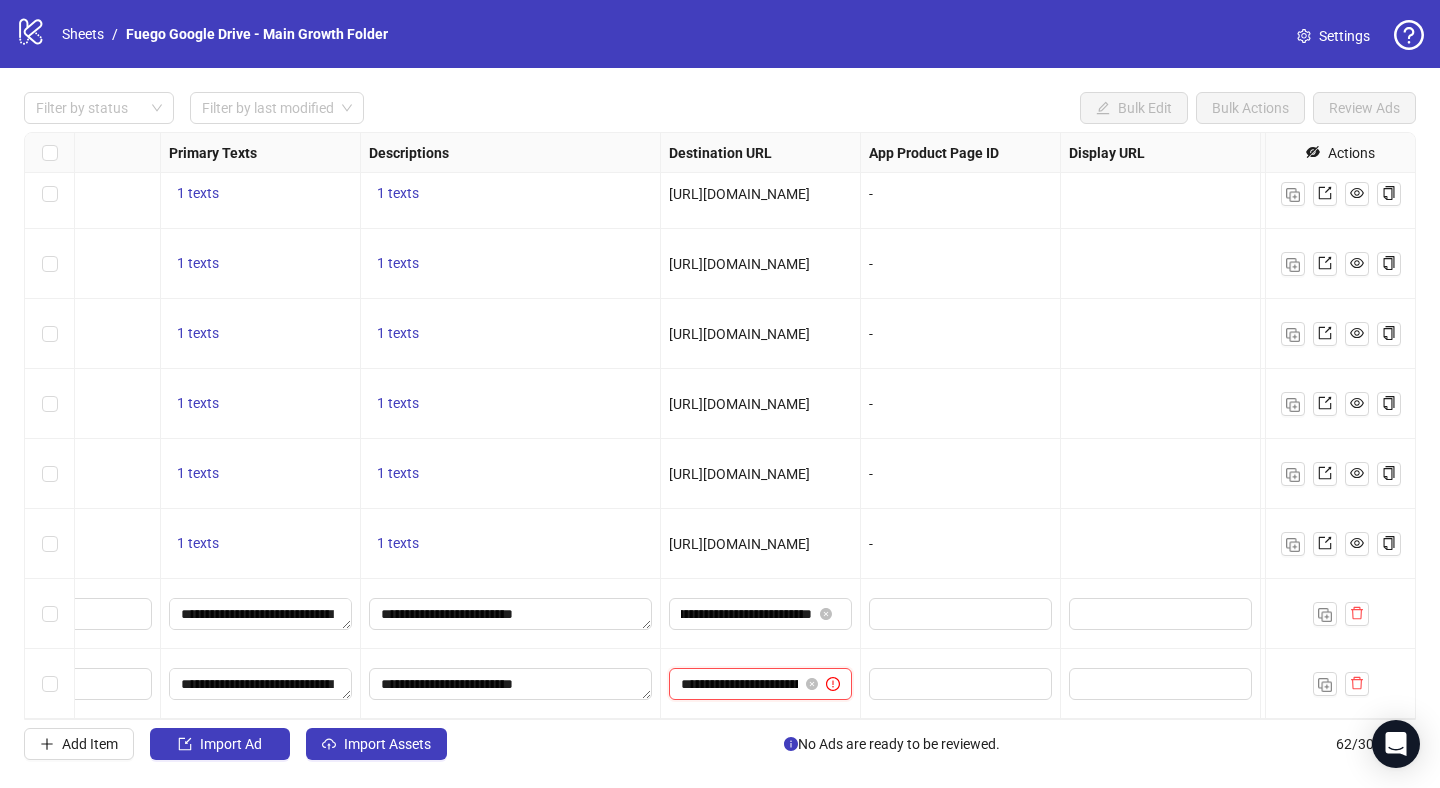 click on "**********" at bounding box center [739, 684] 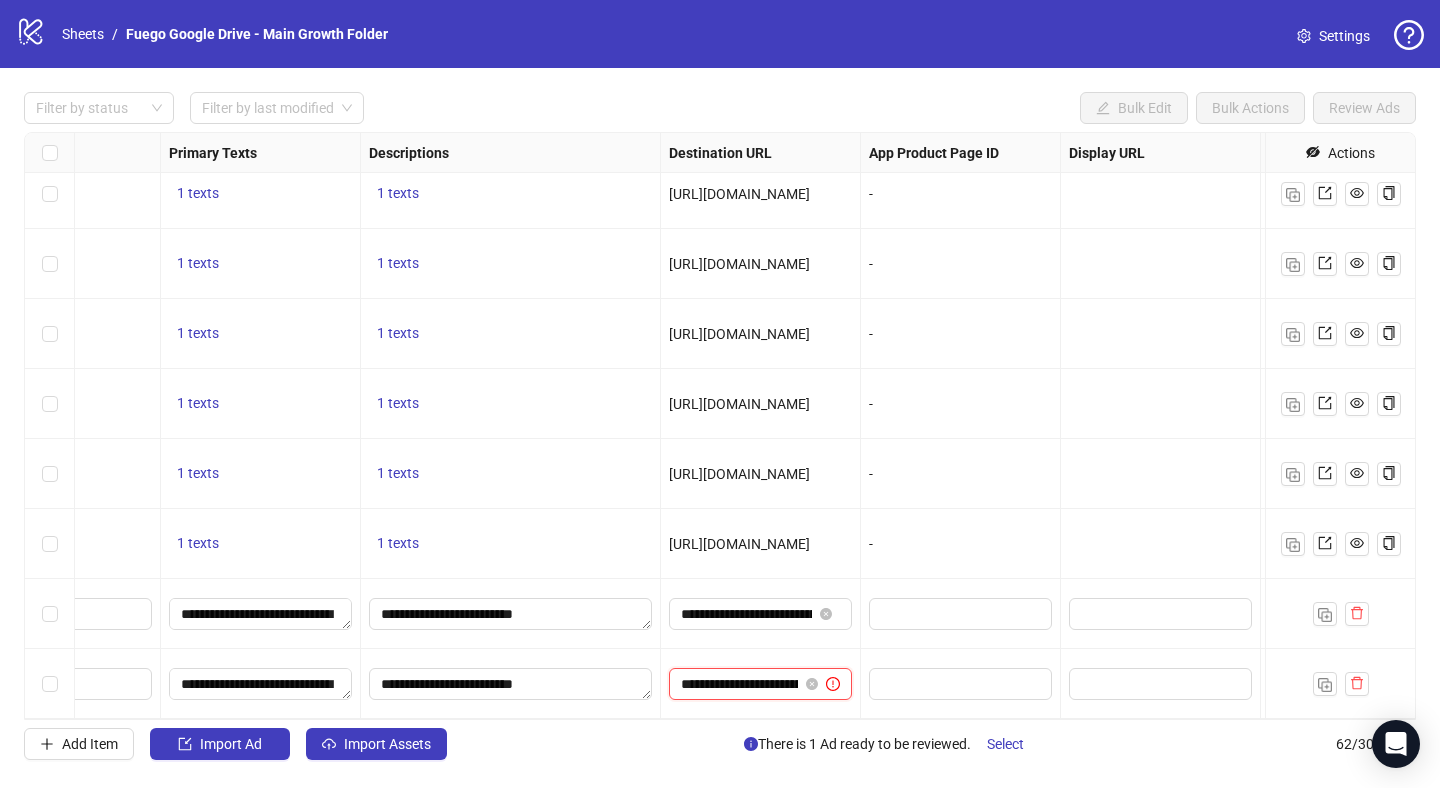 paste 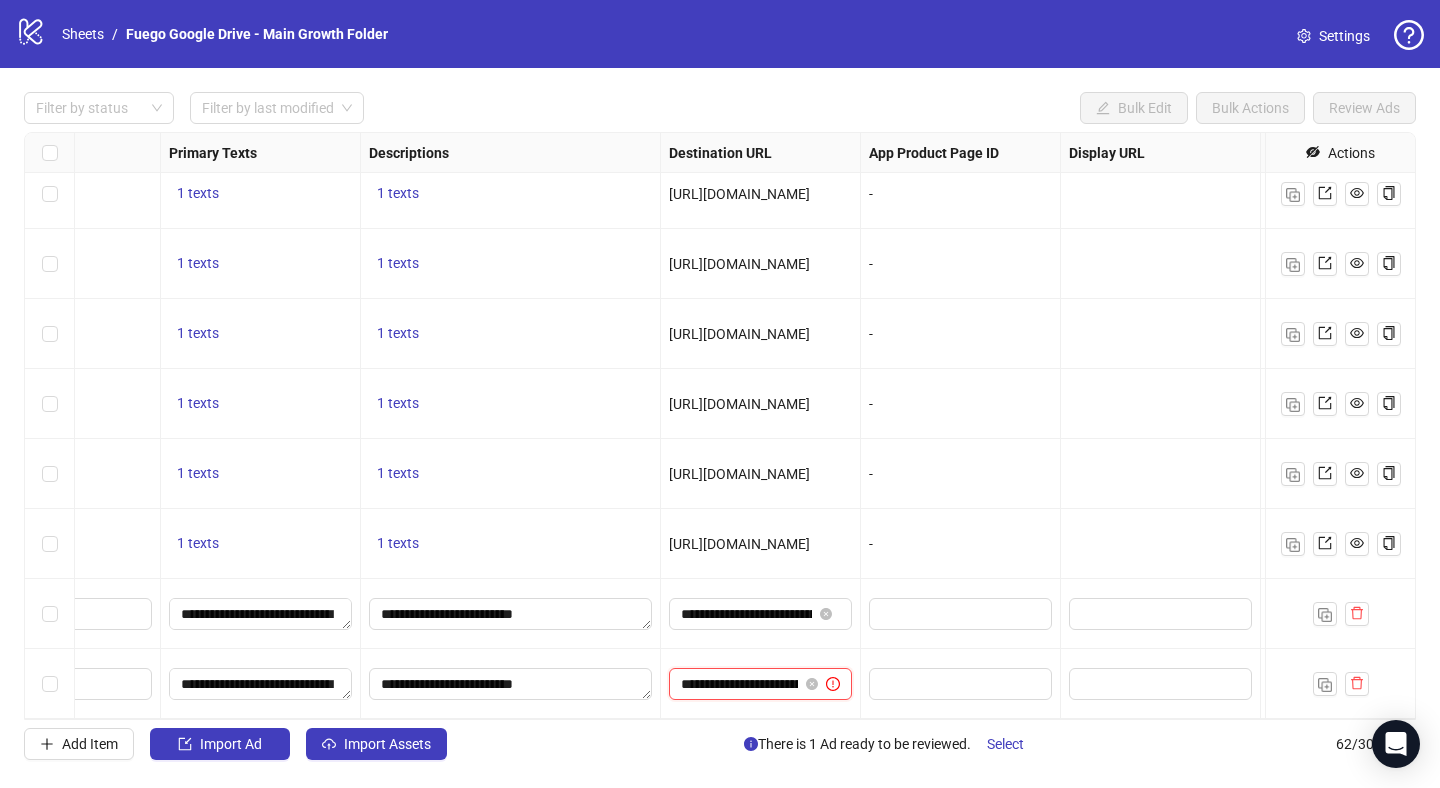type on "**********" 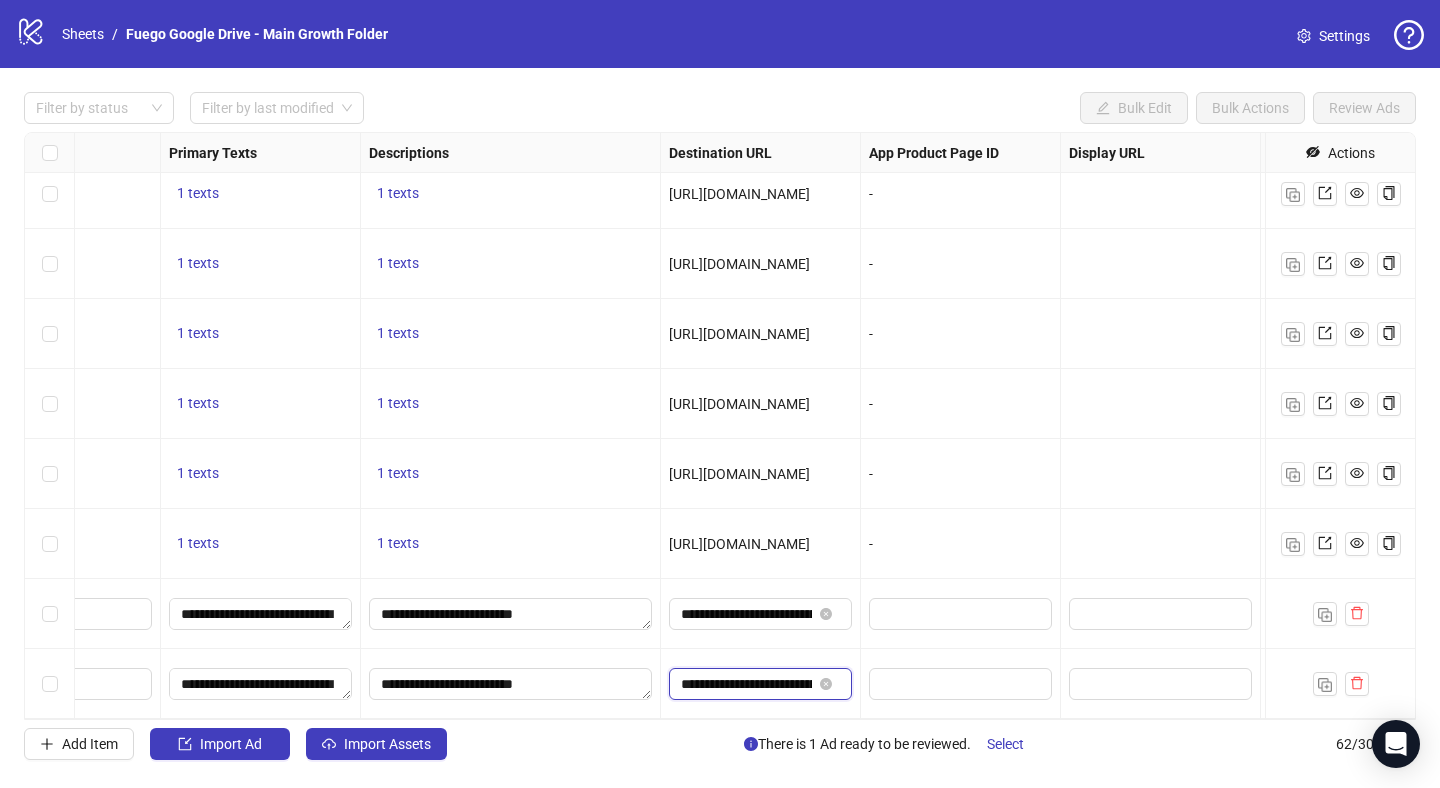 scroll, scrollTop: 0, scrollLeft: 112, axis: horizontal 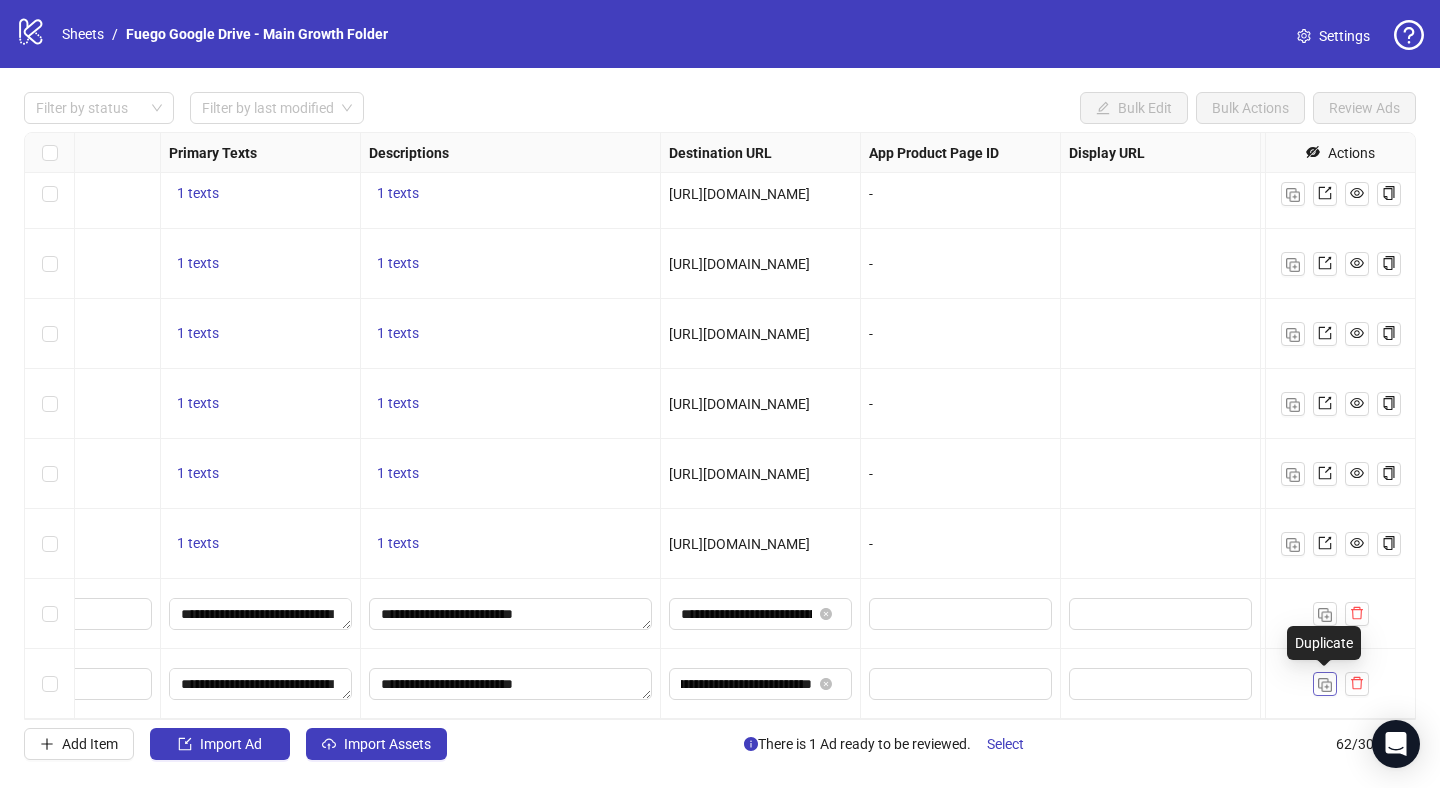 click at bounding box center (1325, 684) 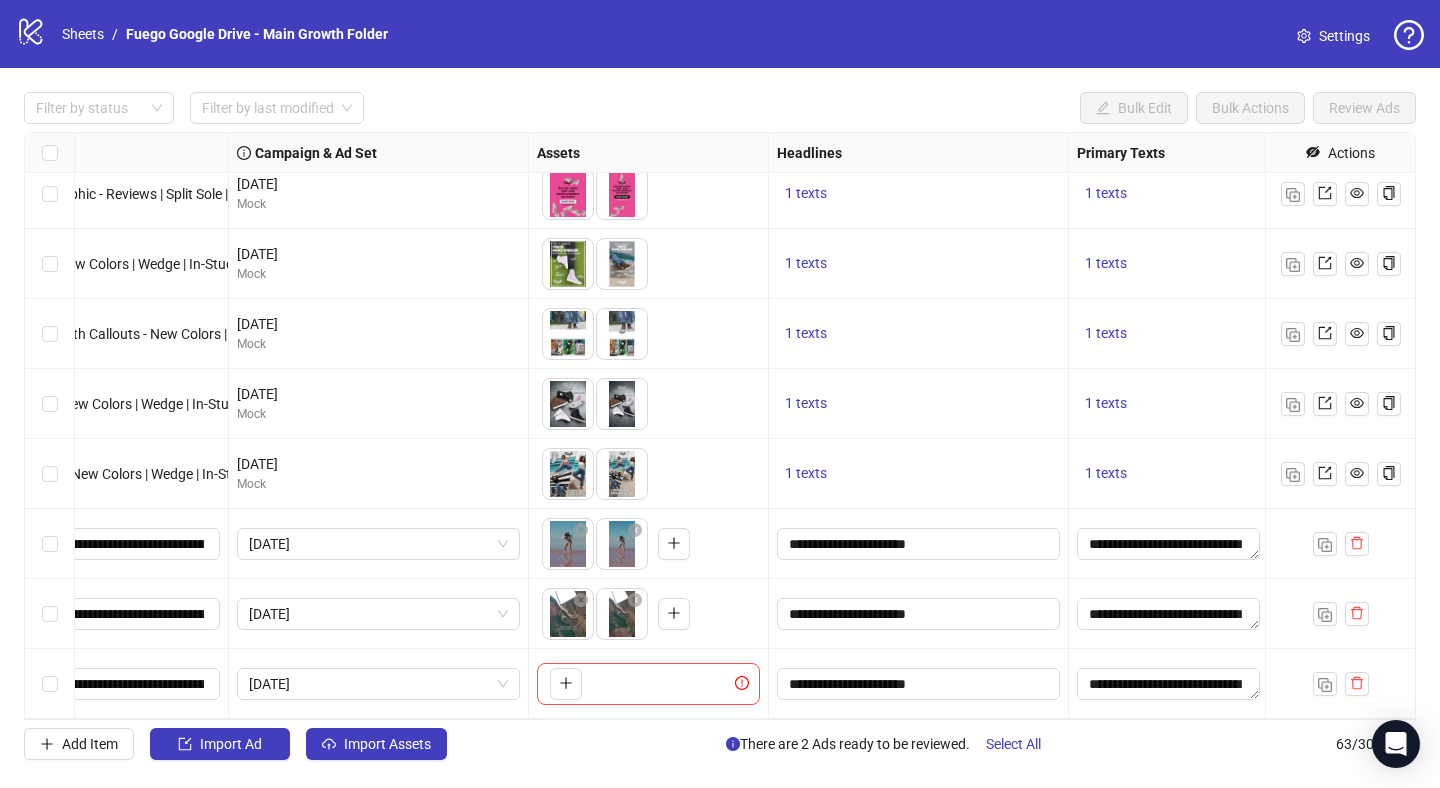 scroll, scrollTop: 3864, scrollLeft: 297, axis: both 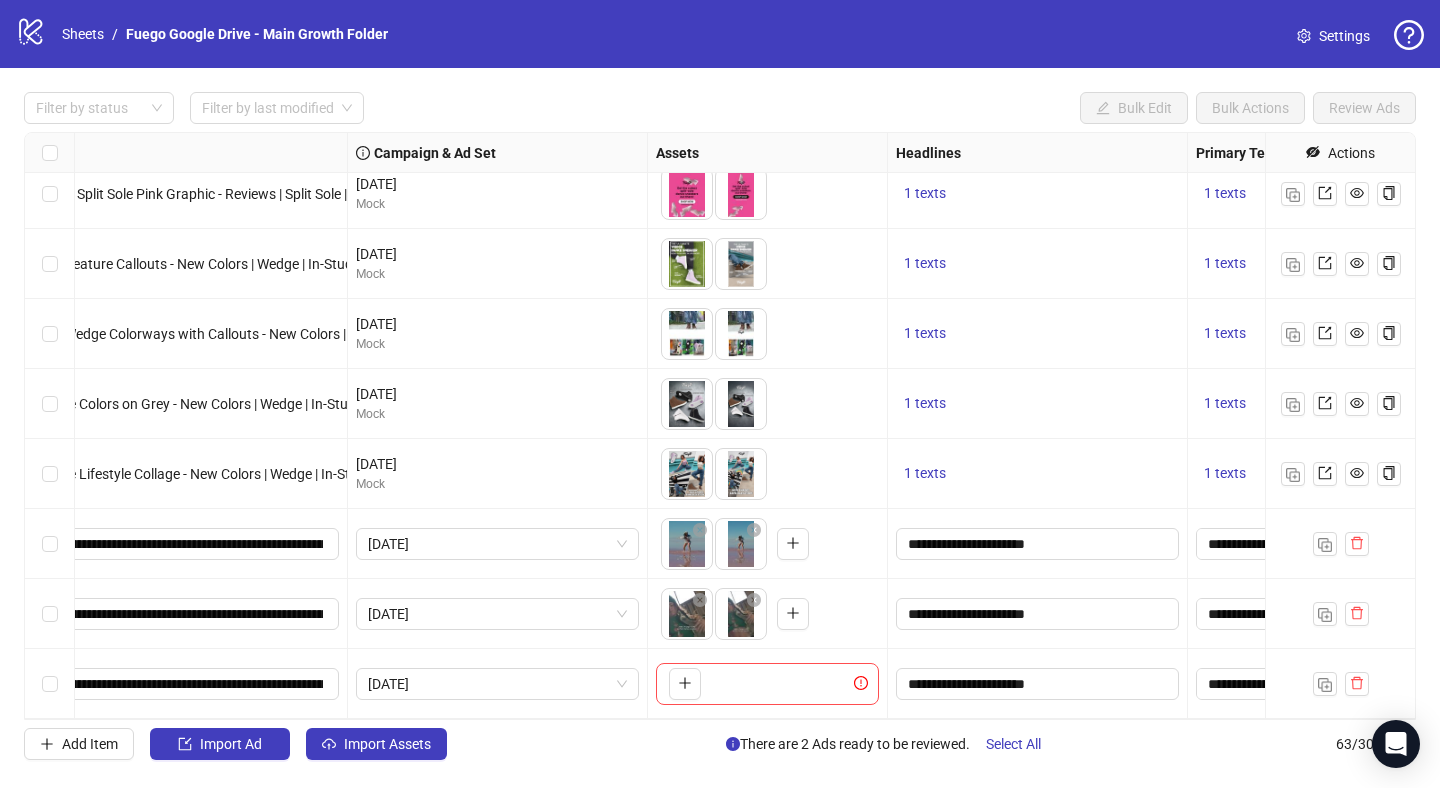 type 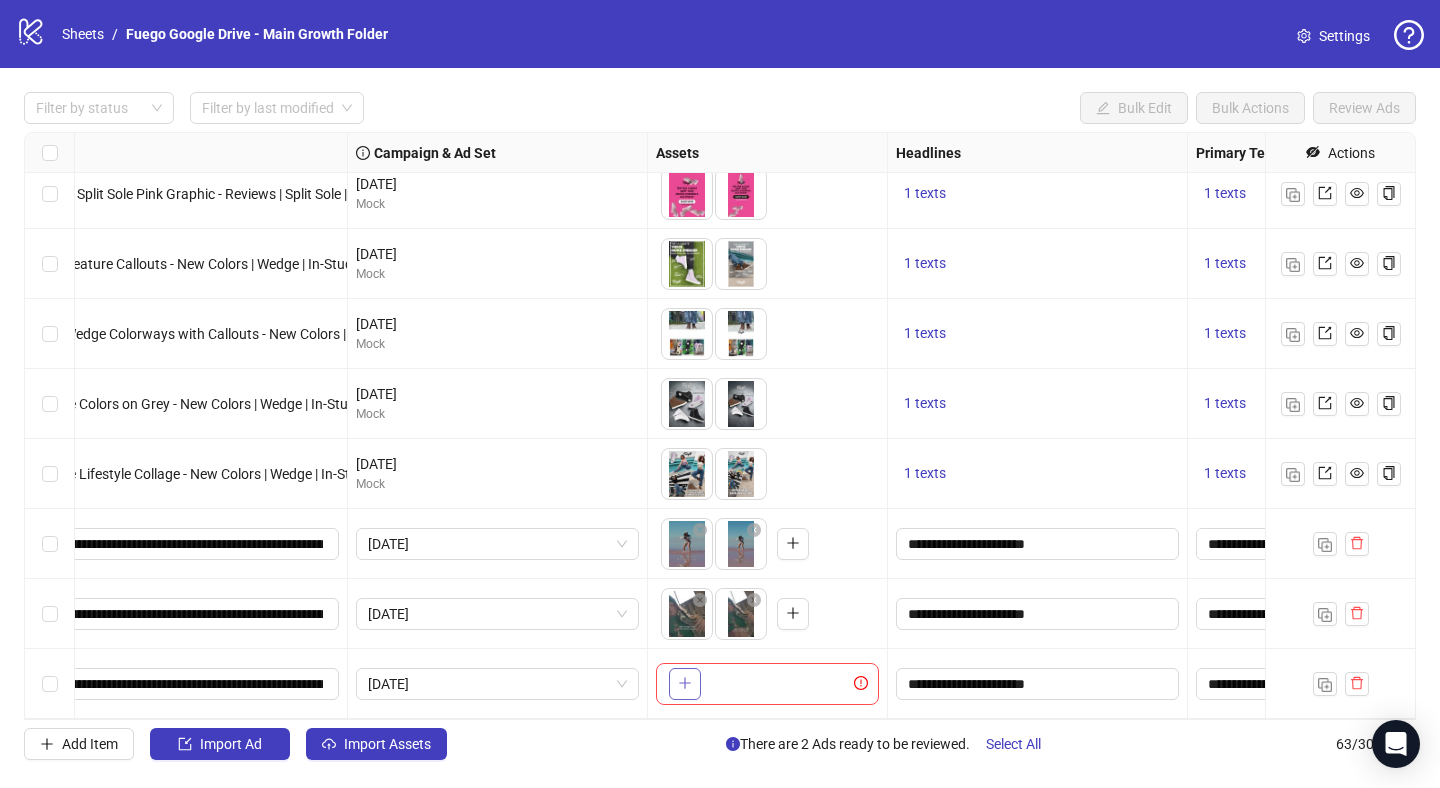 click 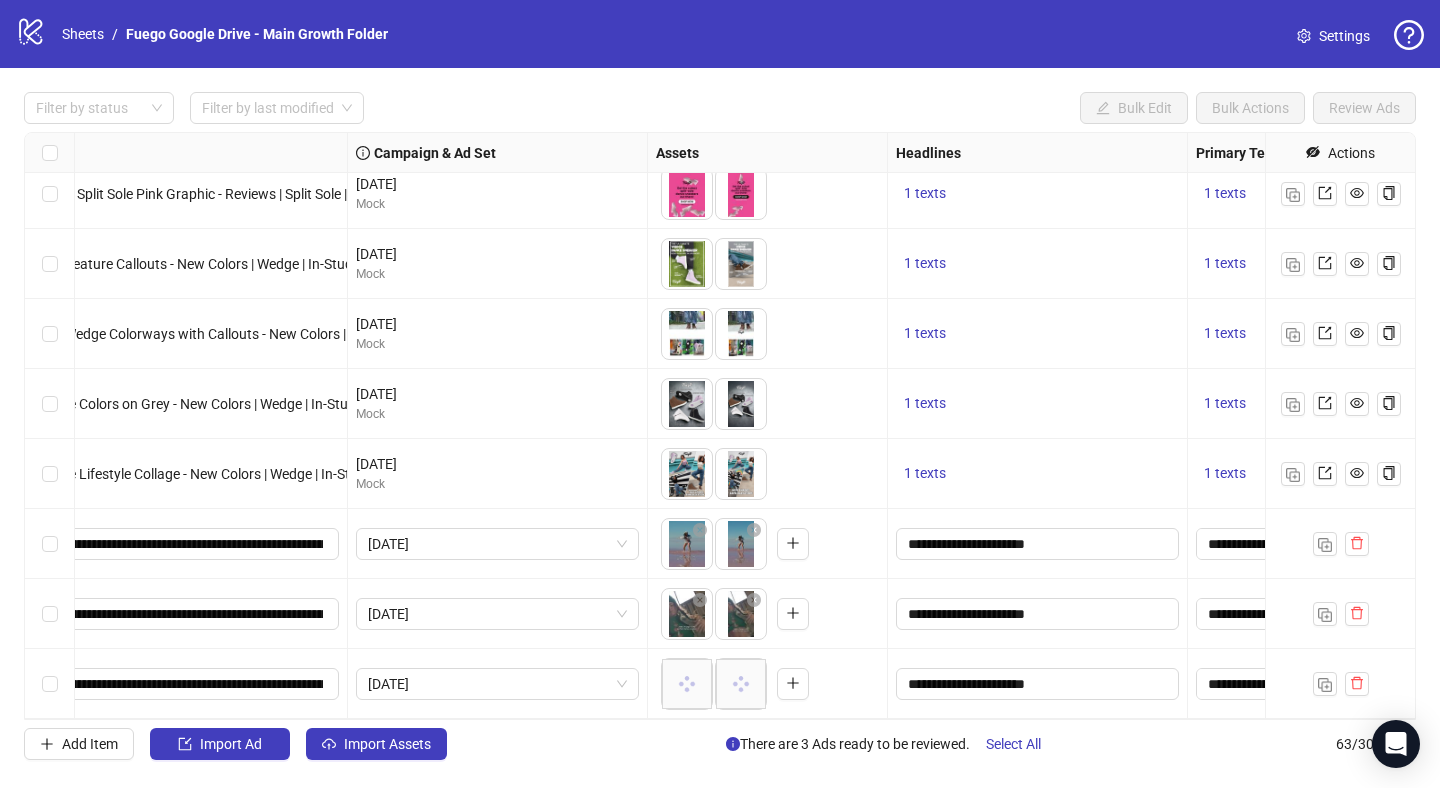 scroll, scrollTop: 3864, scrollLeft: 0, axis: vertical 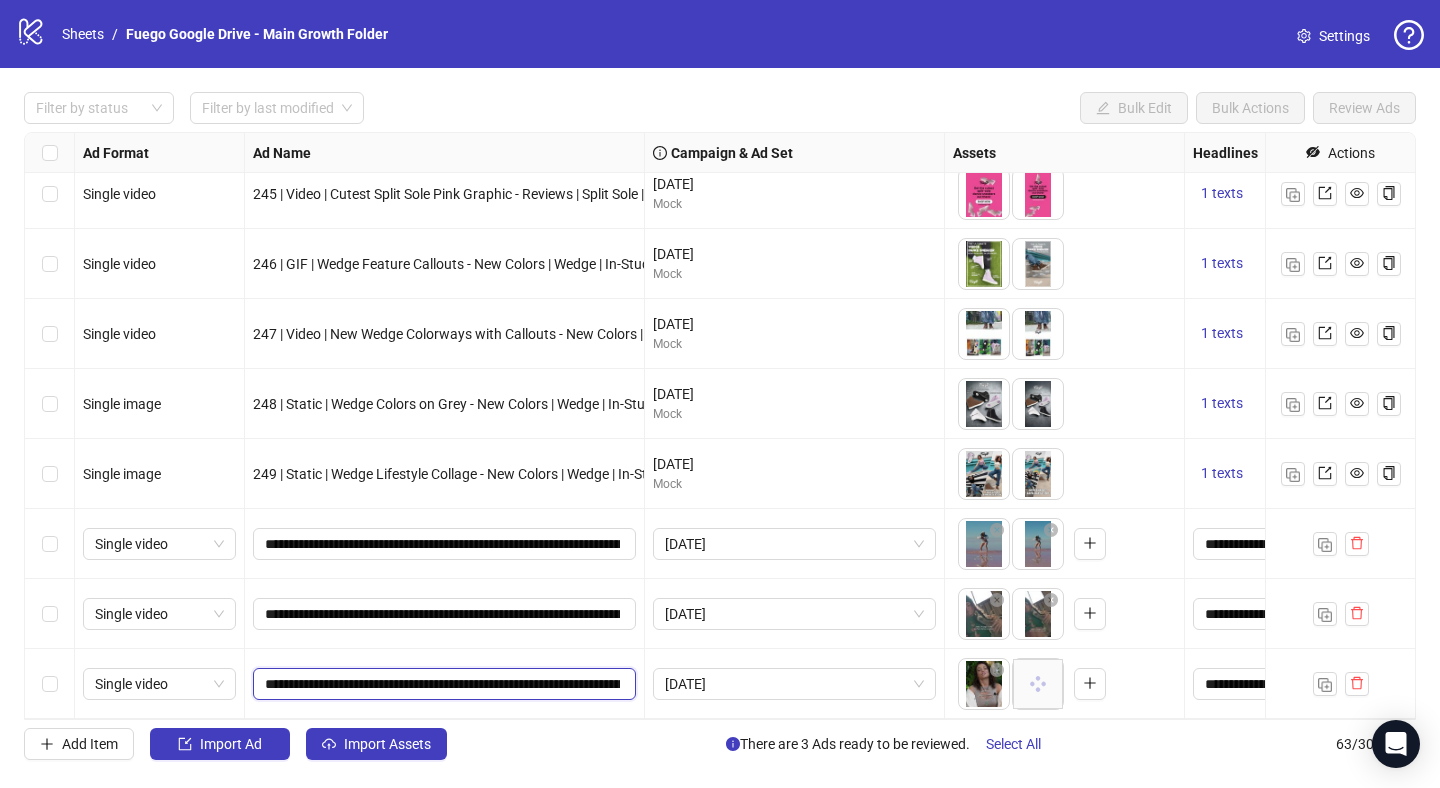 click on "**********" at bounding box center [442, 684] 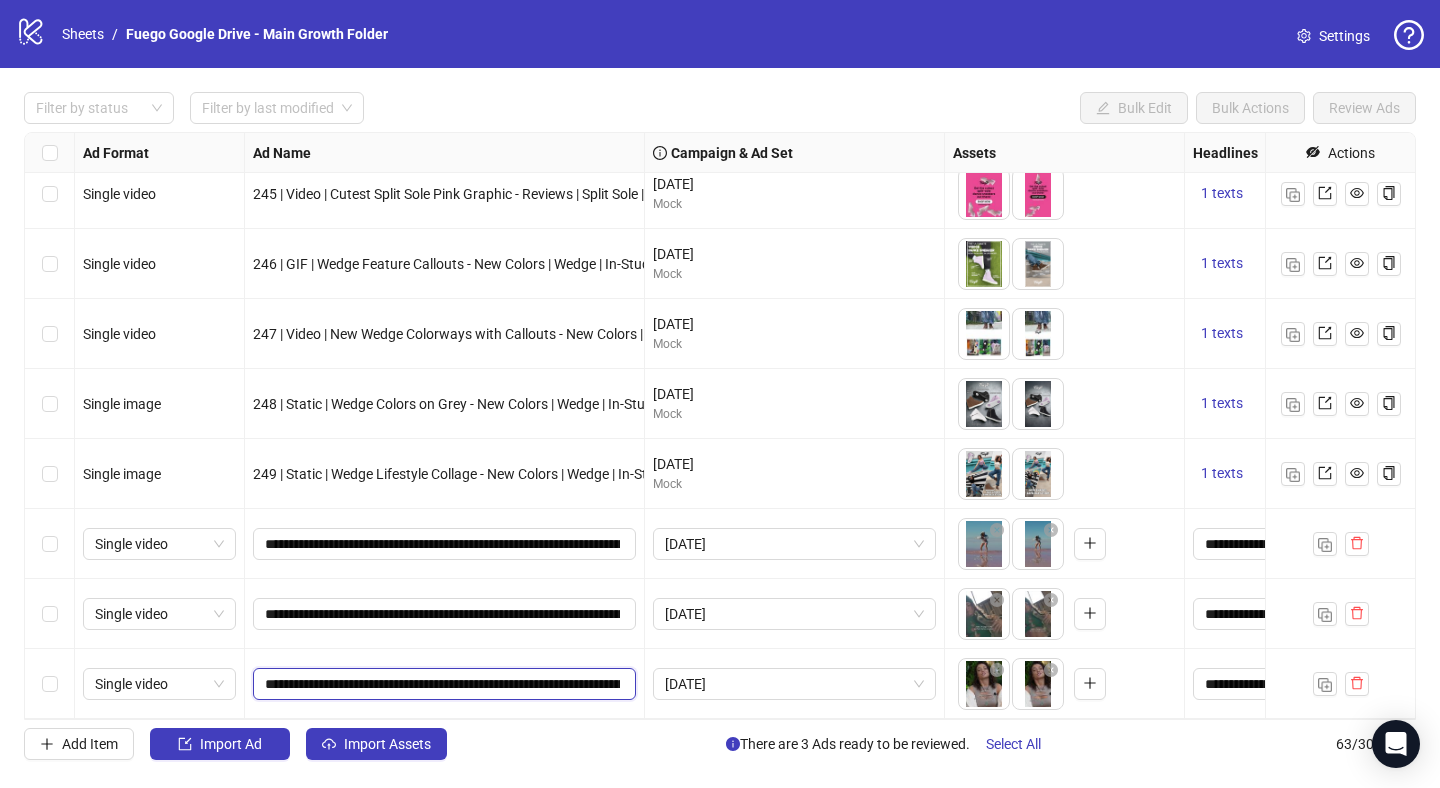 paste on "********" 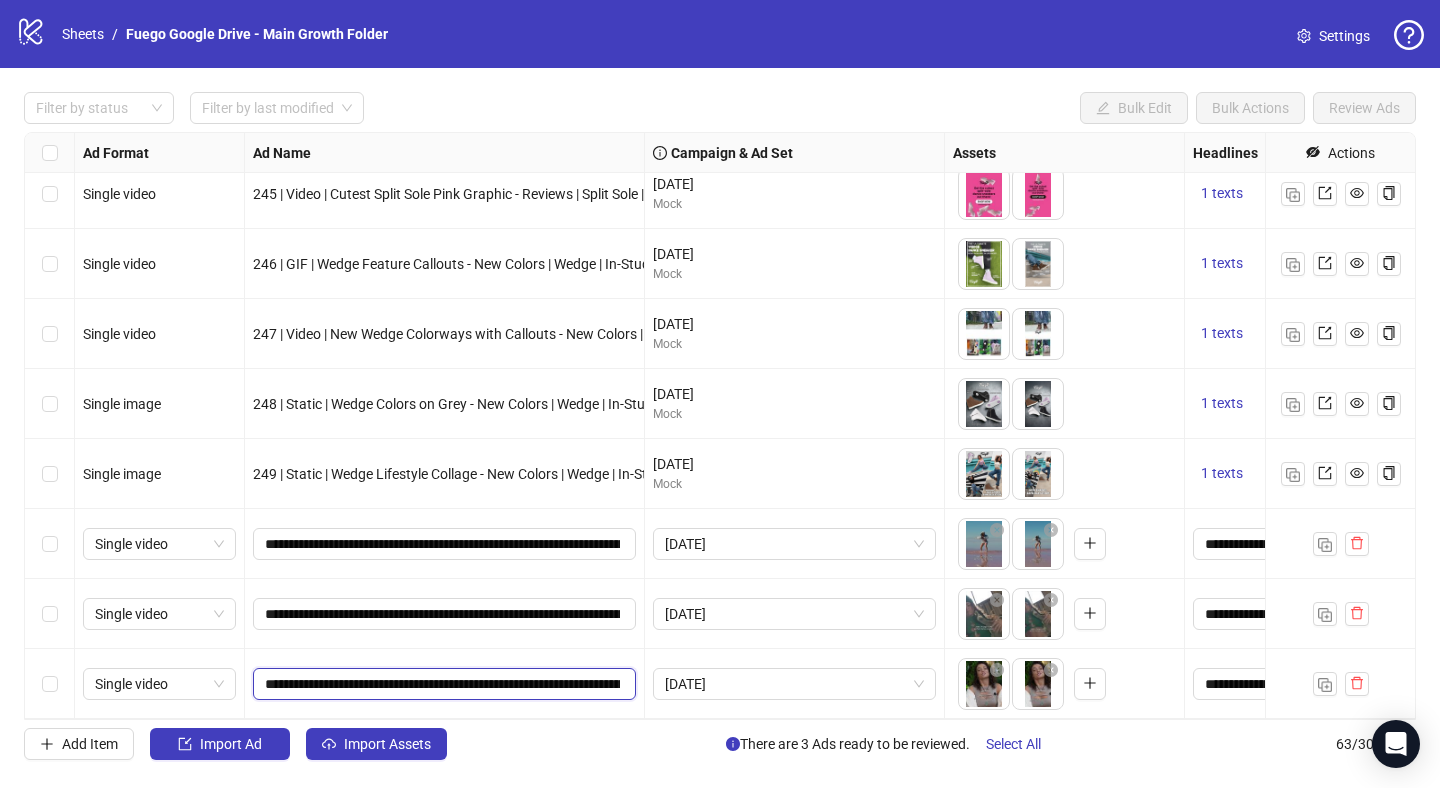 scroll, scrollTop: 0, scrollLeft: 550, axis: horizontal 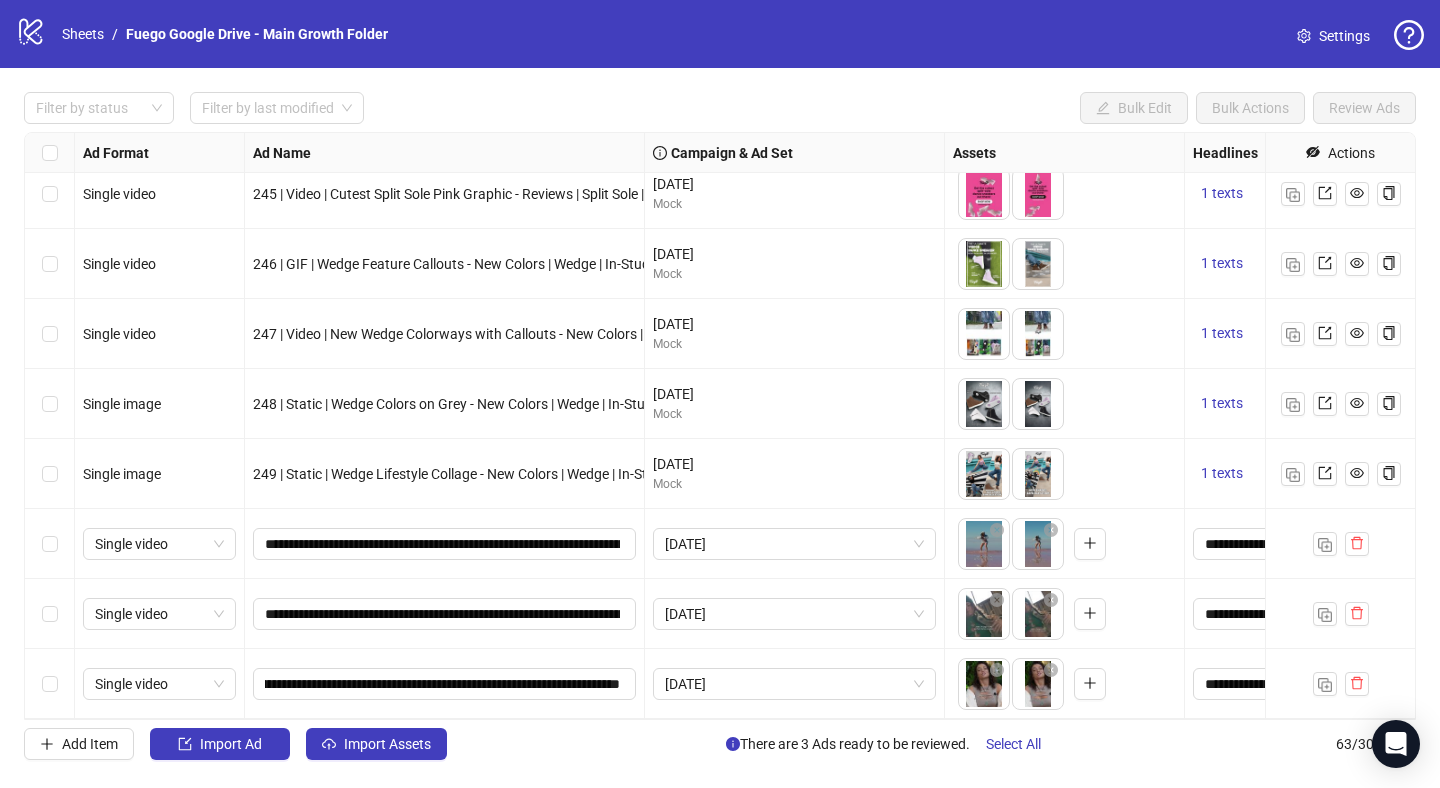 click on "**********" at bounding box center [445, 684] 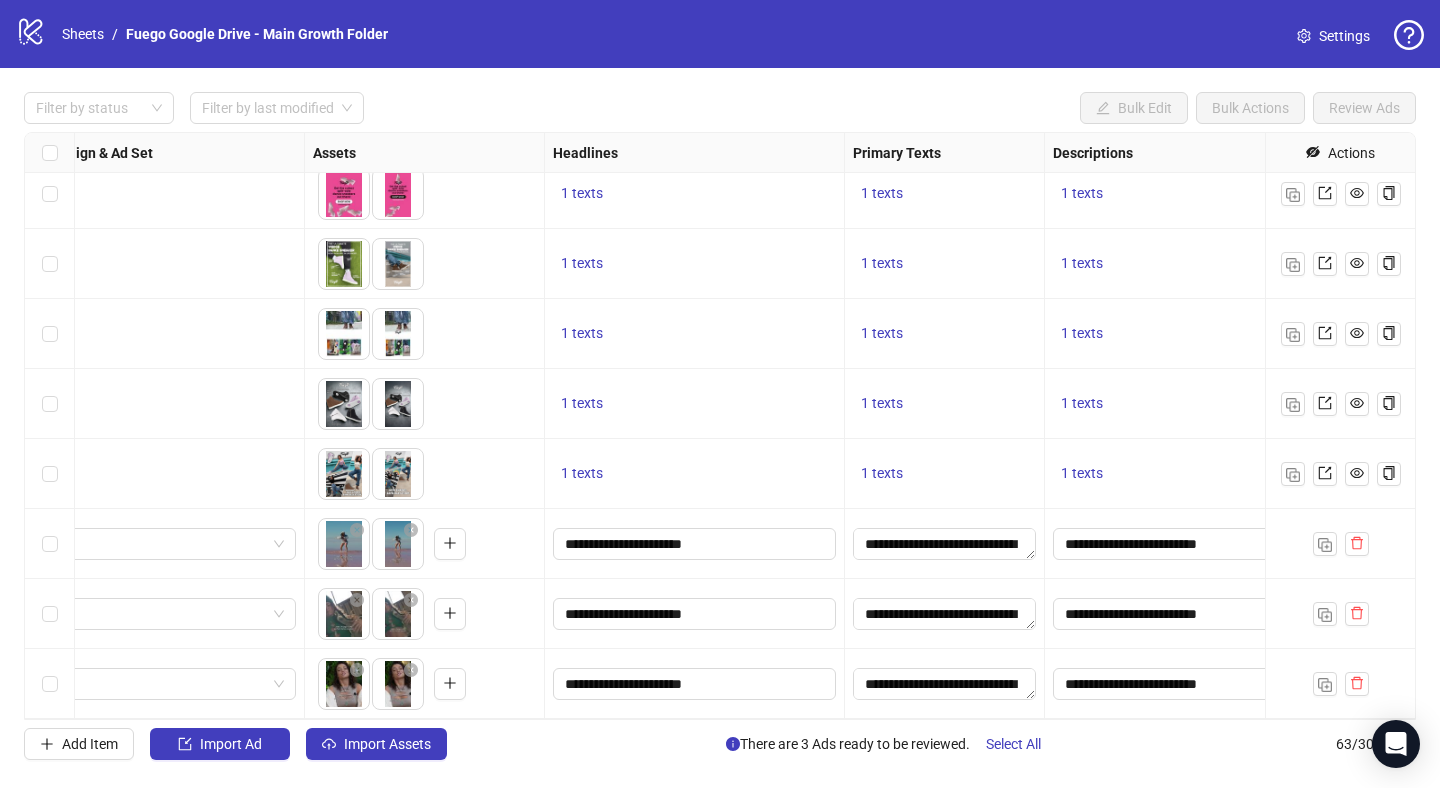 scroll, scrollTop: 3864, scrollLeft: 772, axis: both 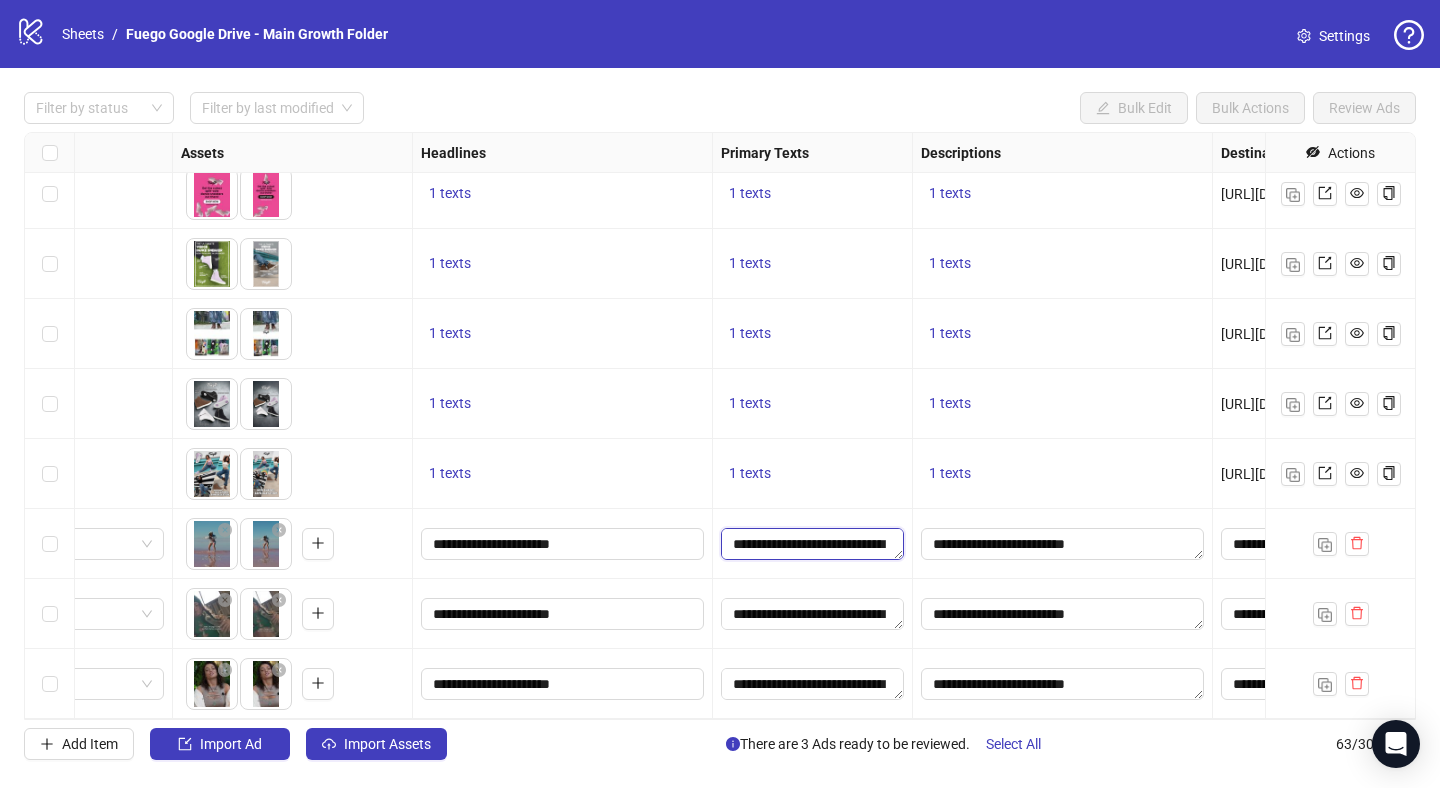 click on "**********" at bounding box center (812, 544) 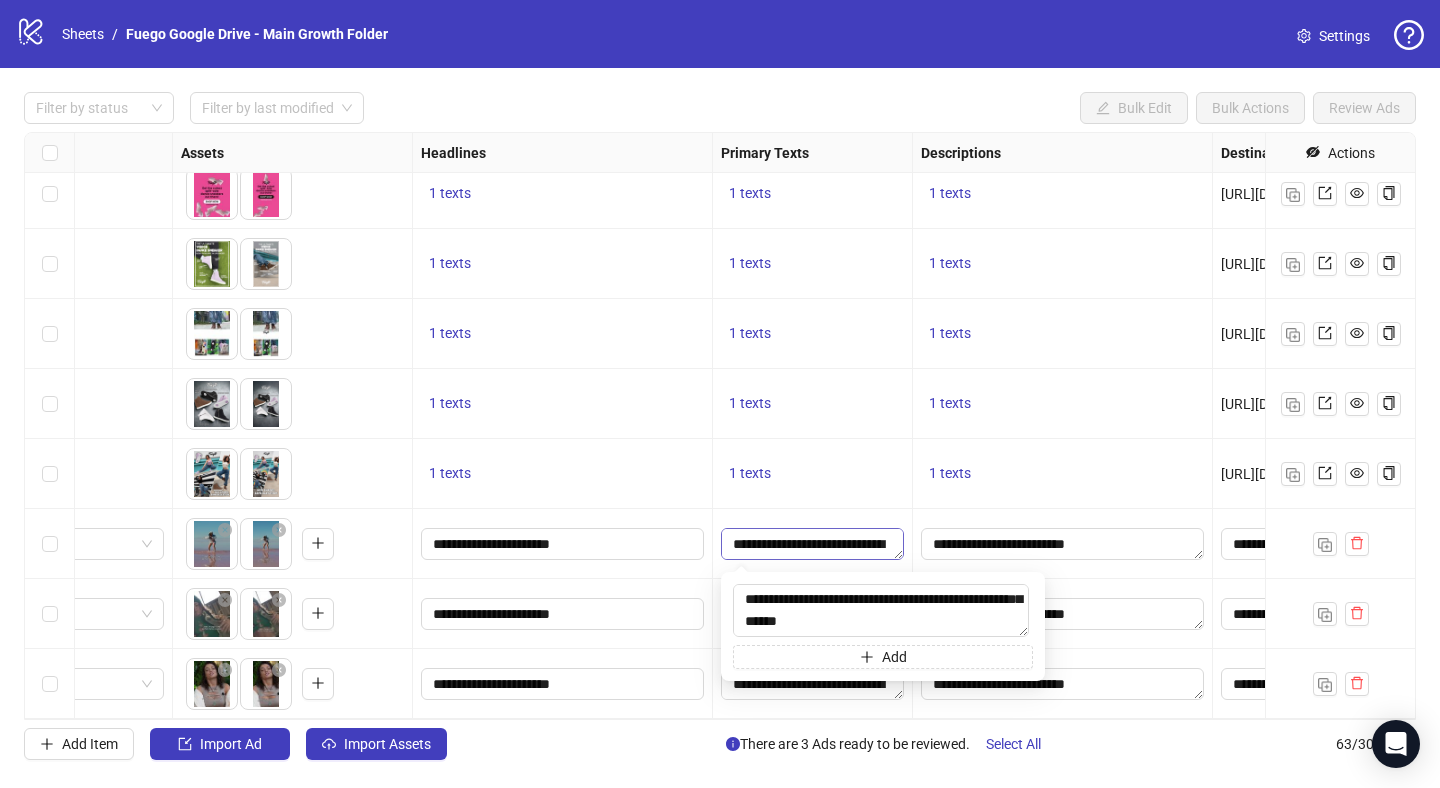 type on "**********" 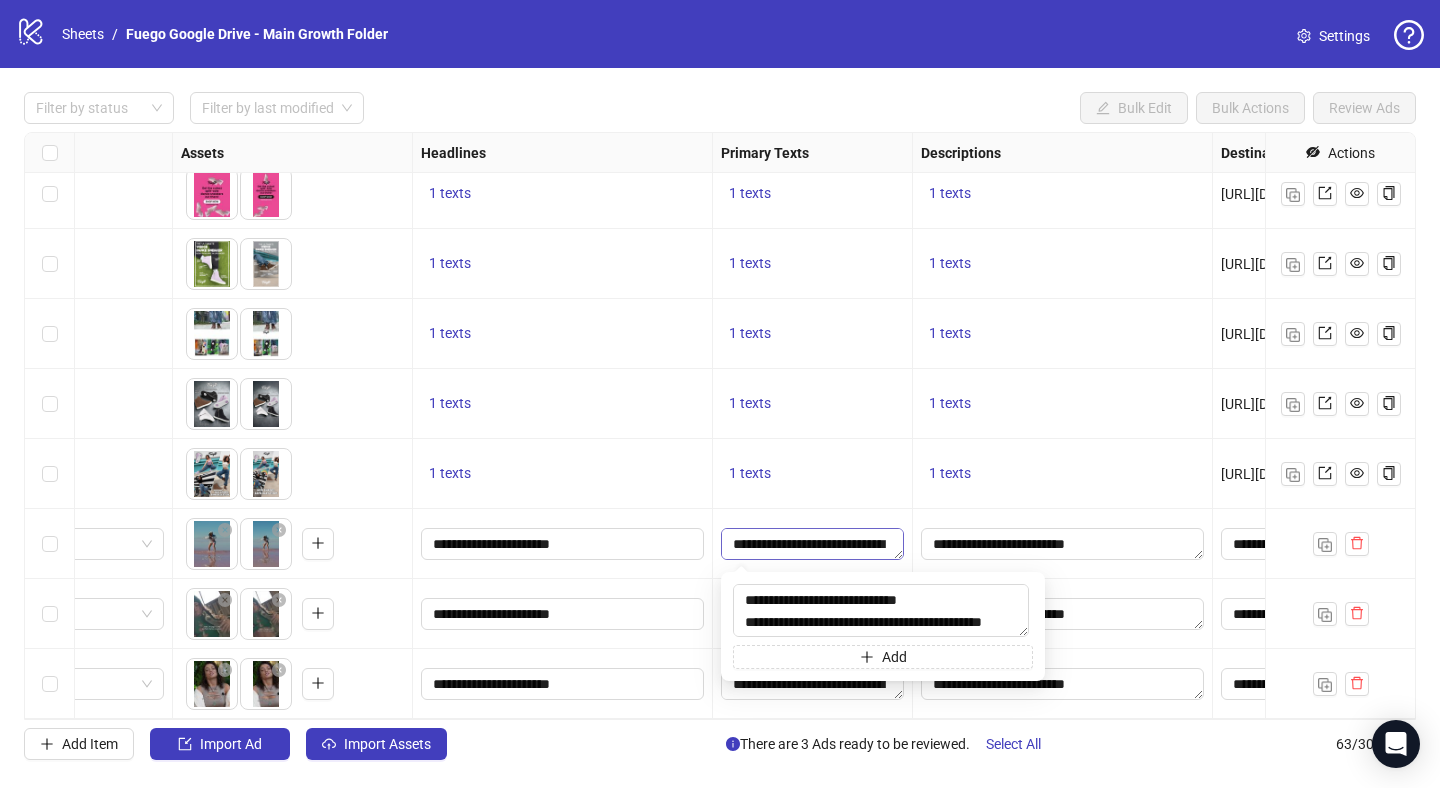 scroll, scrollTop: 279, scrollLeft: 0, axis: vertical 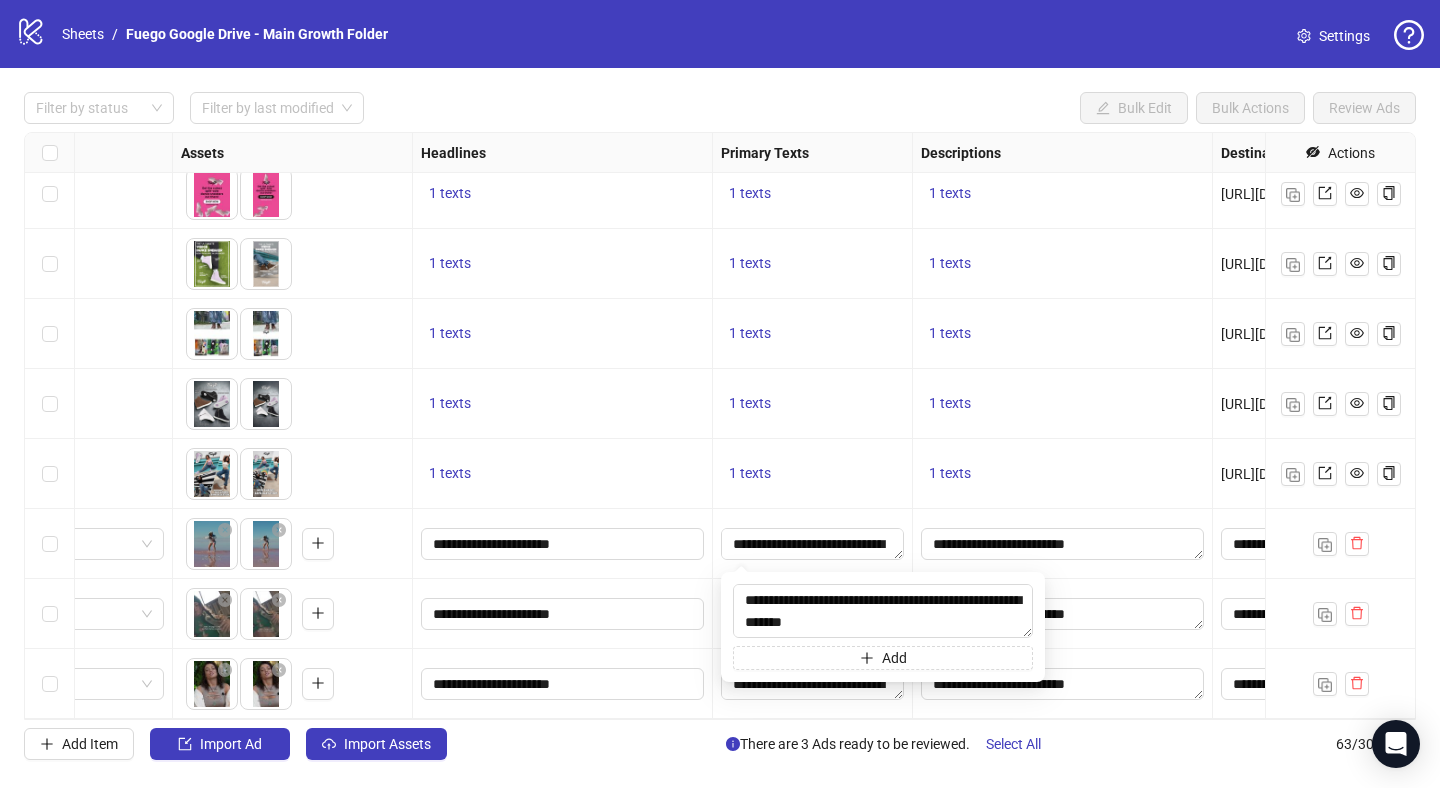 click on "**********" at bounding box center (813, 614) 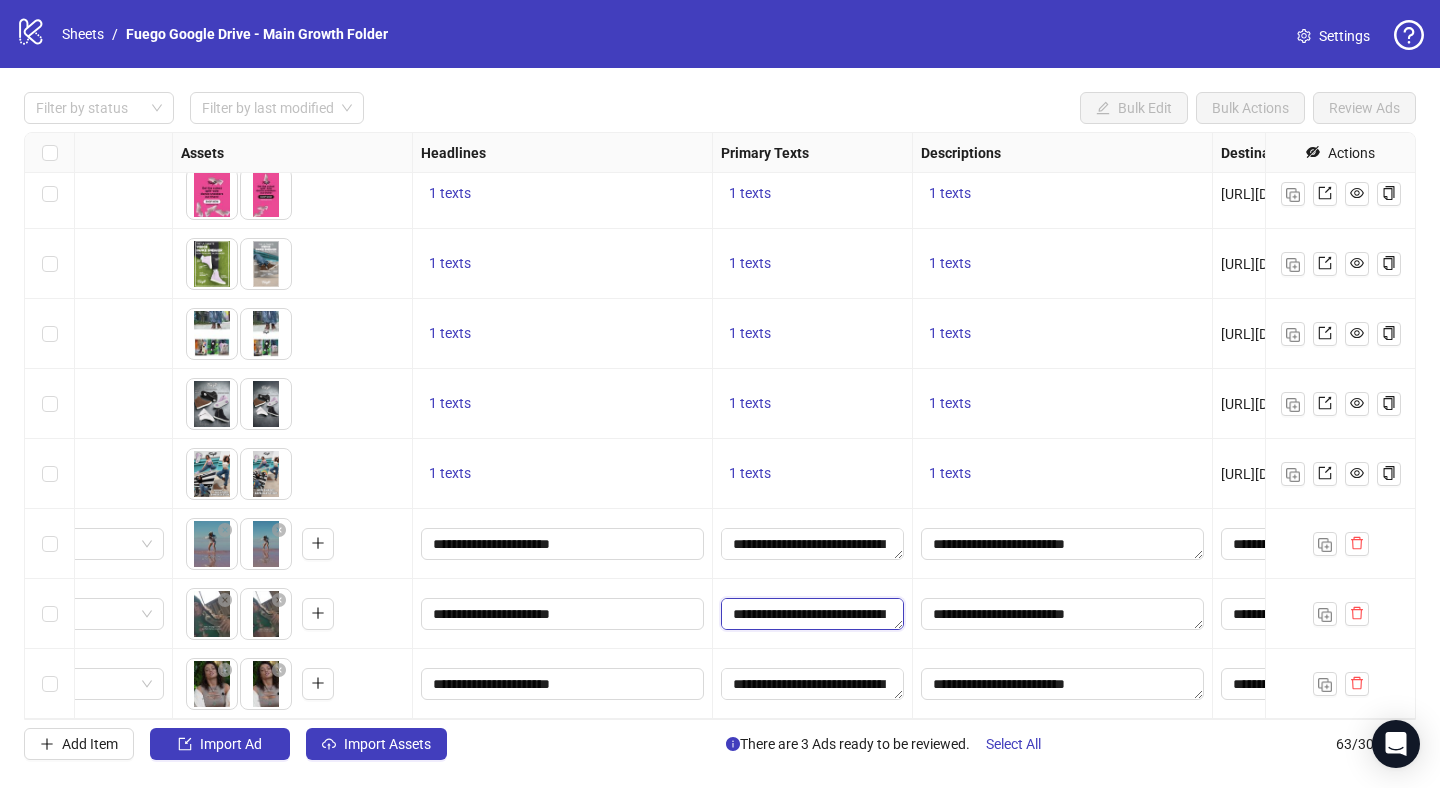 click on "**********" at bounding box center (812, 614) 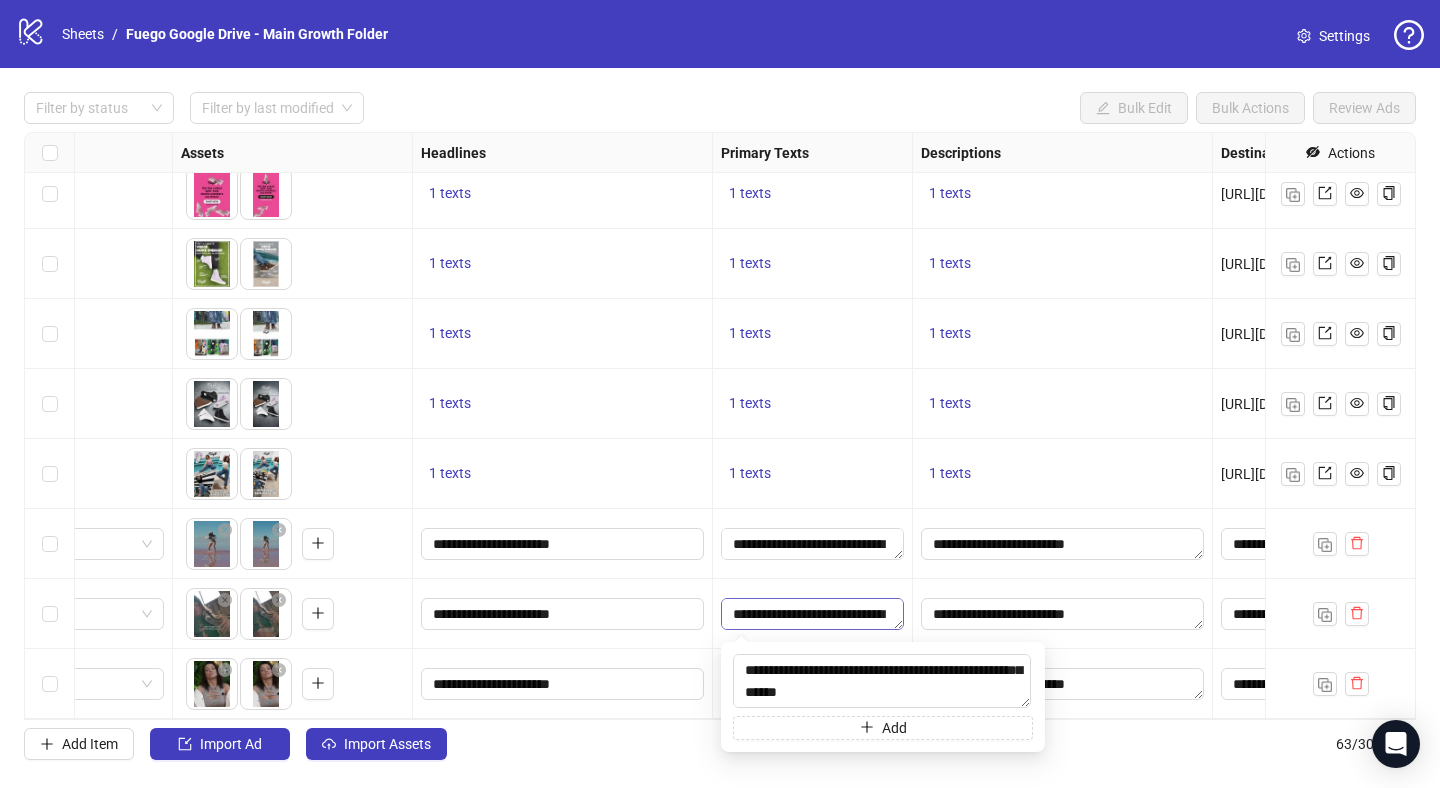 type on "**********" 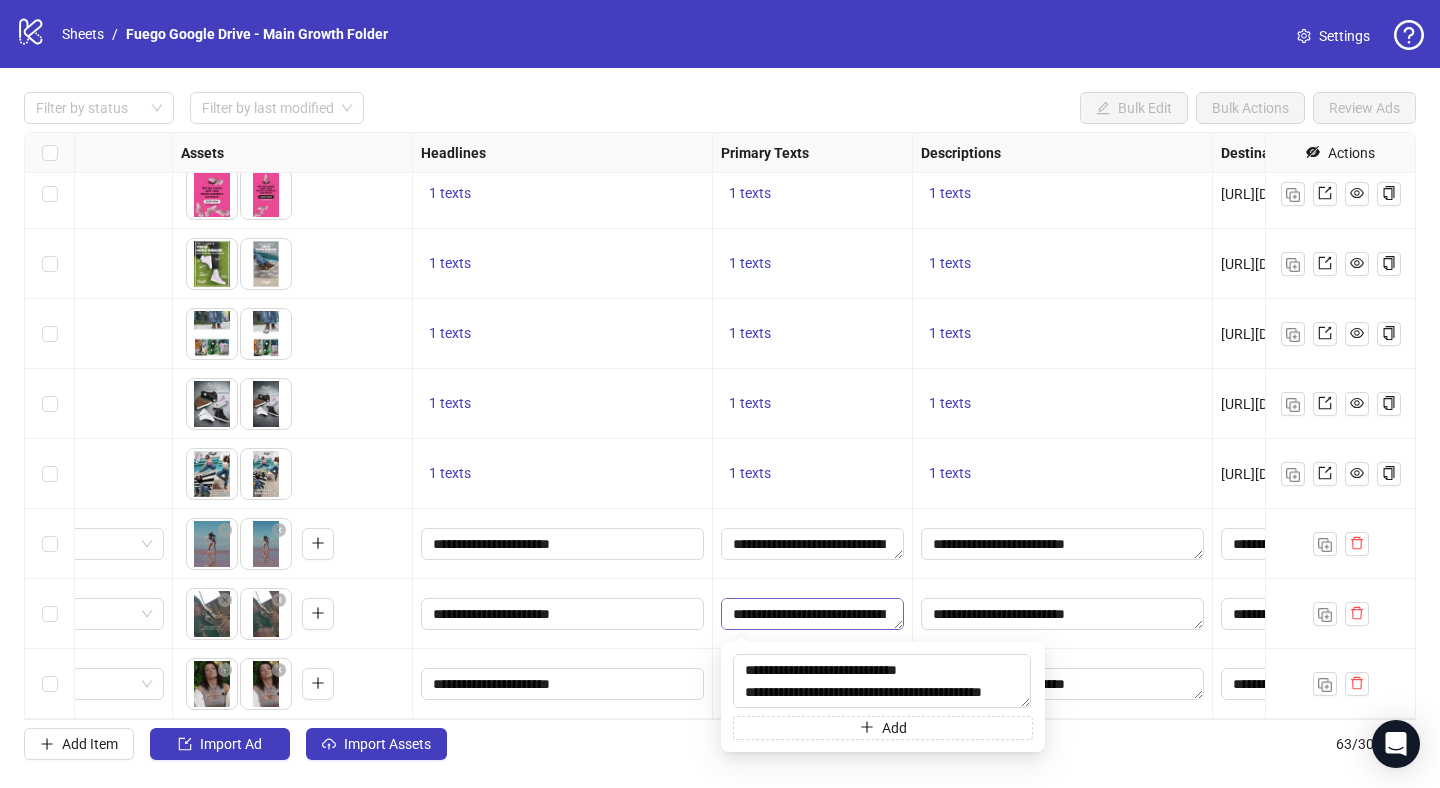 scroll, scrollTop: 279, scrollLeft: 0, axis: vertical 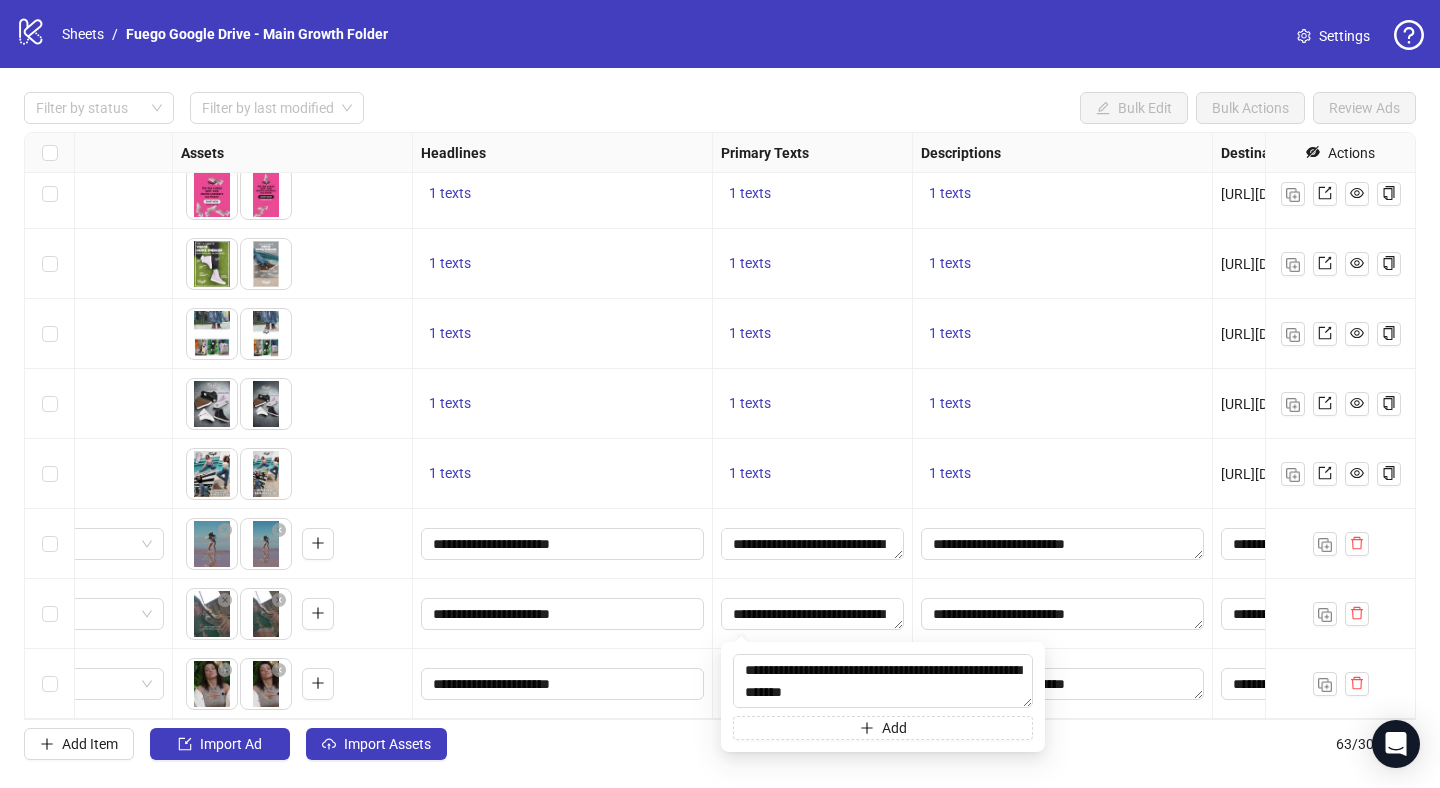 click on "**********" at bounding box center [563, 614] 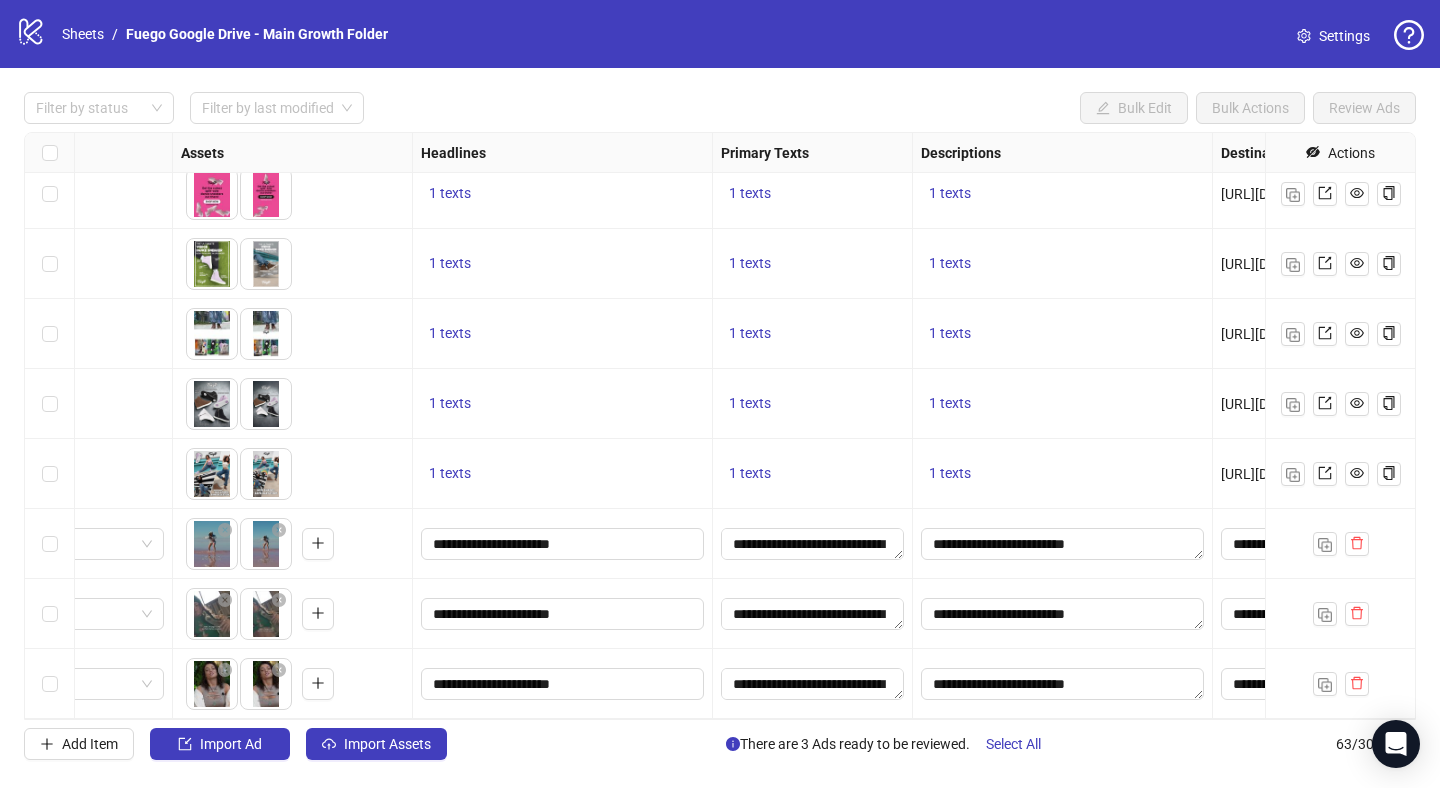 click on "**********" at bounding box center (813, 684) 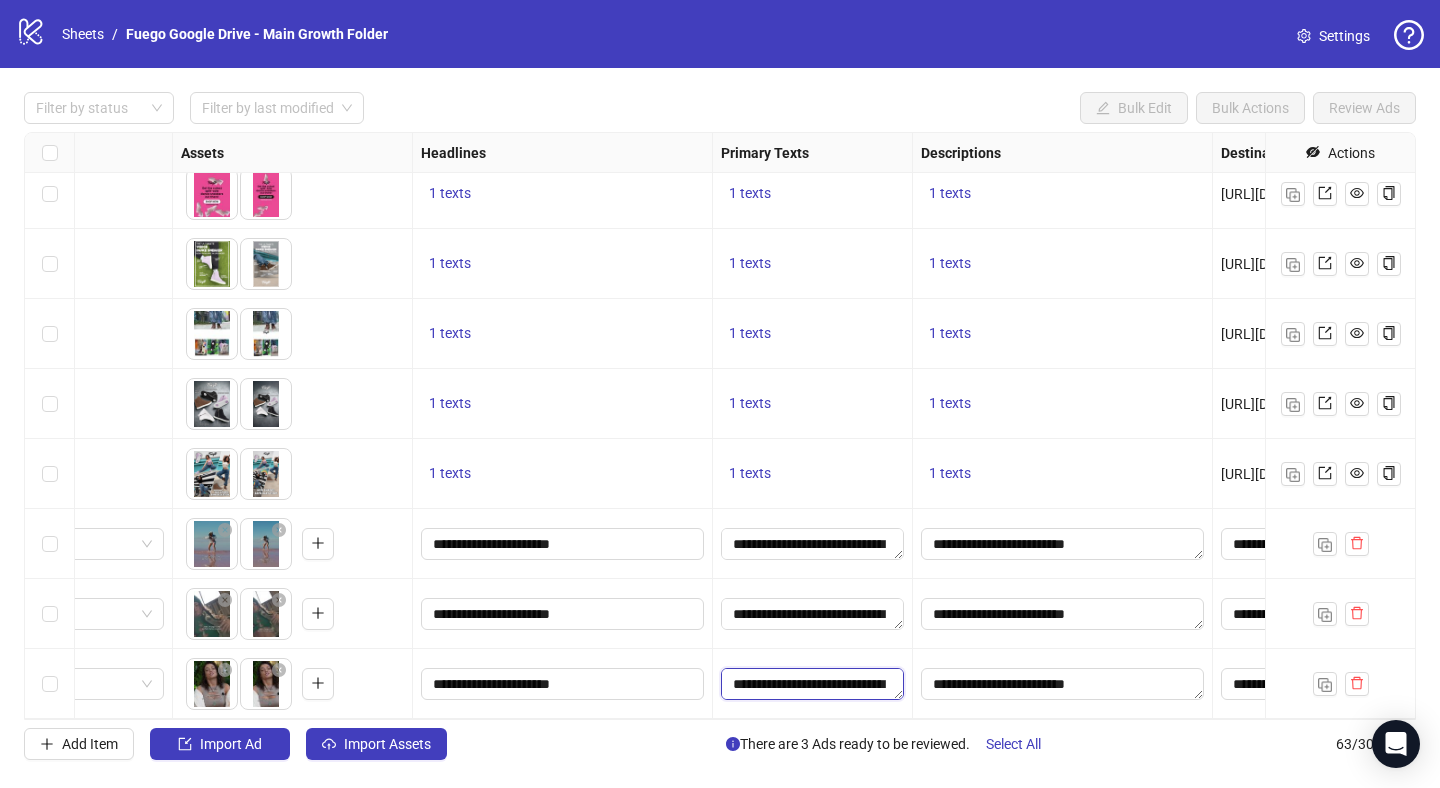 click on "**********" at bounding box center [812, 684] 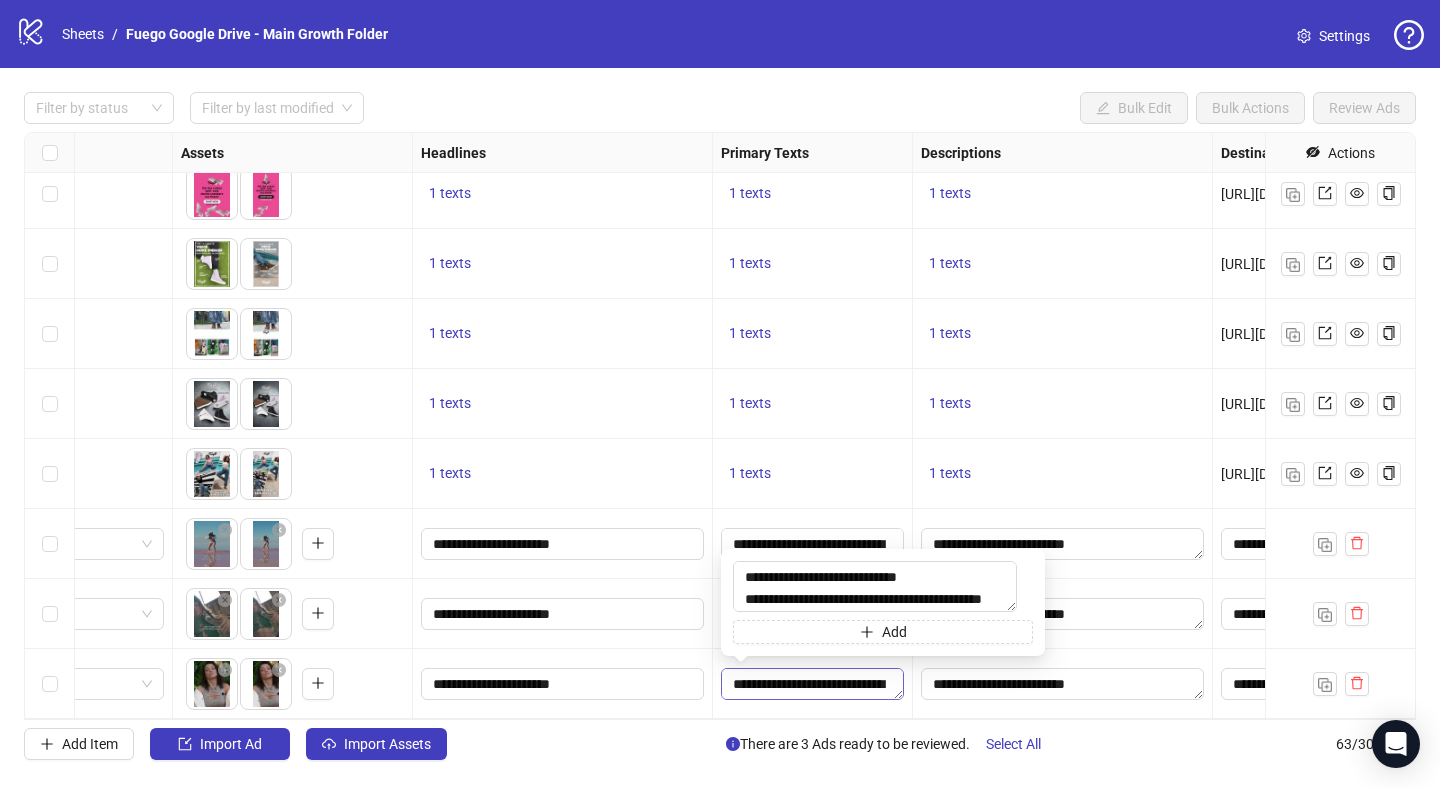 scroll, scrollTop: 279, scrollLeft: 0, axis: vertical 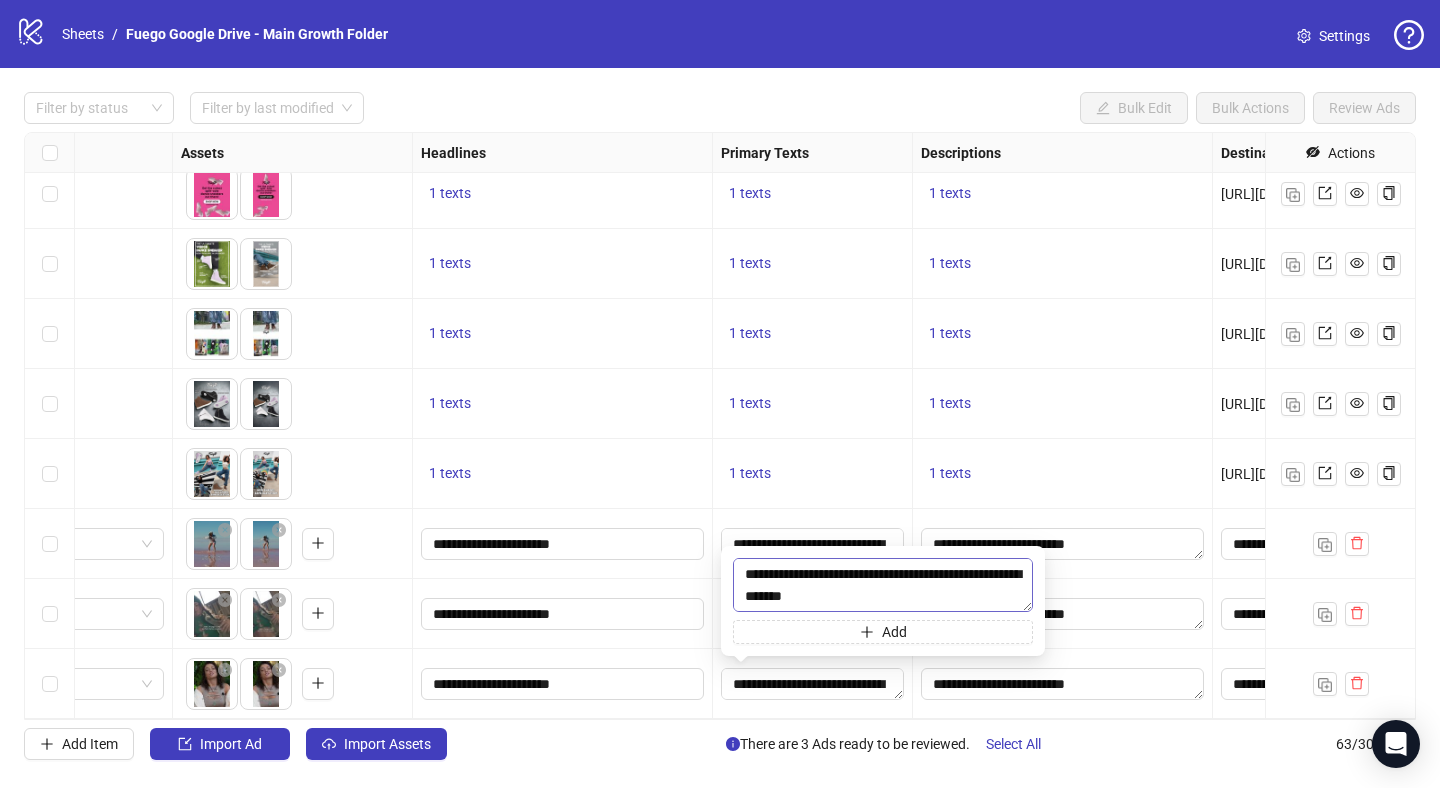 click on "**********" at bounding box center (883, 585) 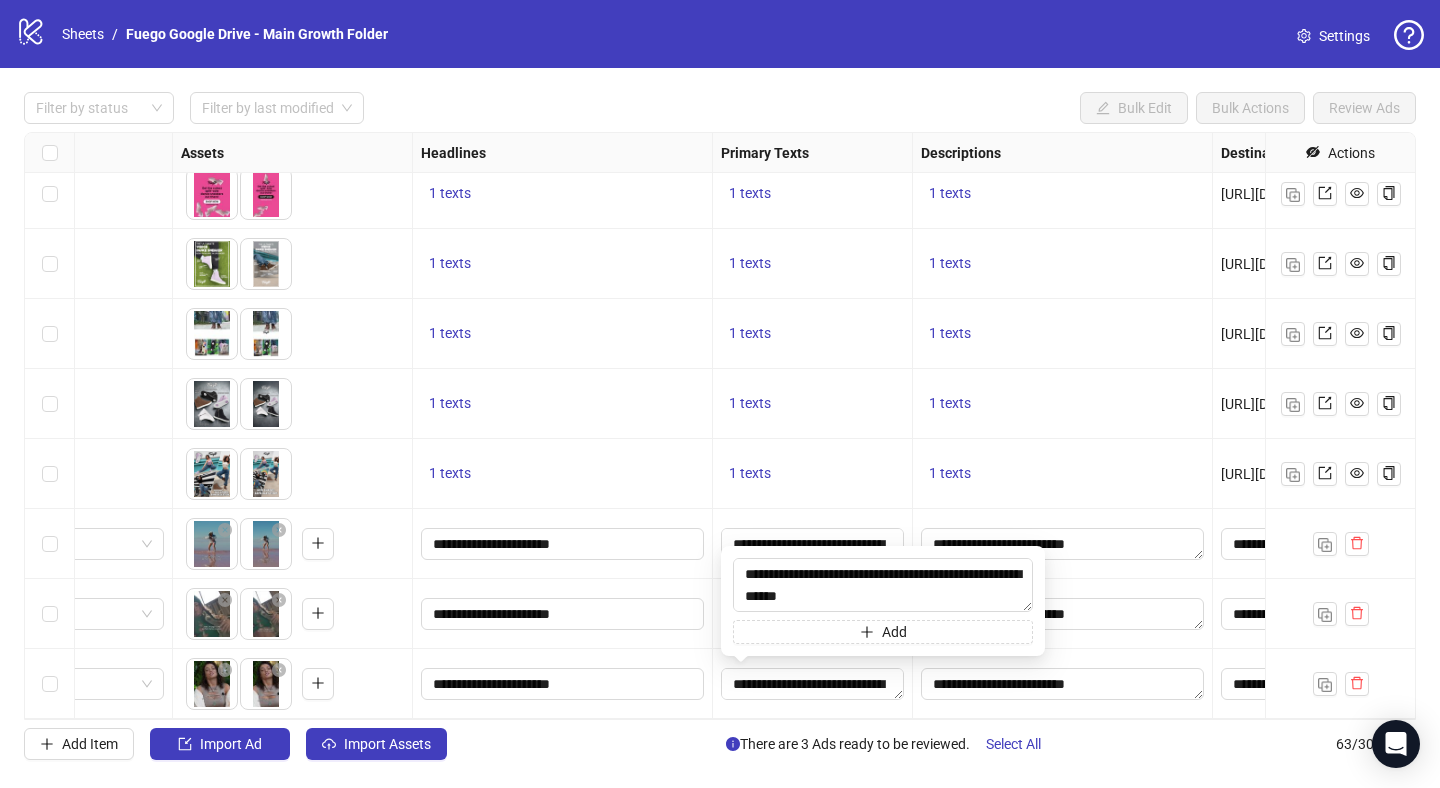 scroll, scrollTop: 0, scrollLeft: 0, axis: both 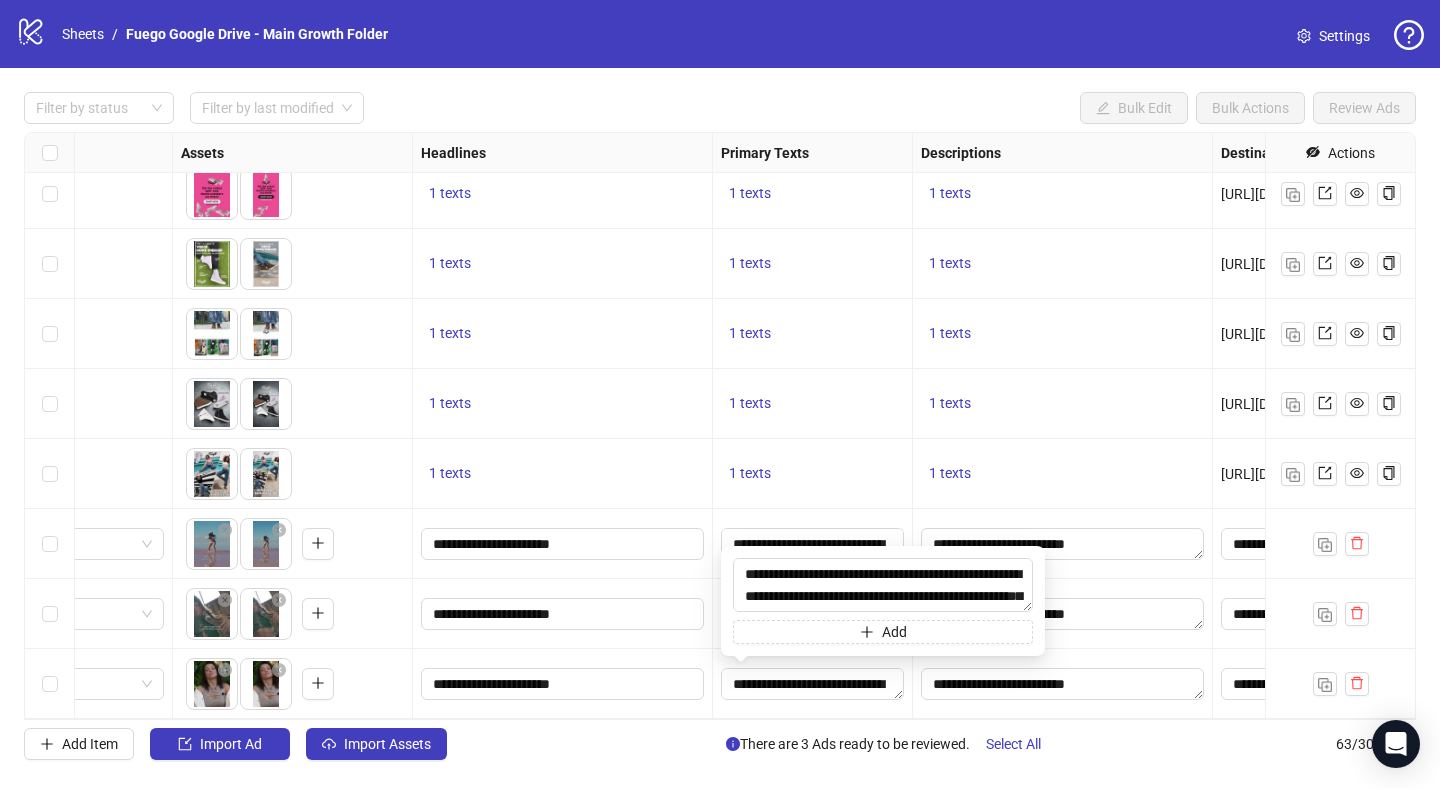 type on "**********" 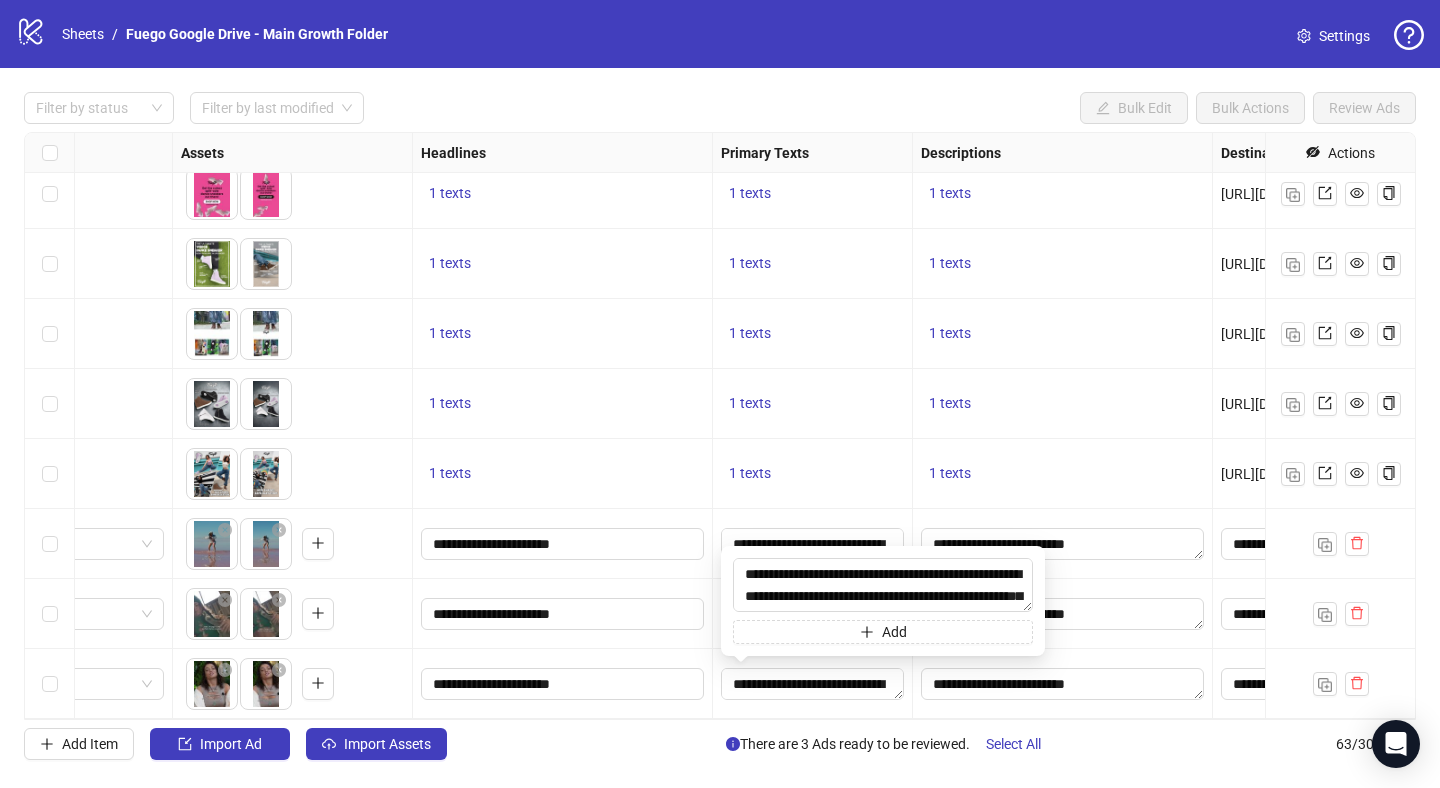 click on "**********" at bounding box center (813, 684) 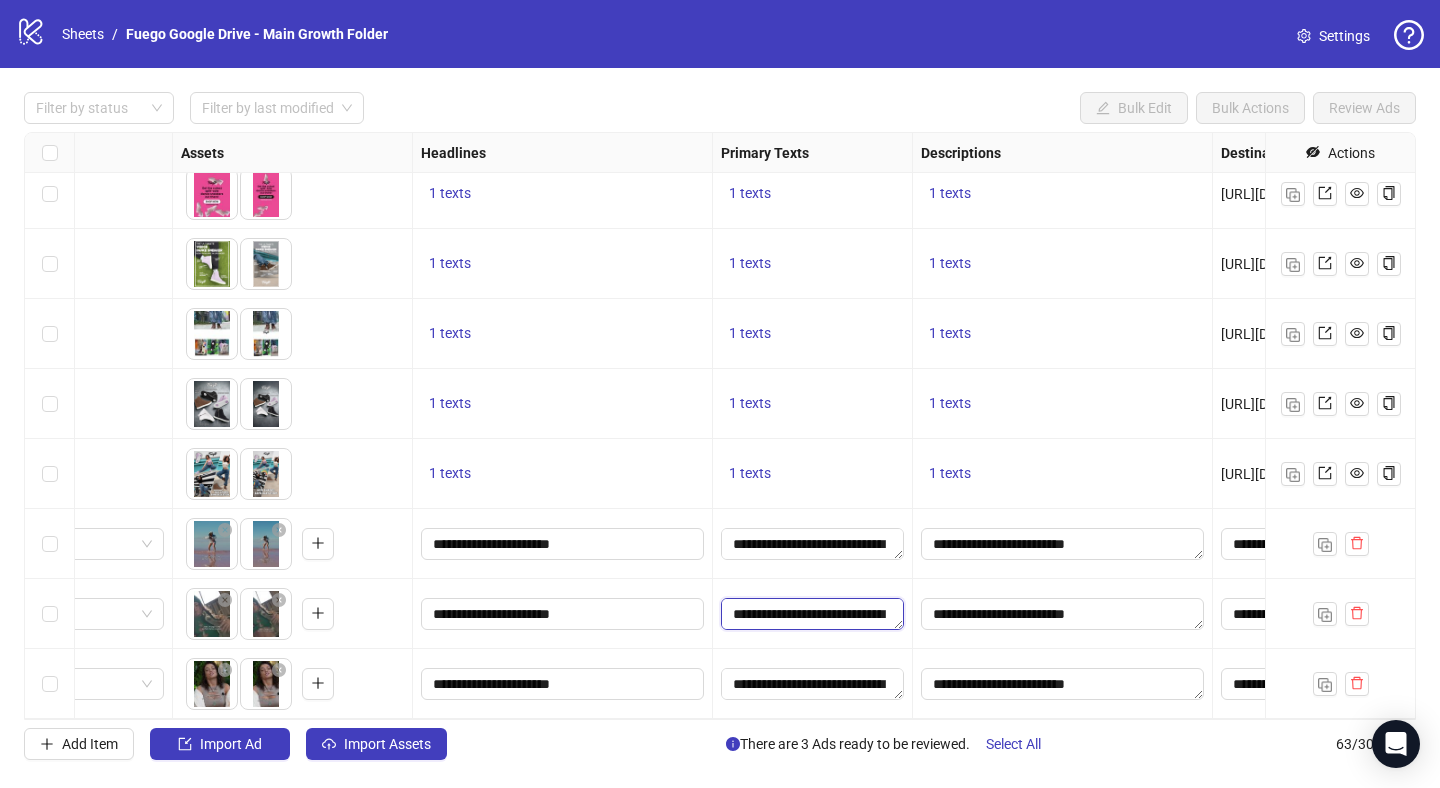 click on "**********" at bounding box center [812, 614] 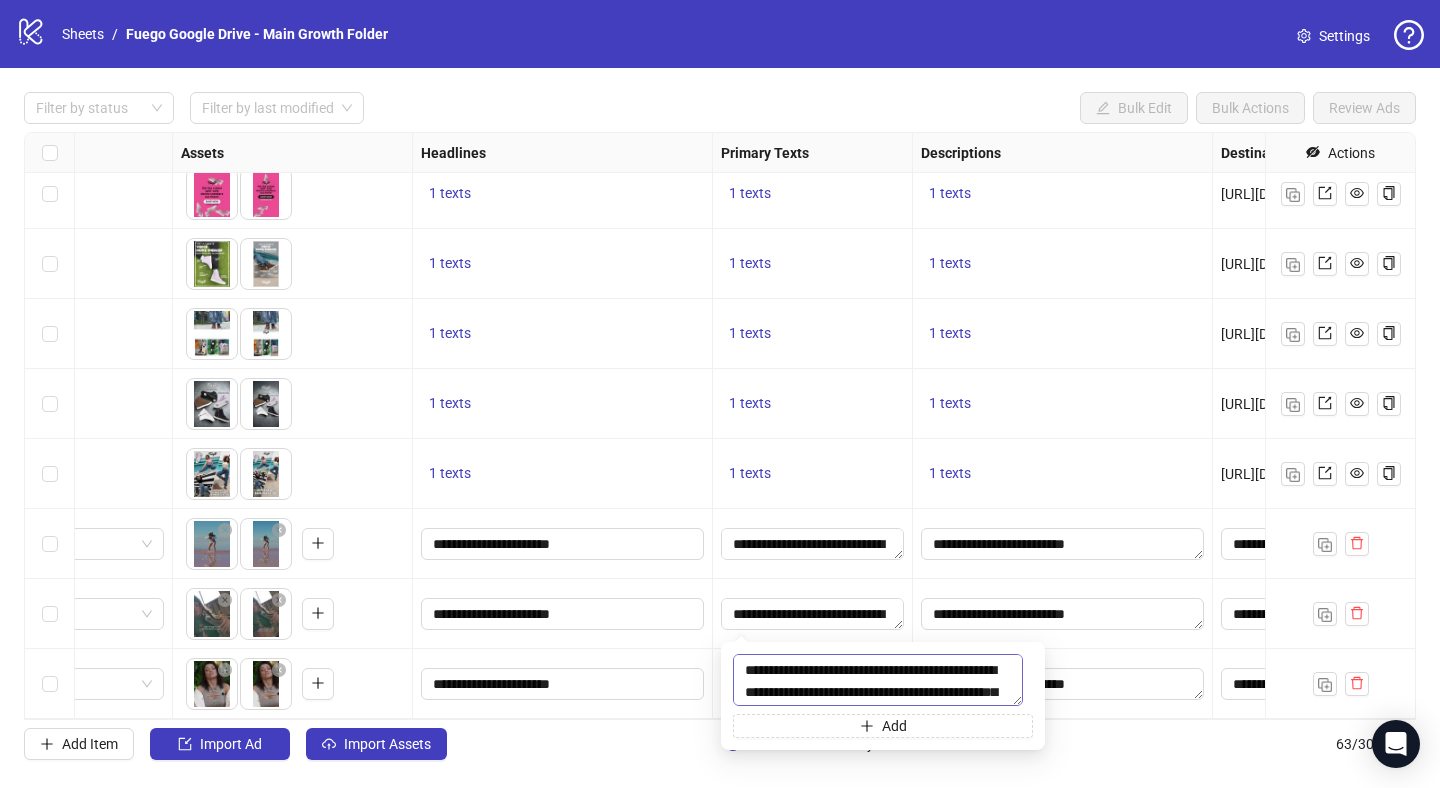 click on "**********" at bounding box center [878, 680] 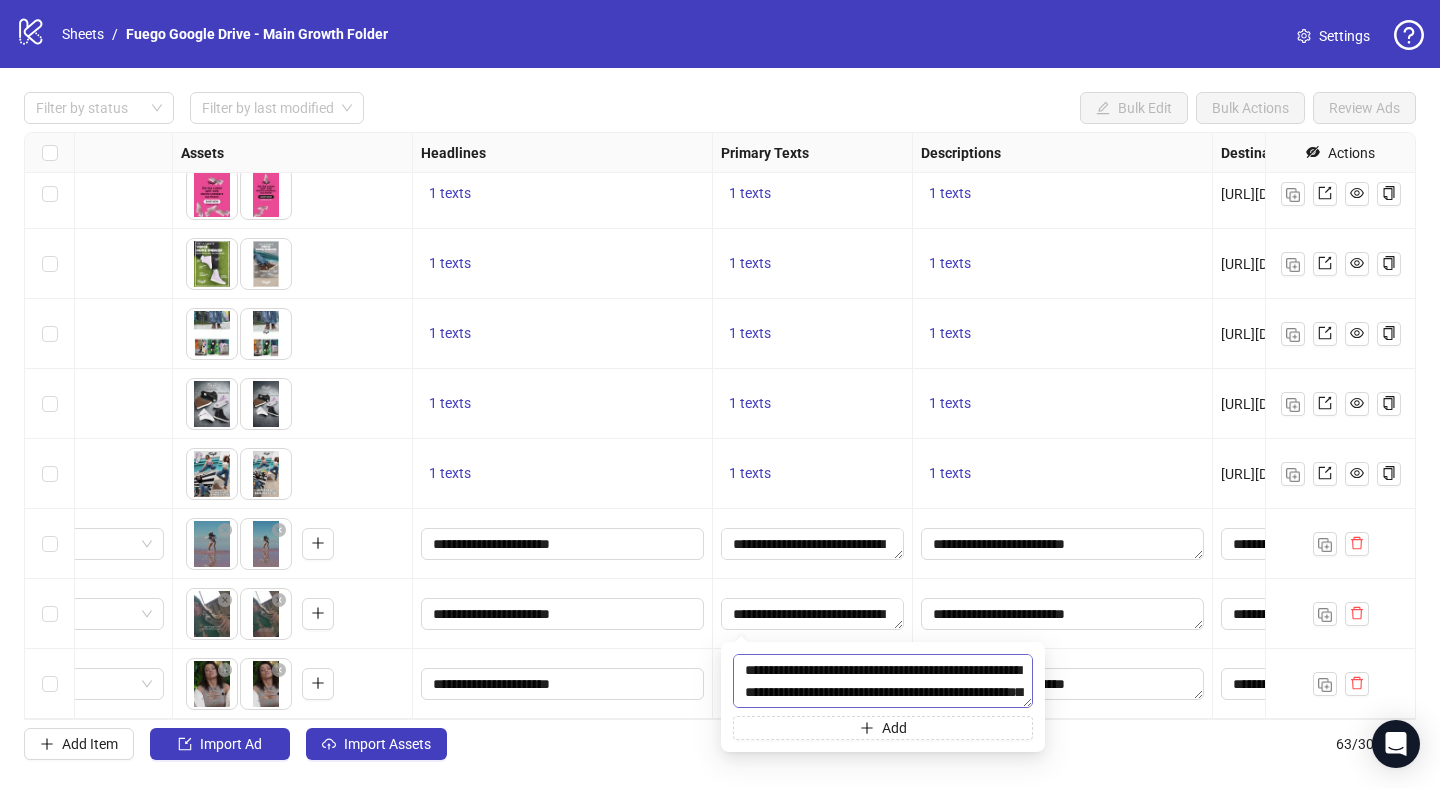 scroll, scrollTop: 286, scrollLeft: 0, axis: vertical 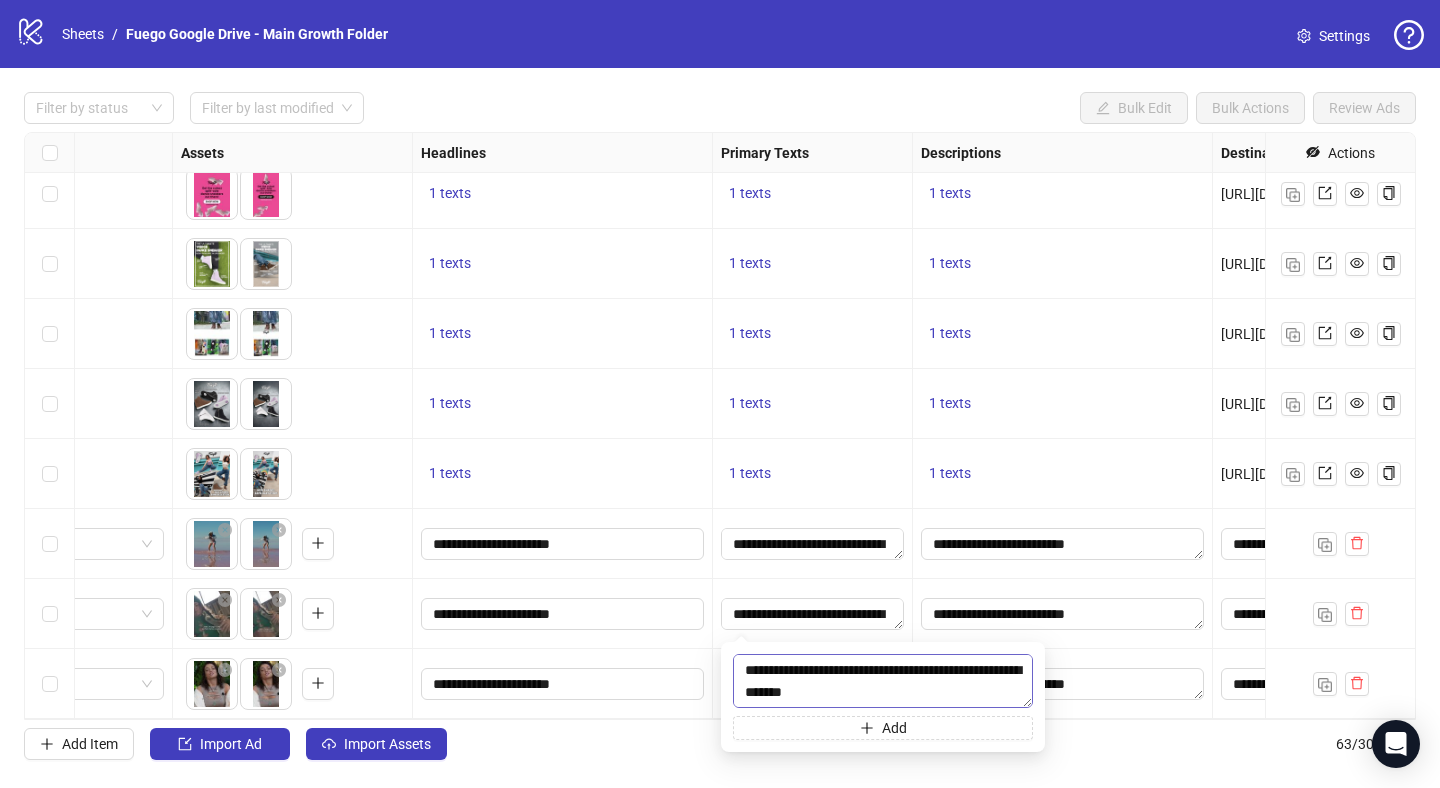 type on "**********" 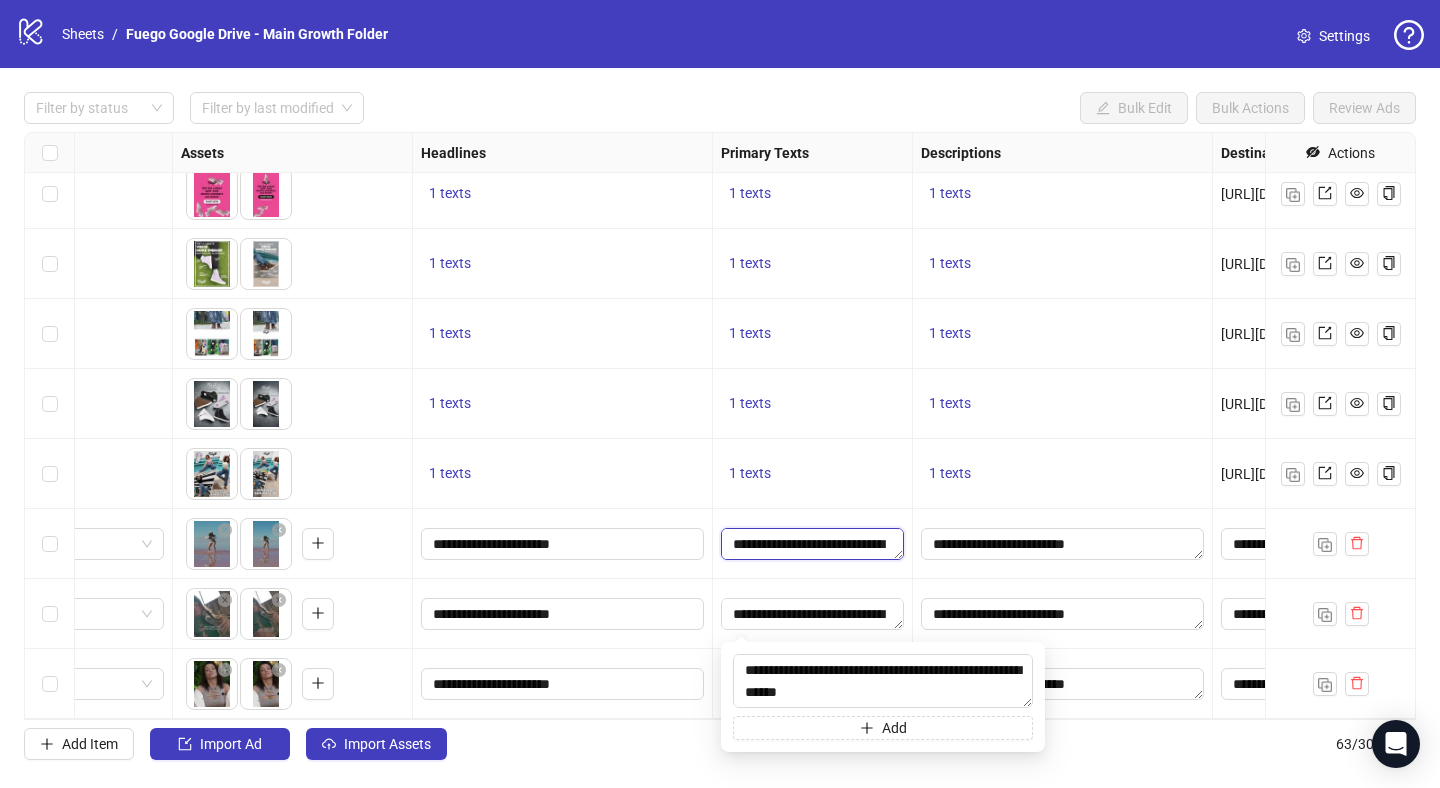 click on "**********" at bounding box center [812, 544] 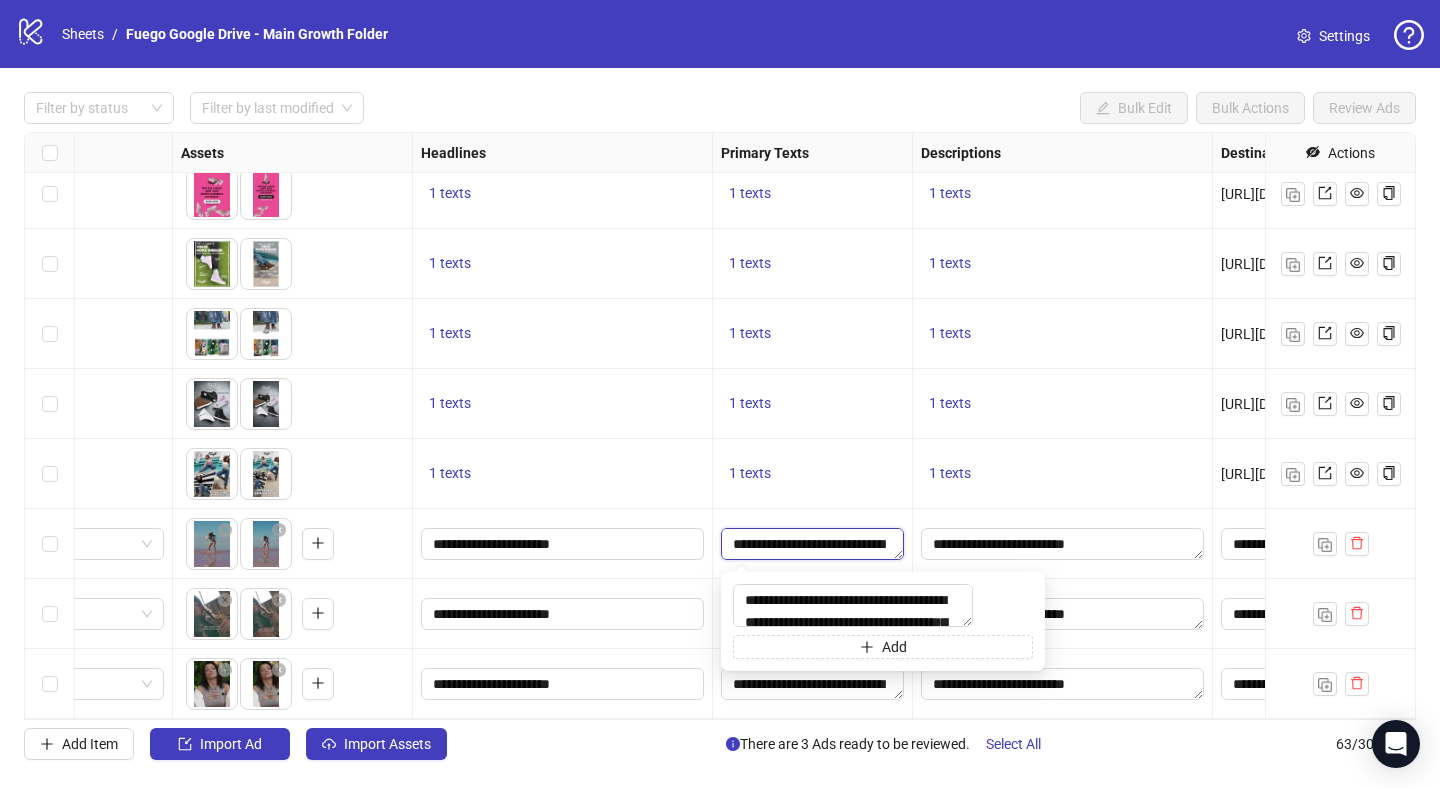click on "**********" at bounding box center [812, 544] 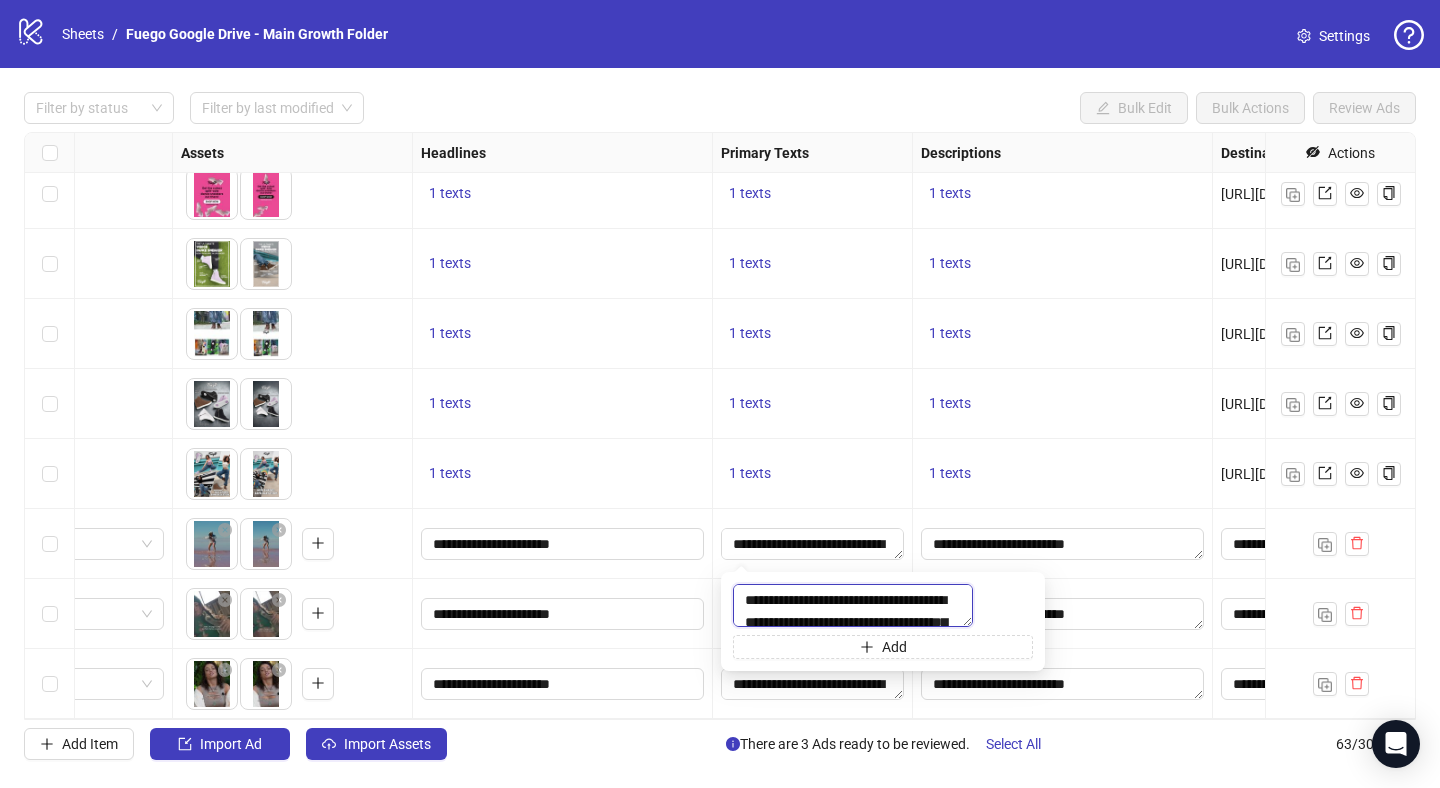 scroll, scrollTop: 286, scrollLeft: 0, axis: vertical 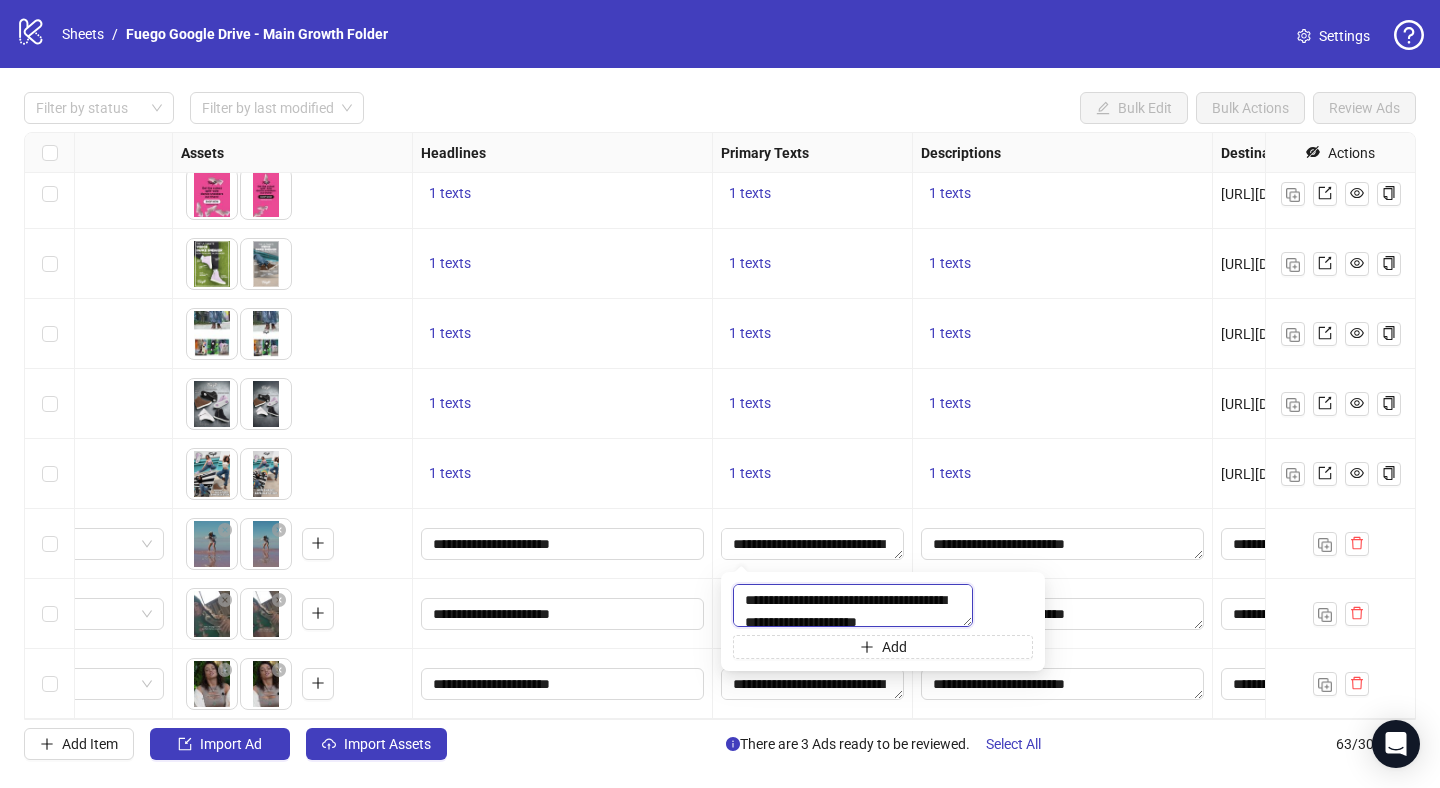 click on "**********" at bounding box center [853, 605] 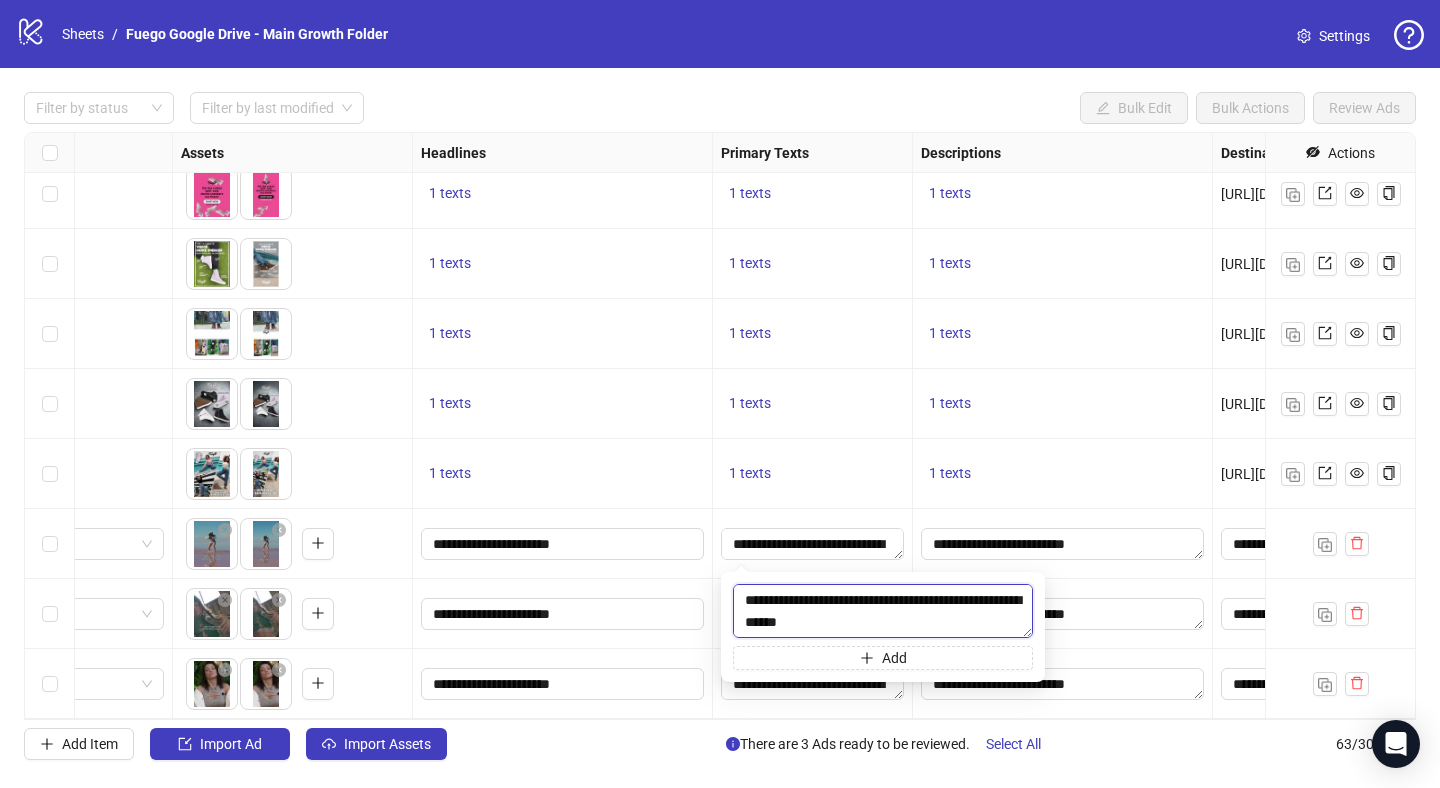 scroll, scrollTop: 0, scrollLeft: 0, axis: both 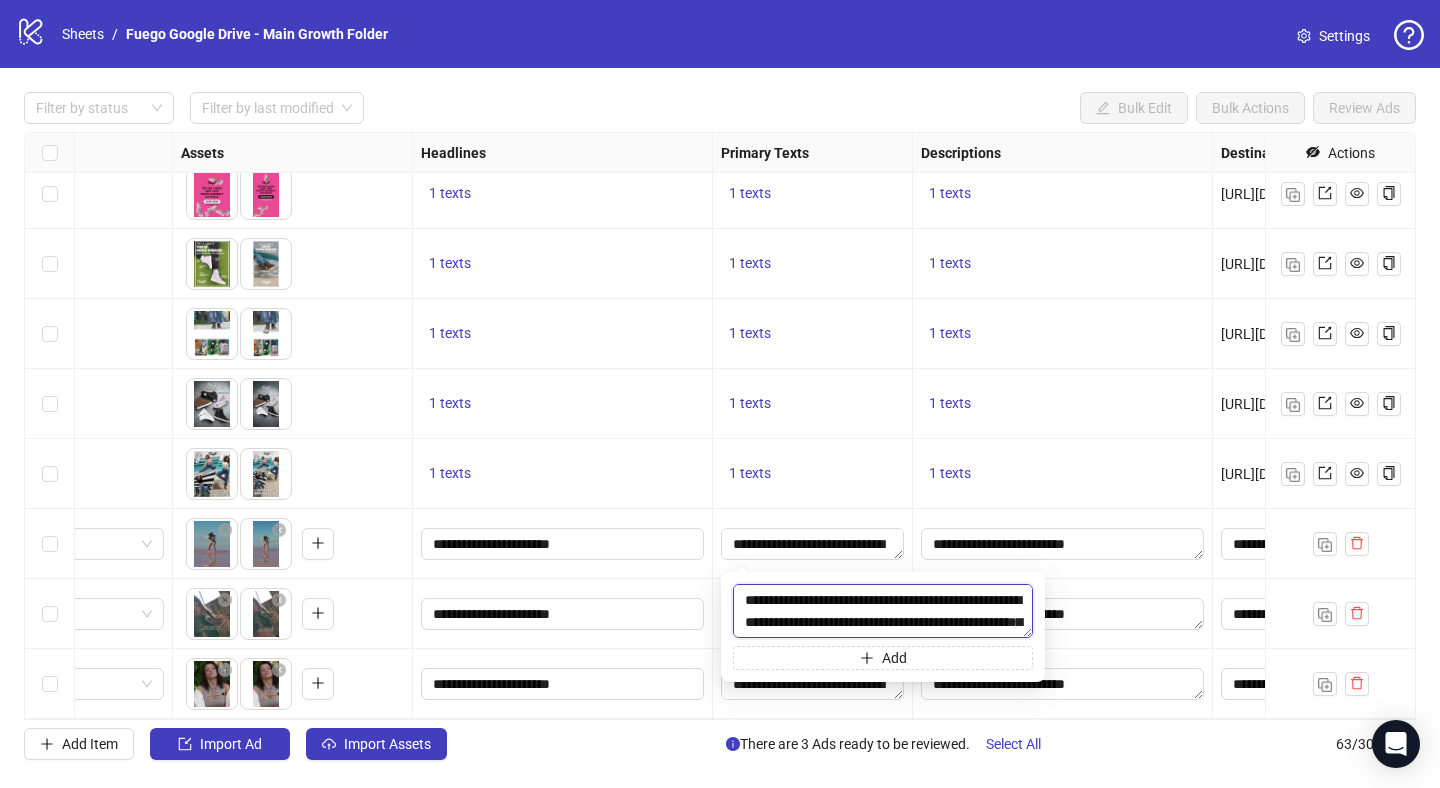 type on "**********" 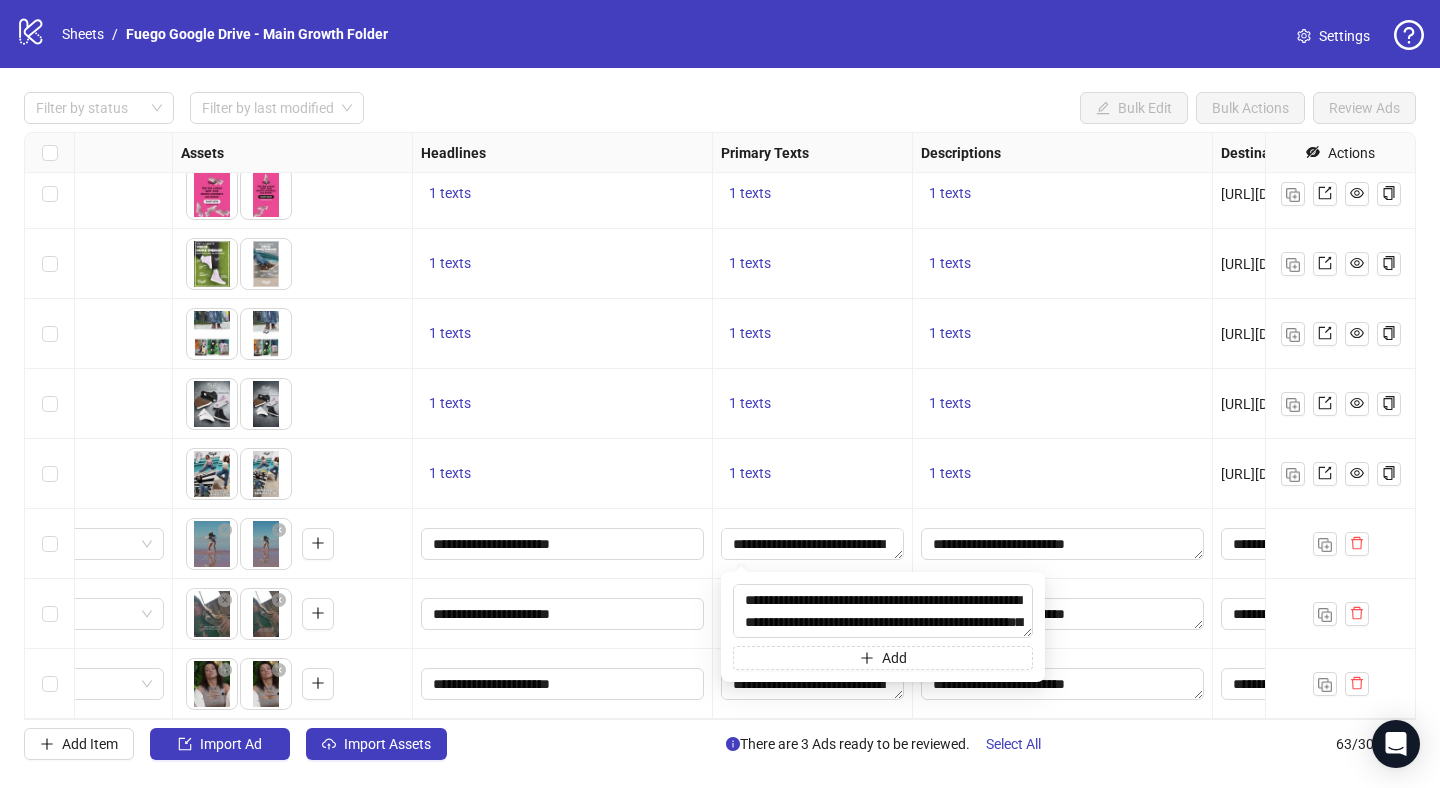 click on "**********" at bounding box center (813, 544) 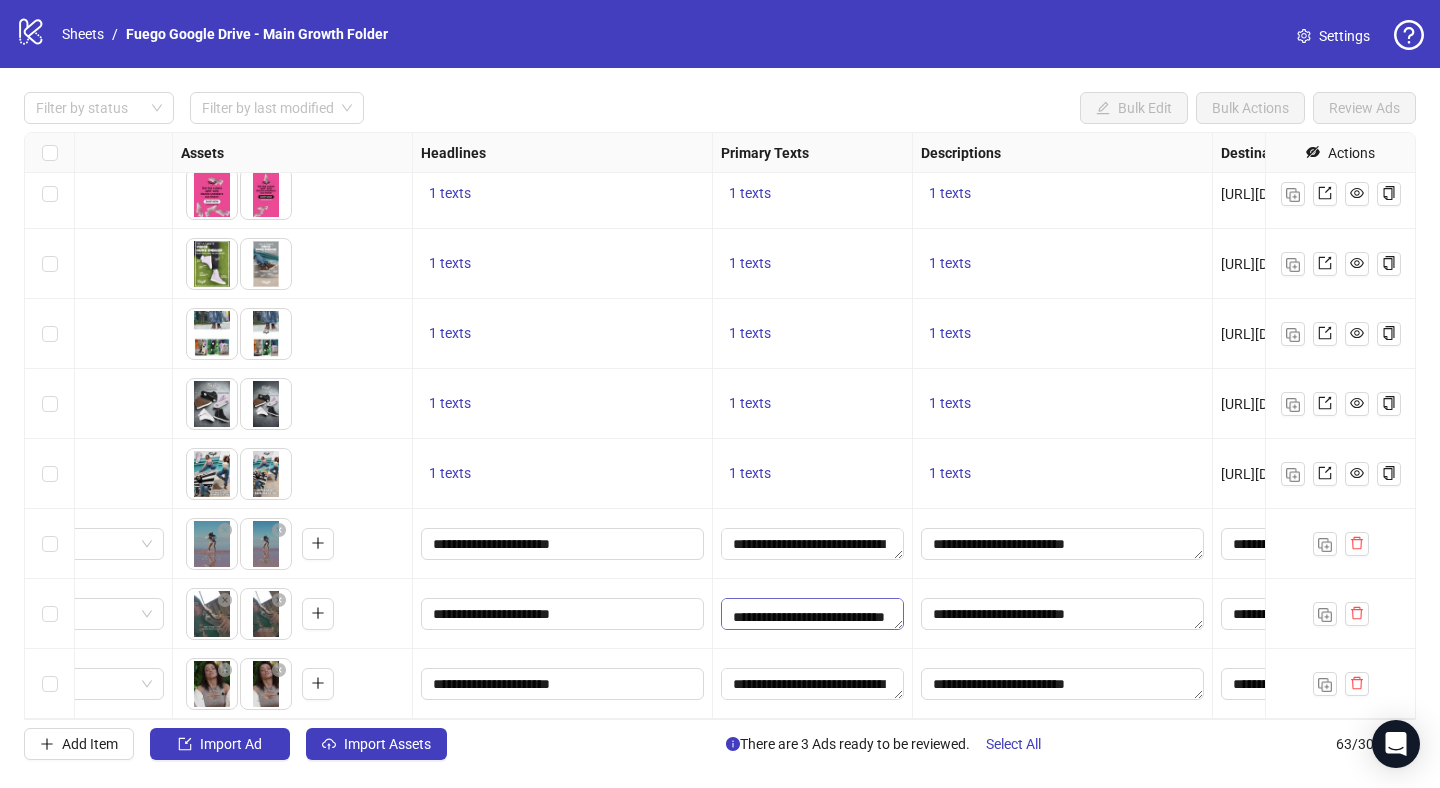 scroll, scrollTop: 83, scrollLeft: 0, axis: vertical 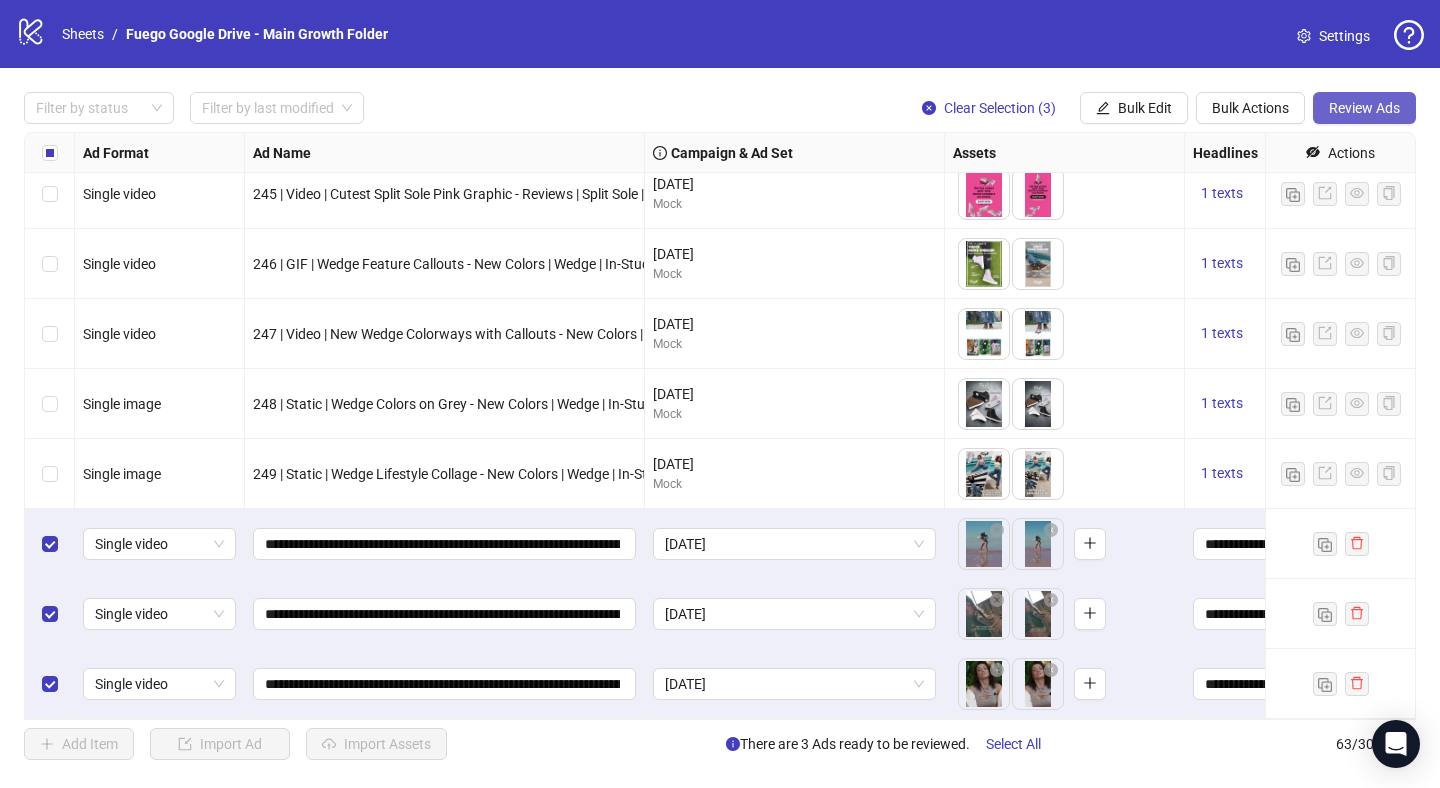click on "Review Ads" at bounding box center [1364, 108] 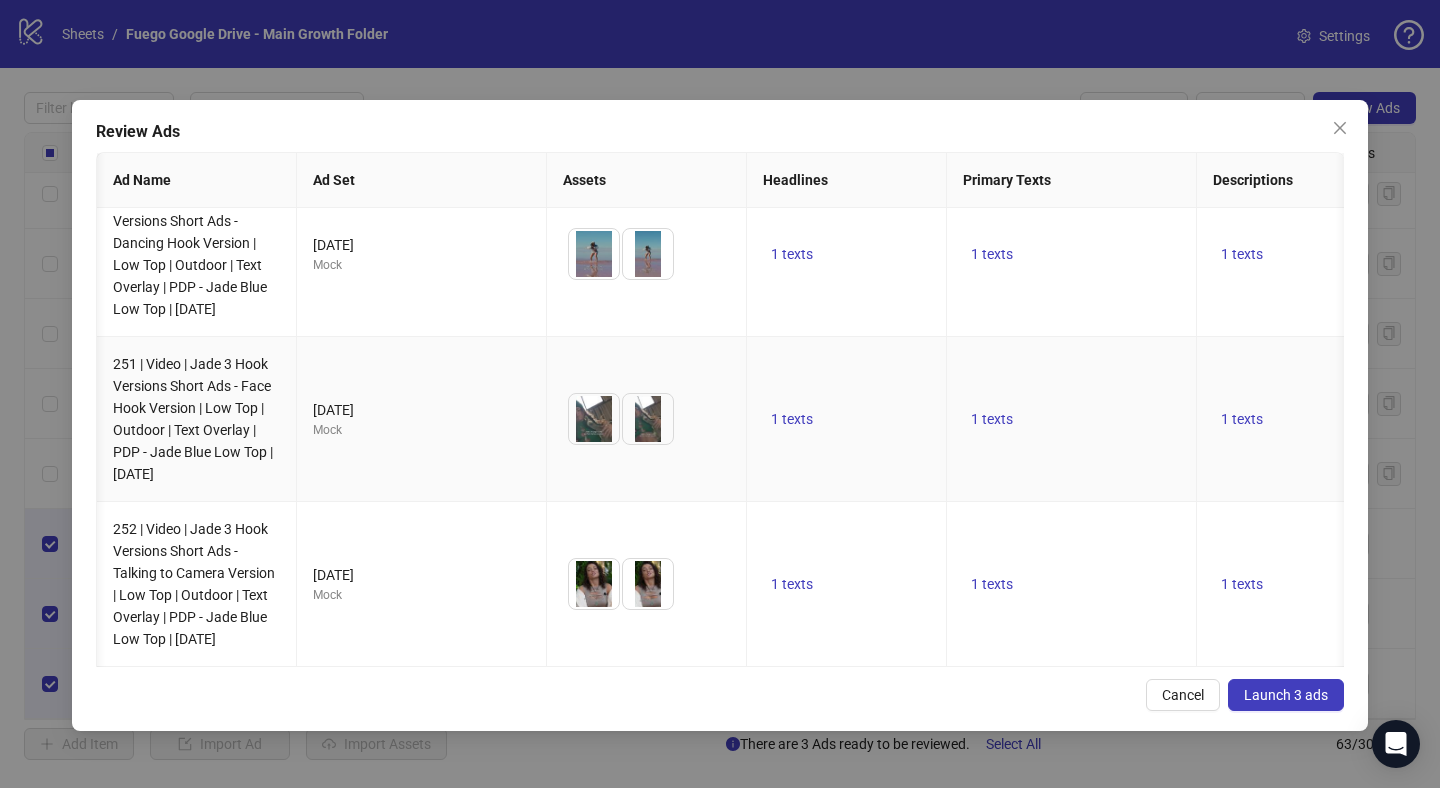 scroll, scrollTop: 36, scrollLeft: 537, axis: both 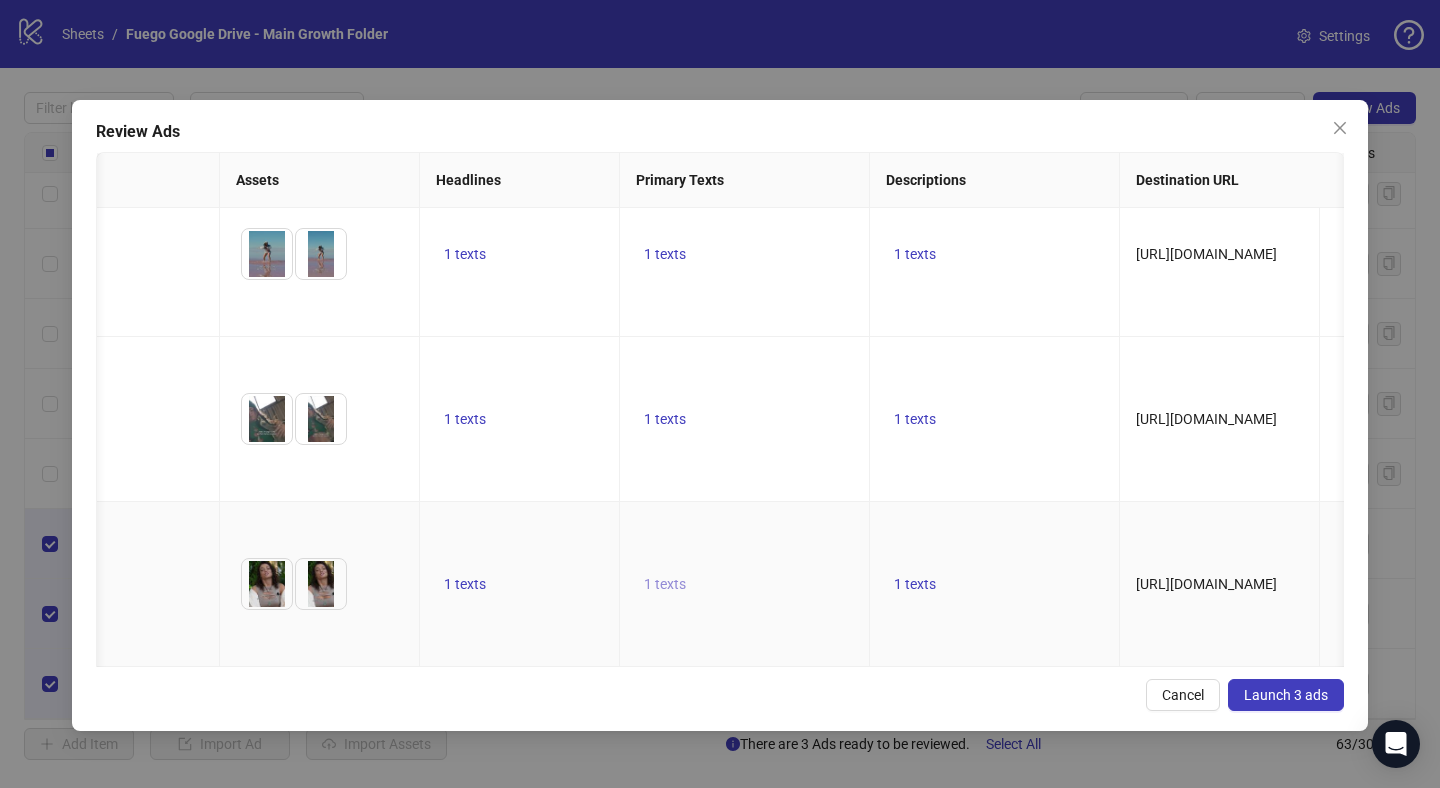 click on "1 texts" at bounding box center (665, 584) 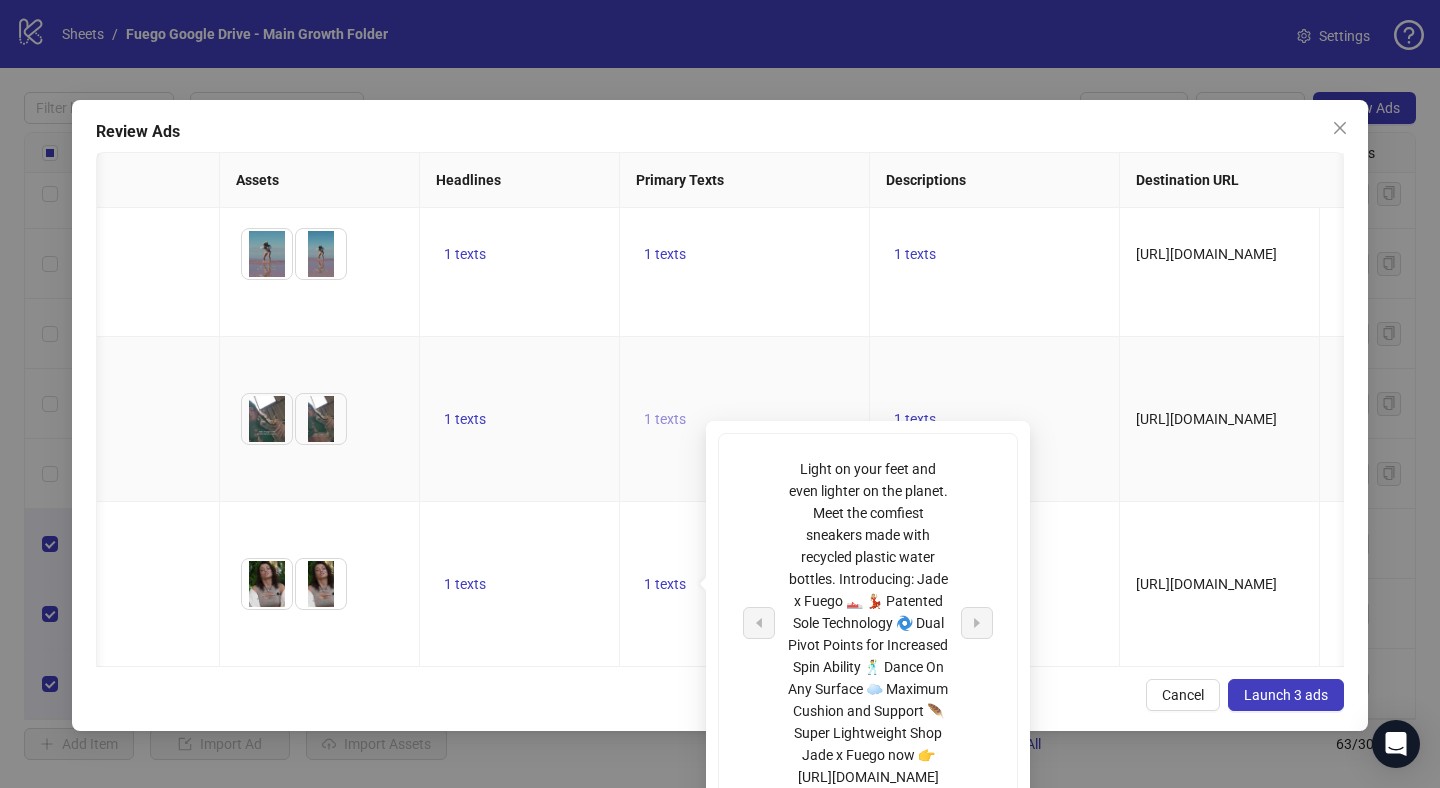 click on "1 texts" at bounding box center [665, 419] 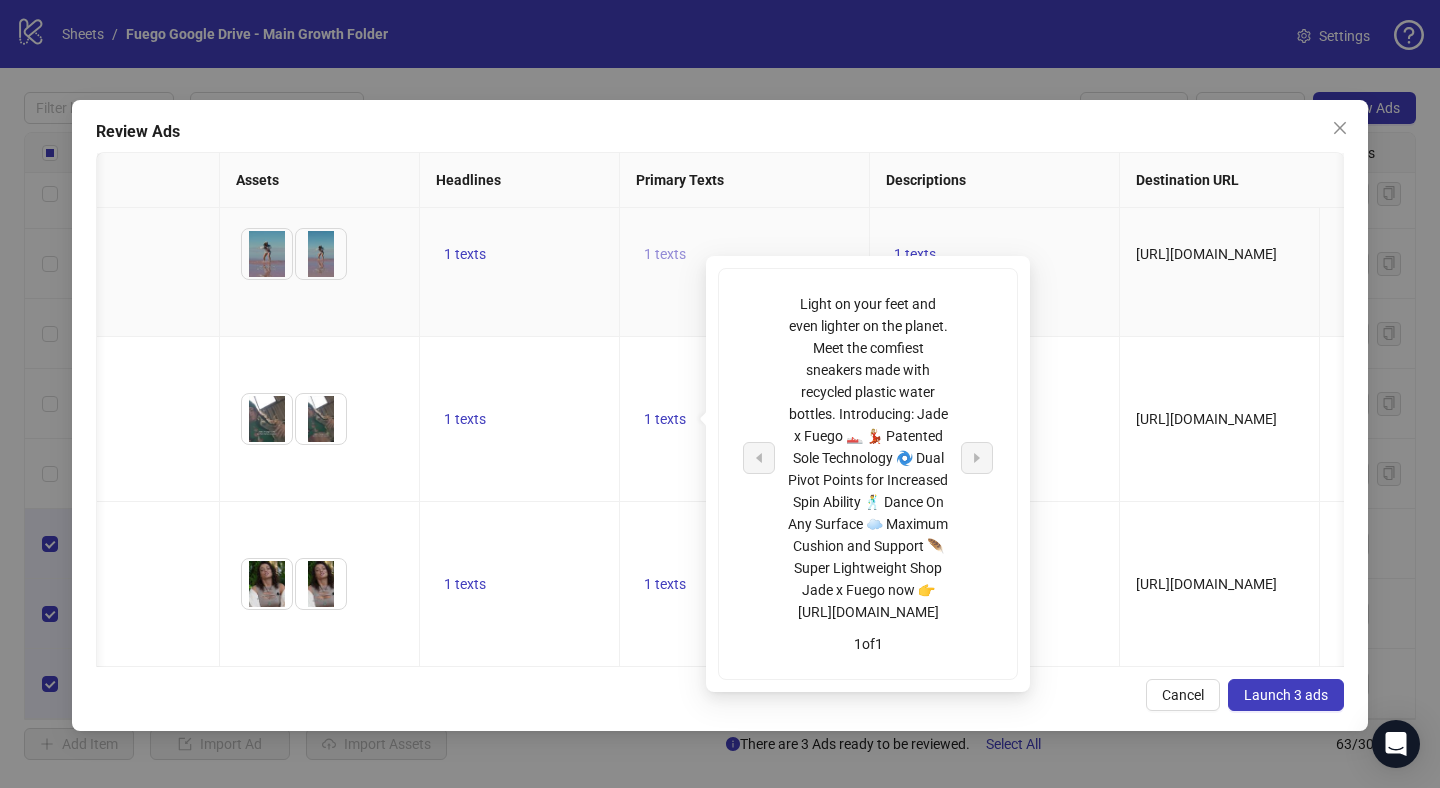 click on "1 texts" at bounding box center (665, 254) 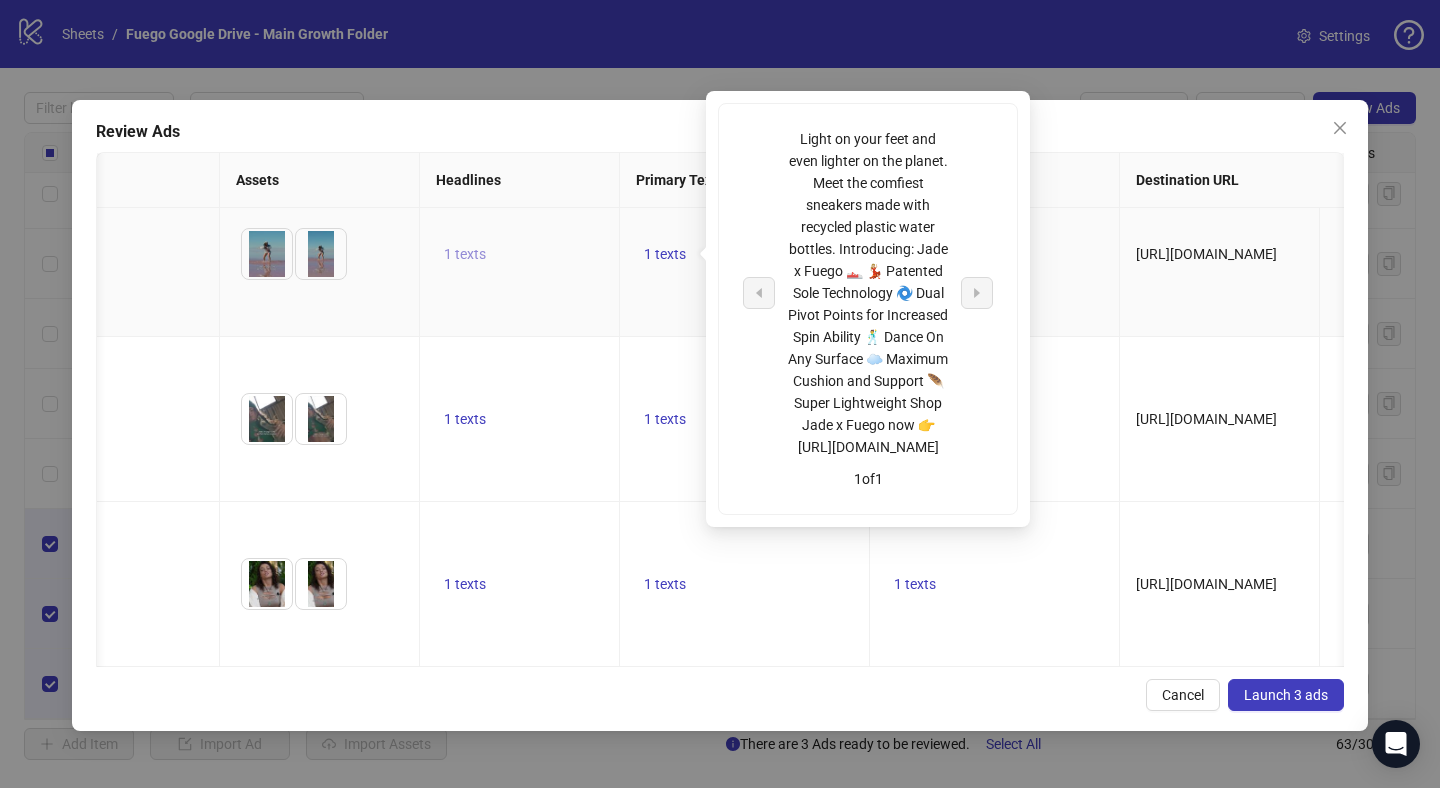 click on "1 texts" at bounding box center (465, 254) 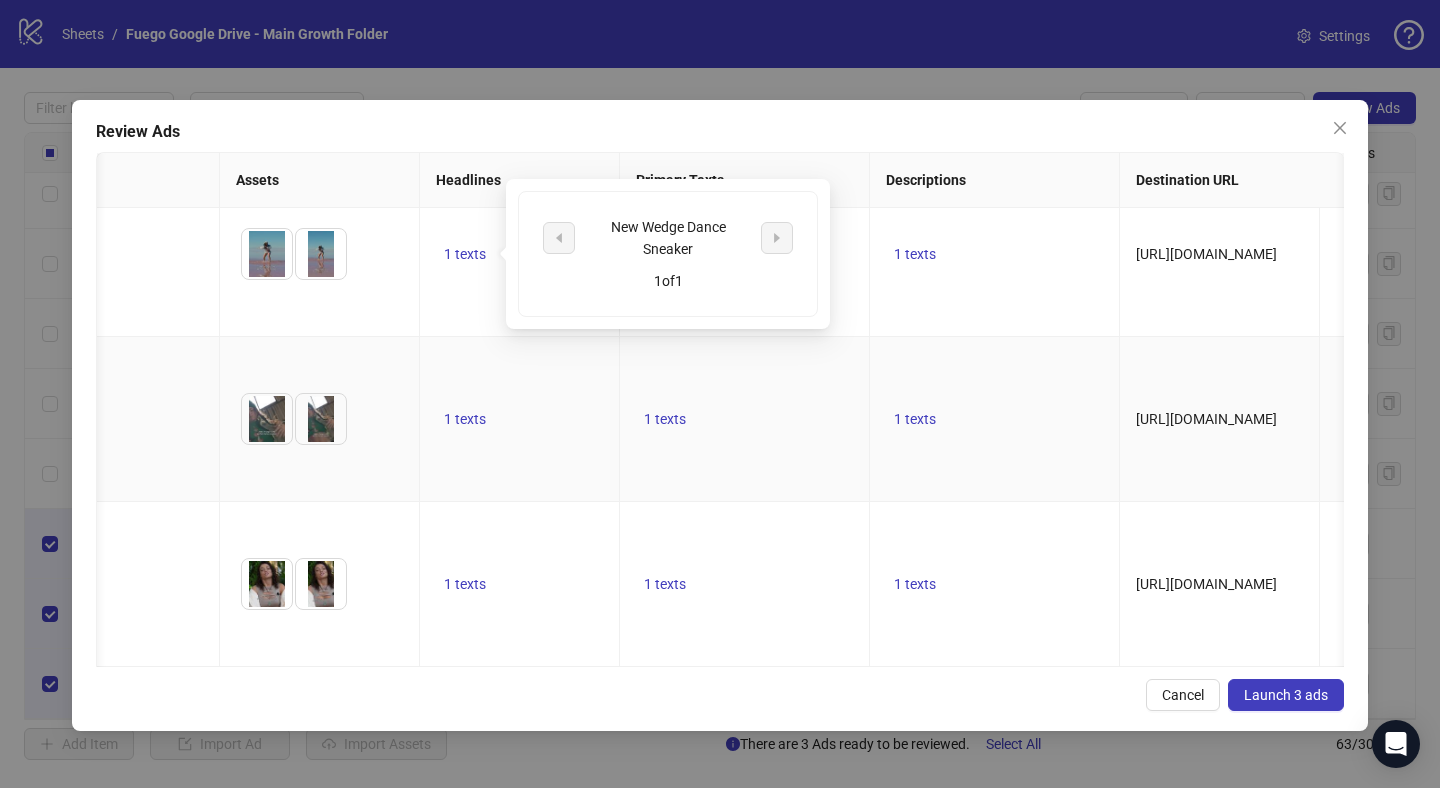 click on "1 texts" at bounding box center (520, 419) 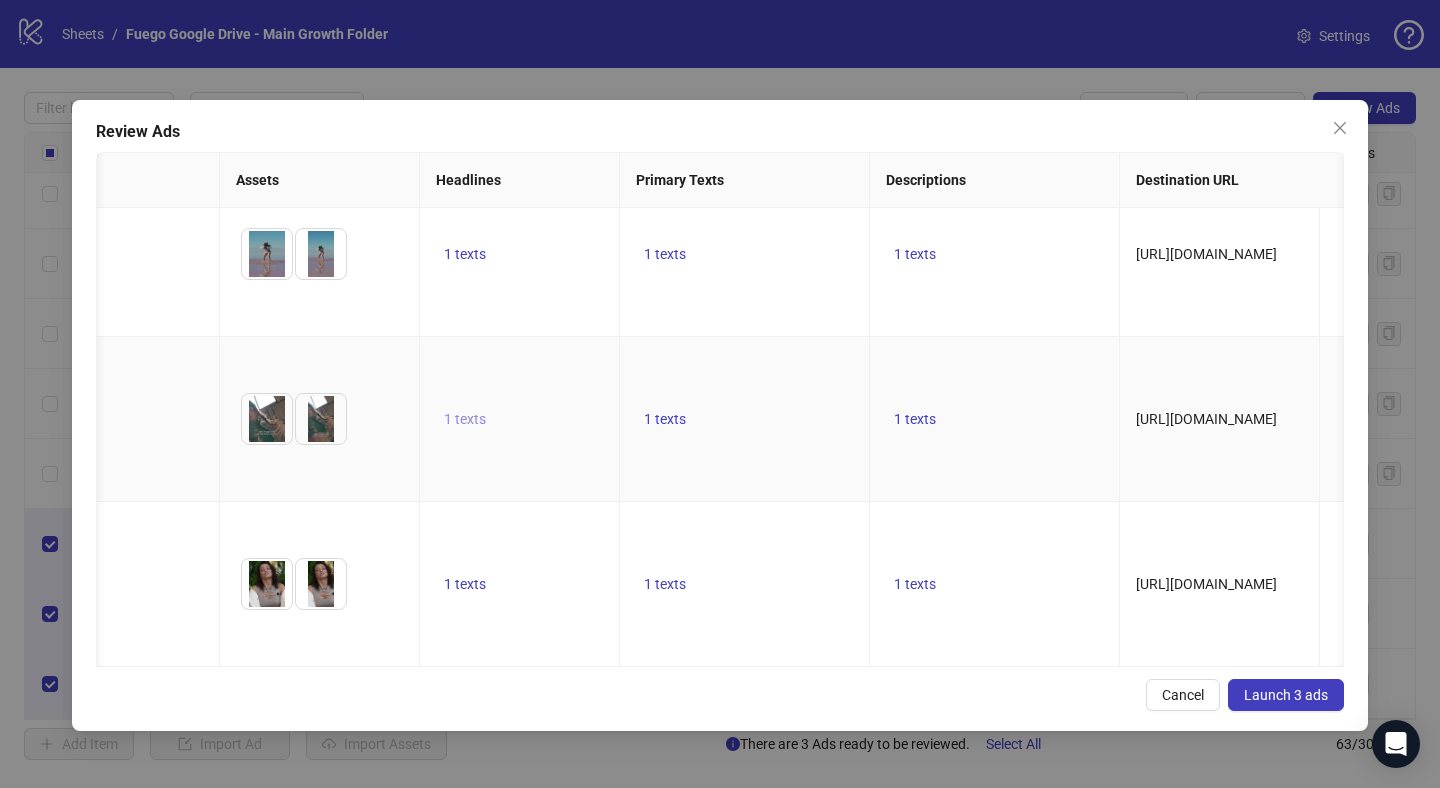 click on "1 texts" at bounding box center [465, 419] 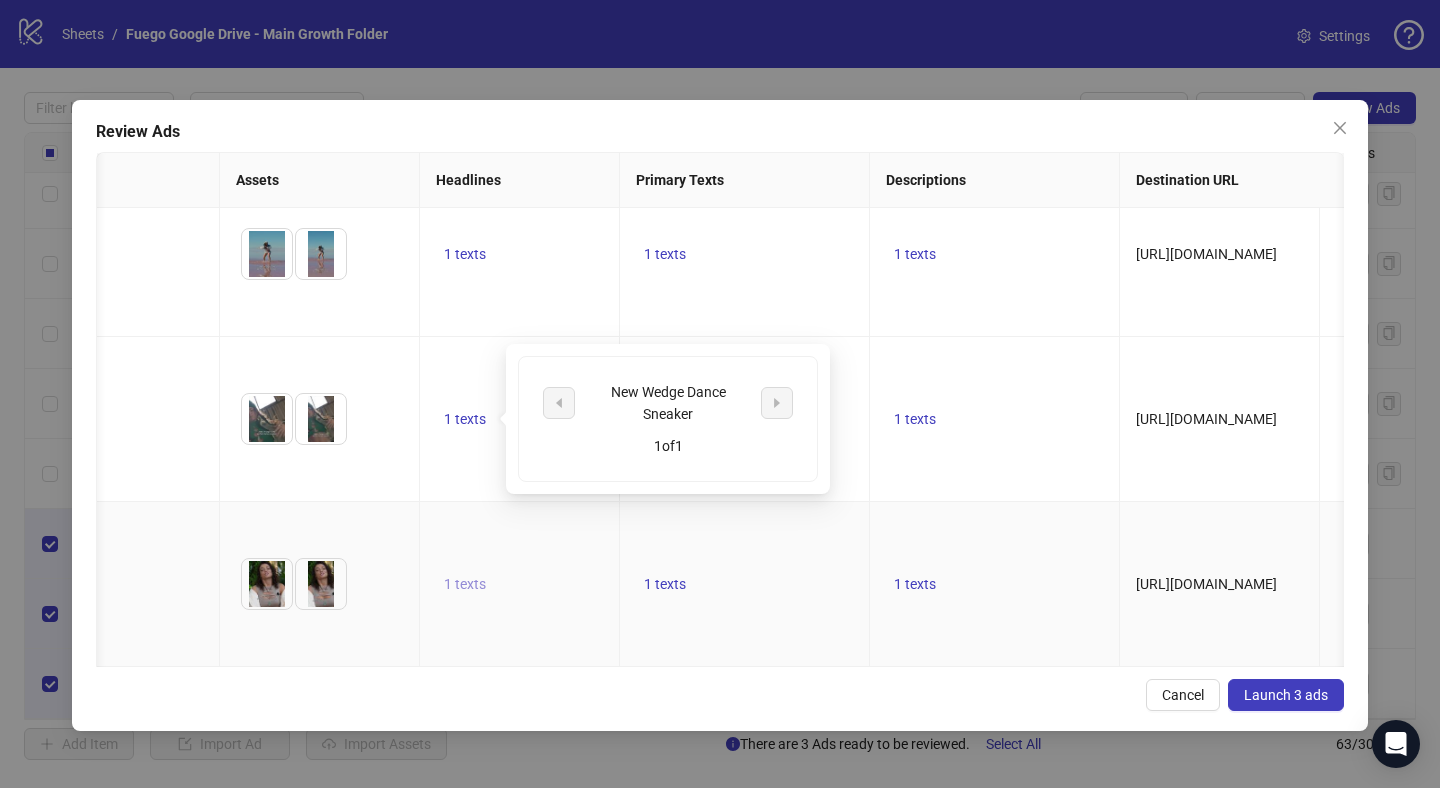 click on "1 texts" at bounding box center [465, 584] 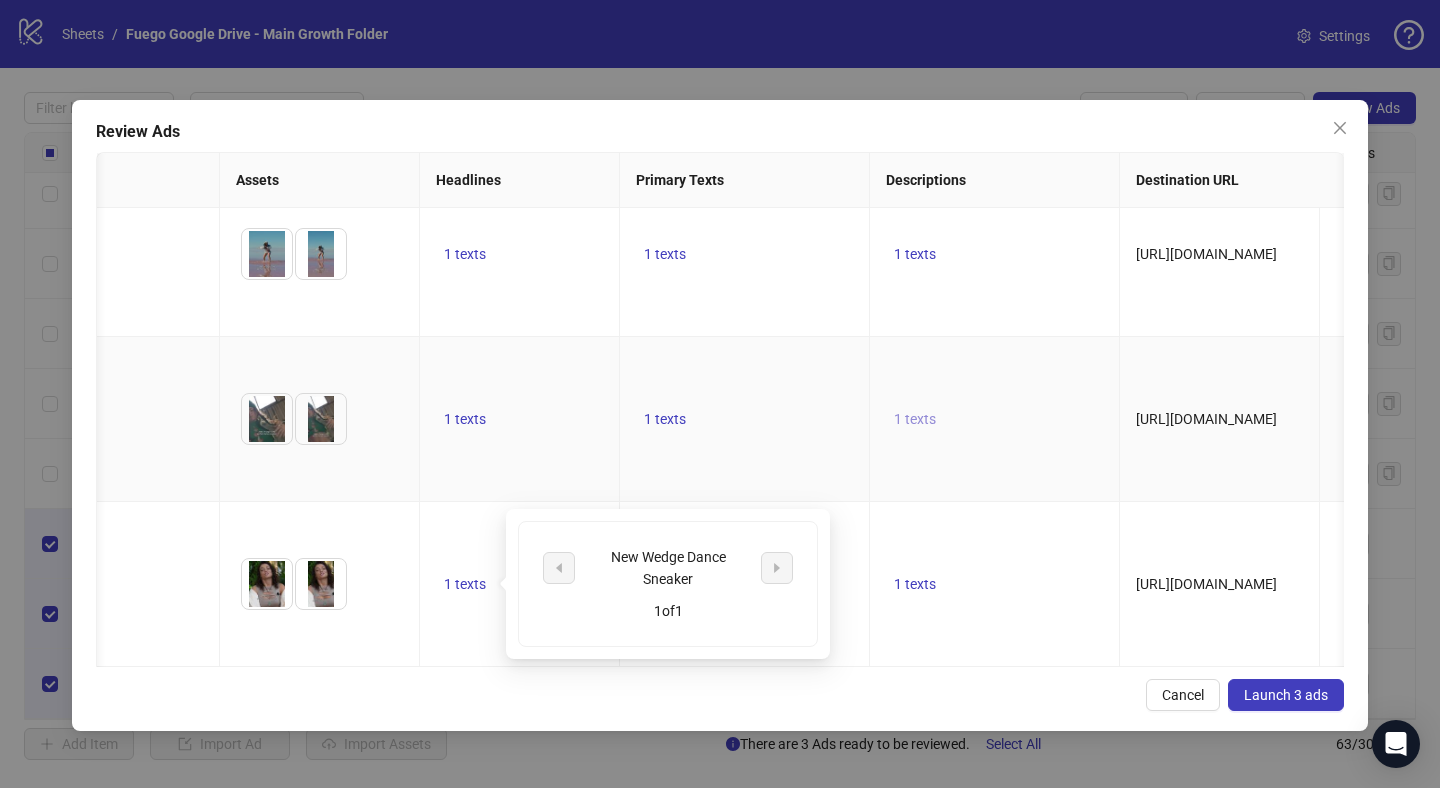 click on "1 texts" at bounding box center [915, 419] 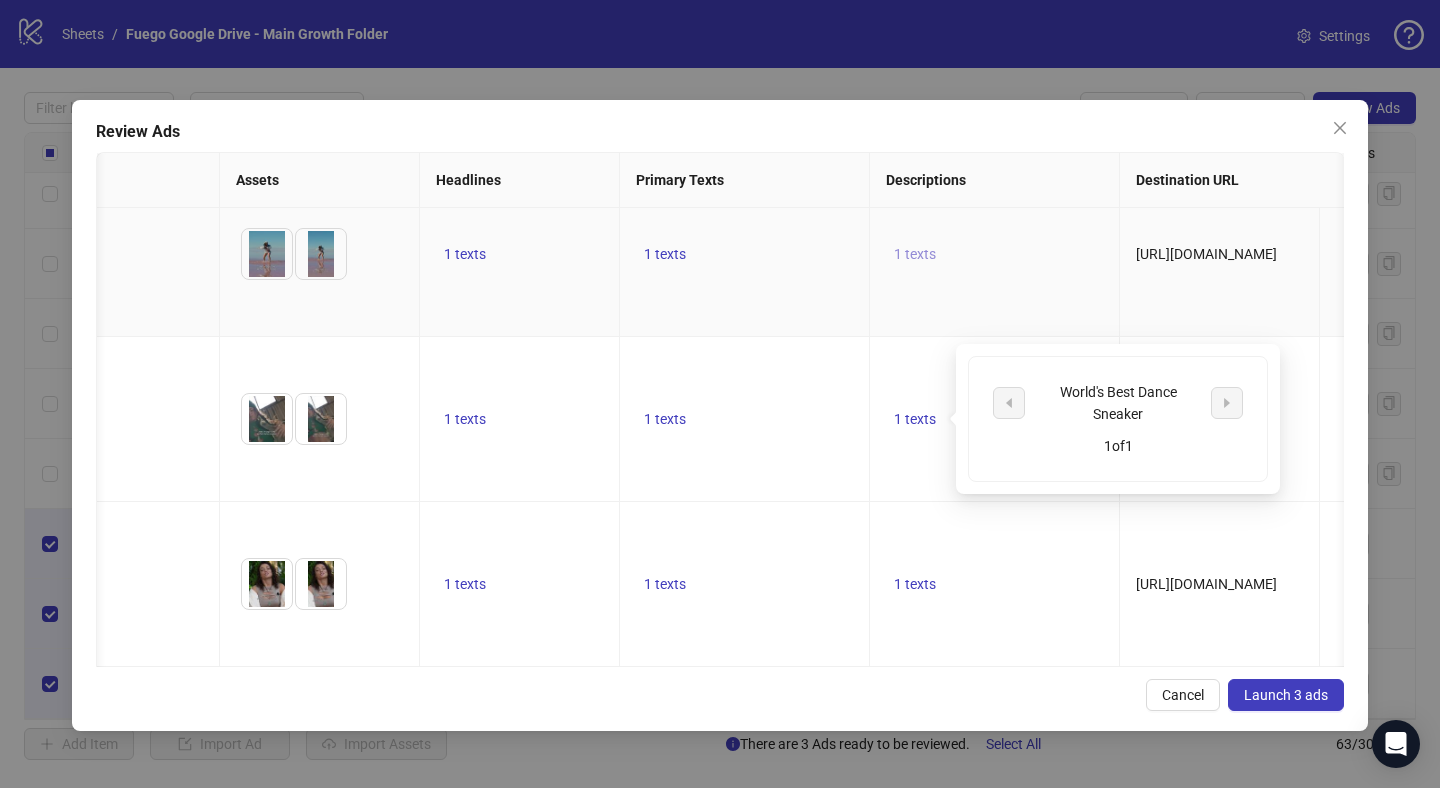 click on "1 texts" at bounding box center (915, 254) 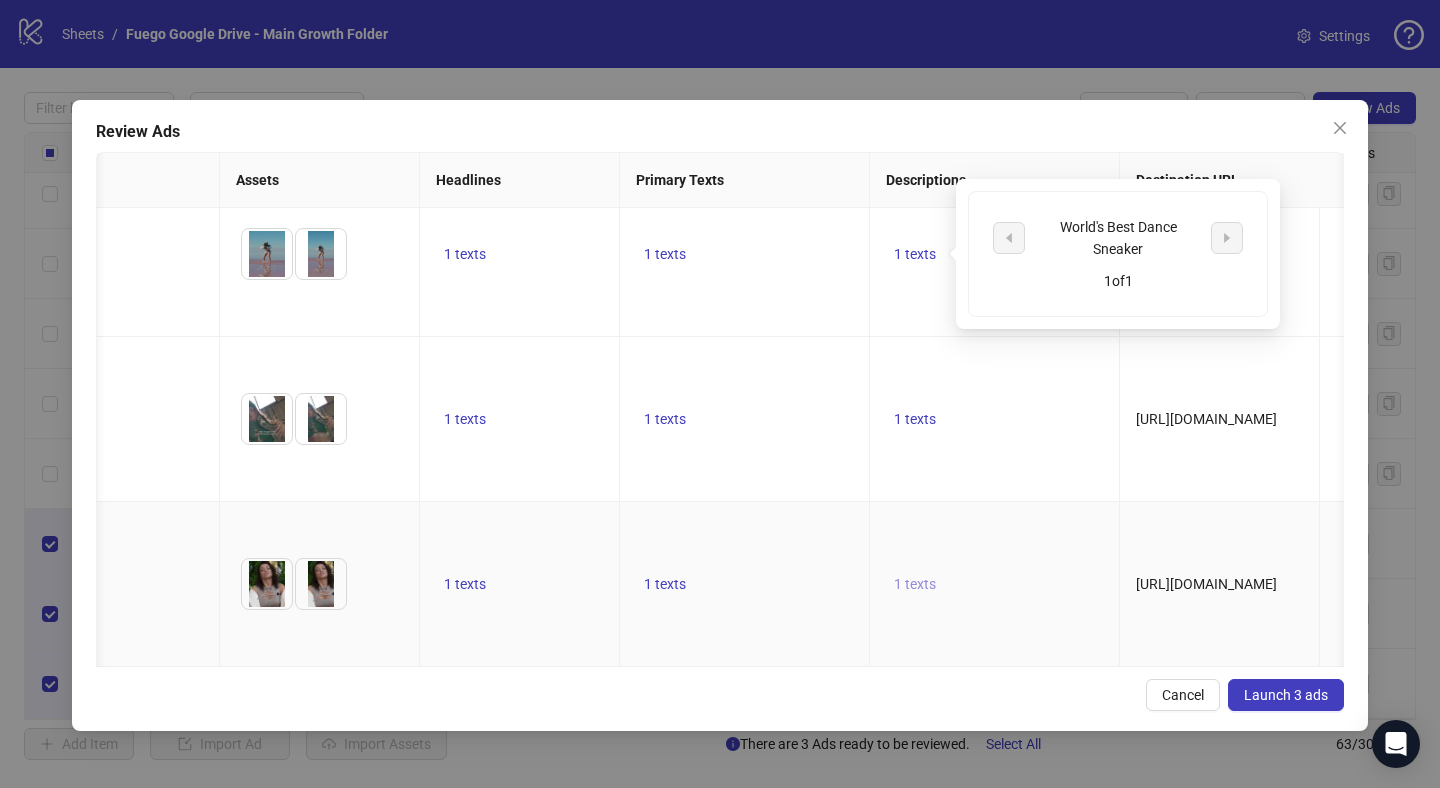 click on "1 texts" at bounding box center [915, 584] 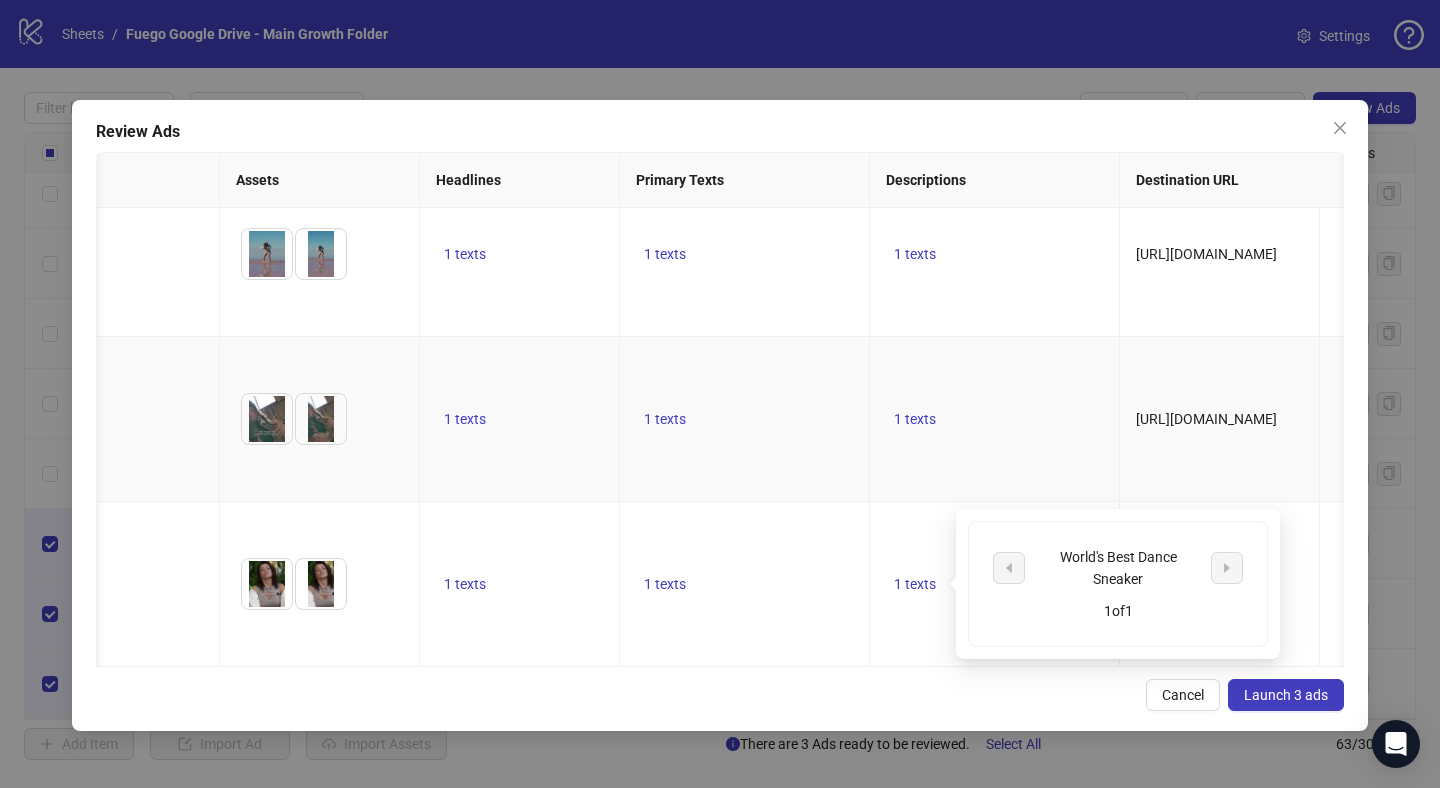 click on "1 texts" at bounding box center [995, 419] 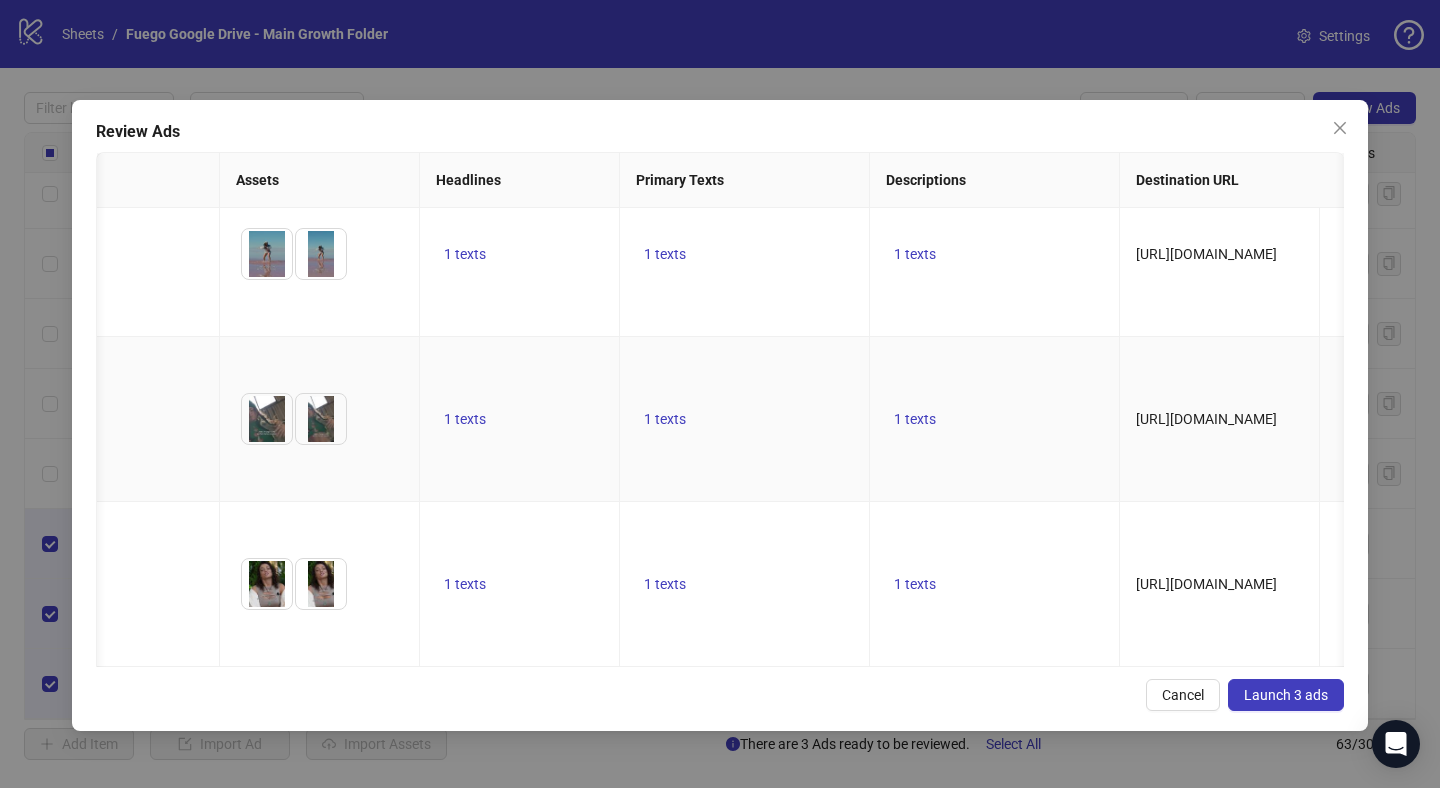 scroll, scrollTop: 36, scrollLeft: 849, axis: both 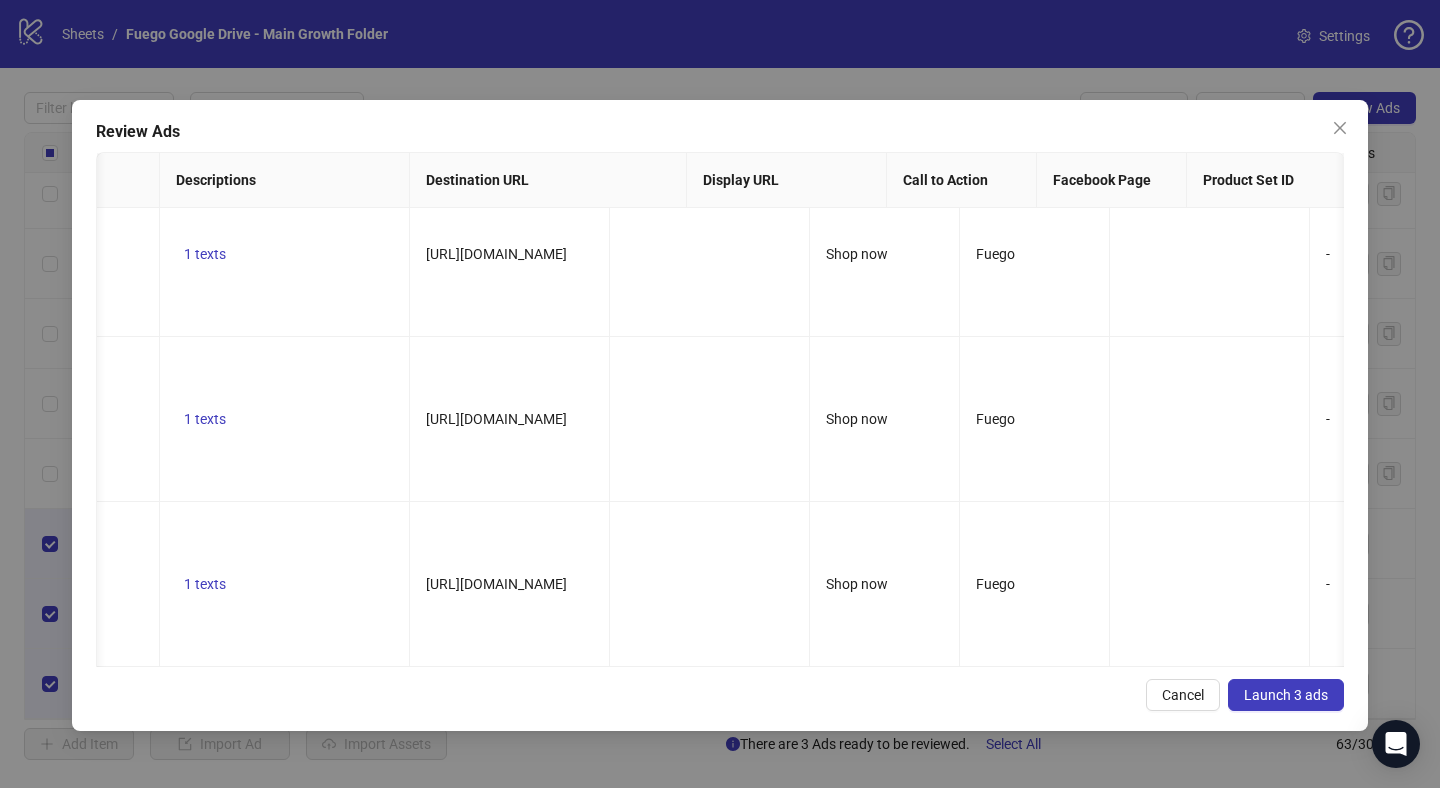 click on "Launch 3 ads" at bounding box center [1286, 695] 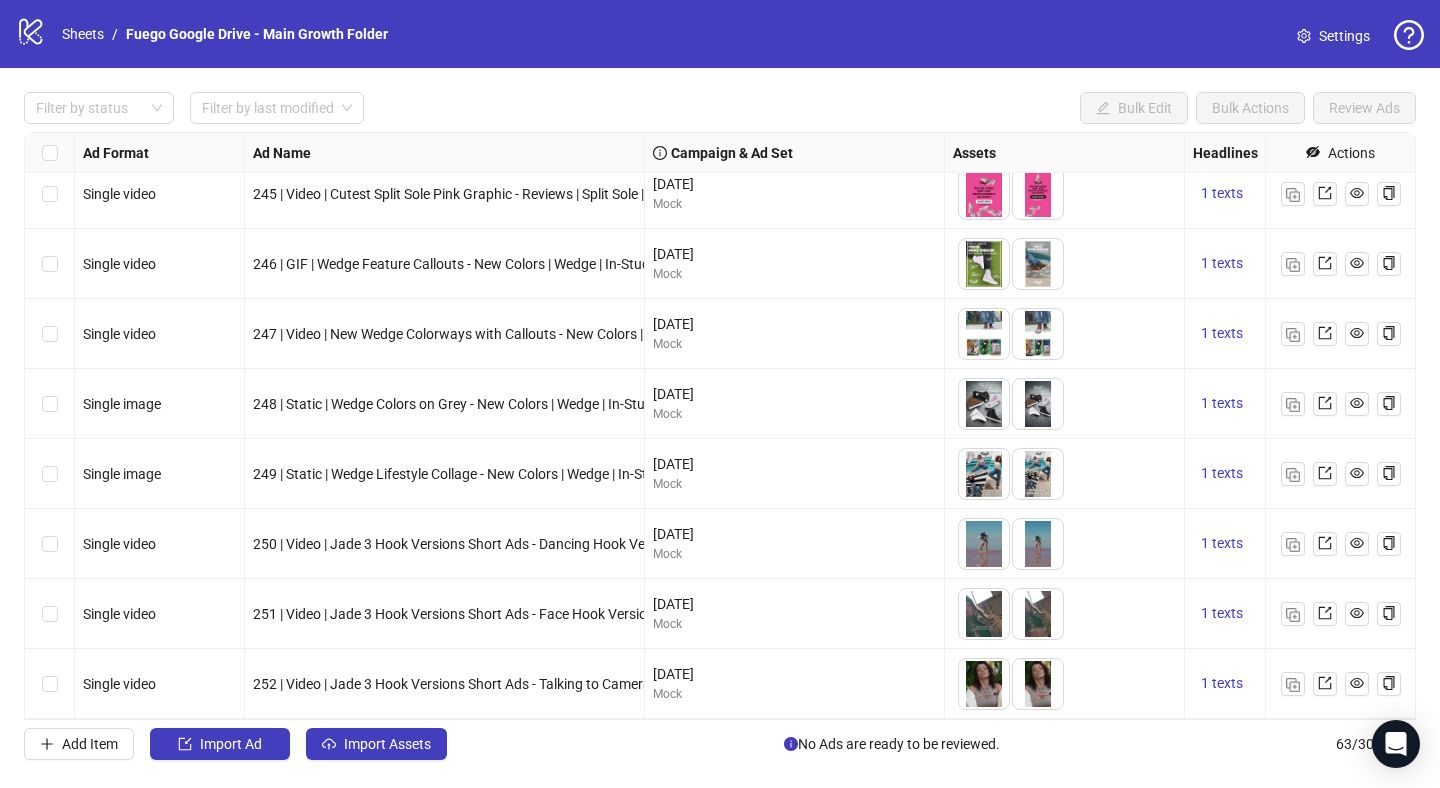 scroll, scrollTop: 3864, scrollLeft: 0, axis: vertical 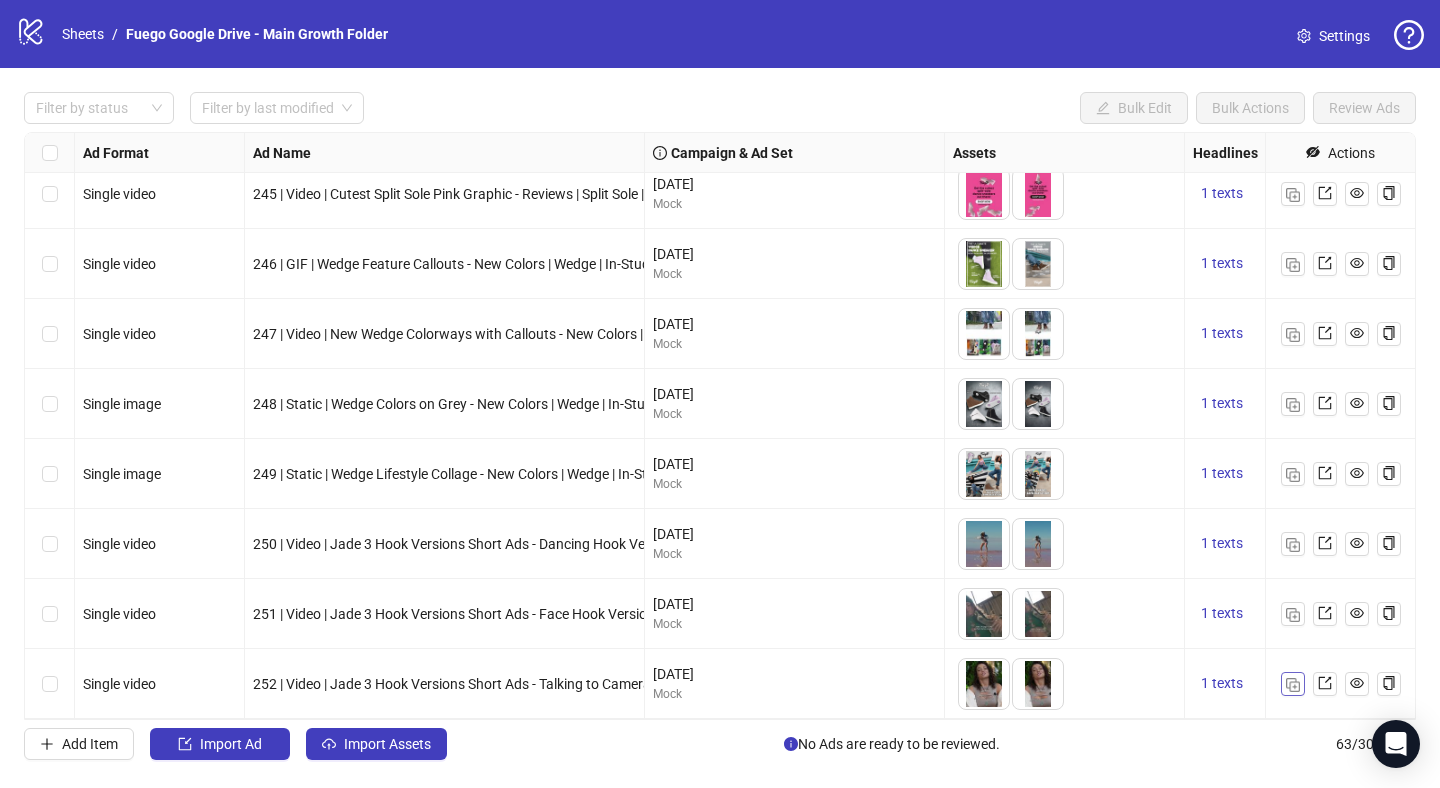 click at bounding box center (1293, 685) 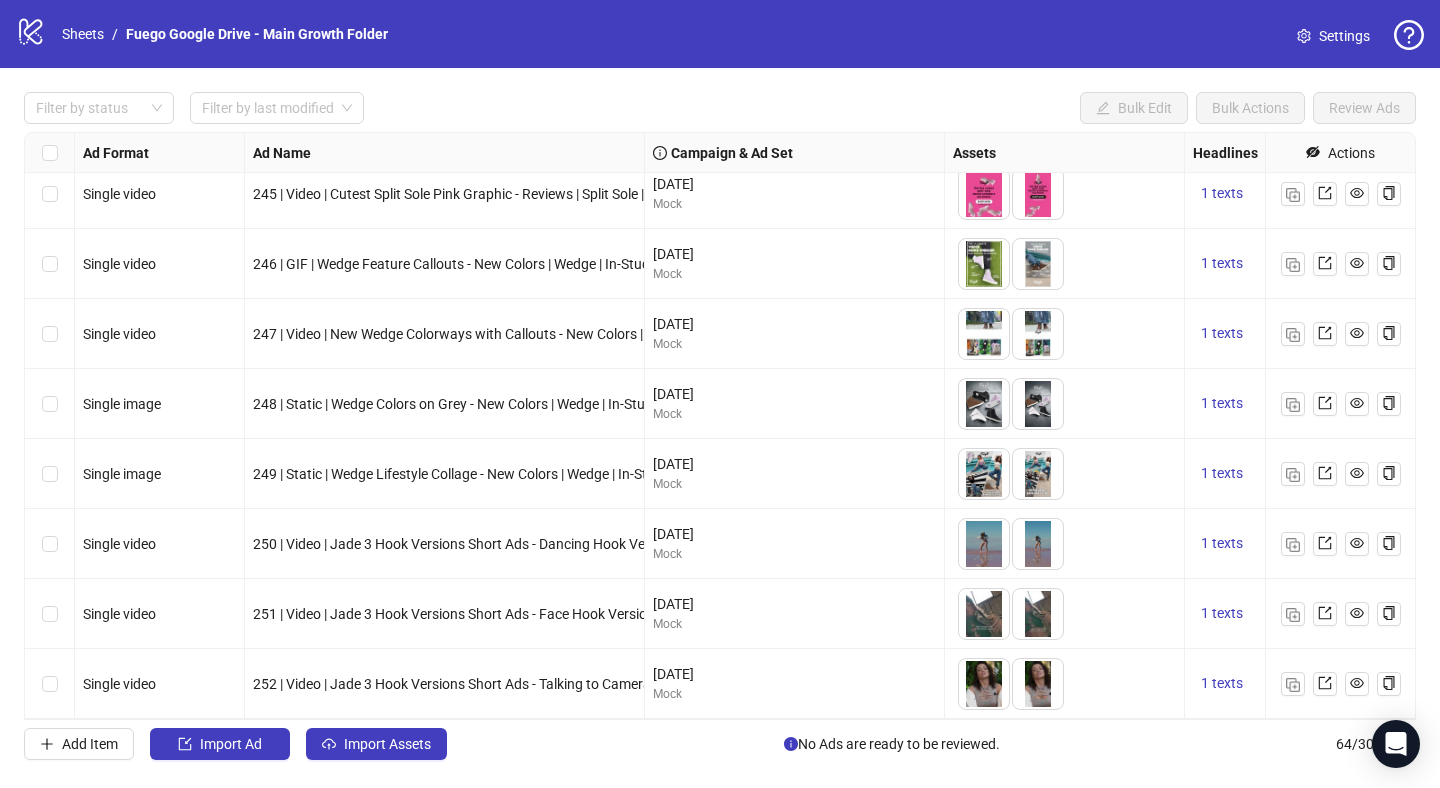 scroll, scrollTop: 3934, scrollLeft: 0, axis: vertical 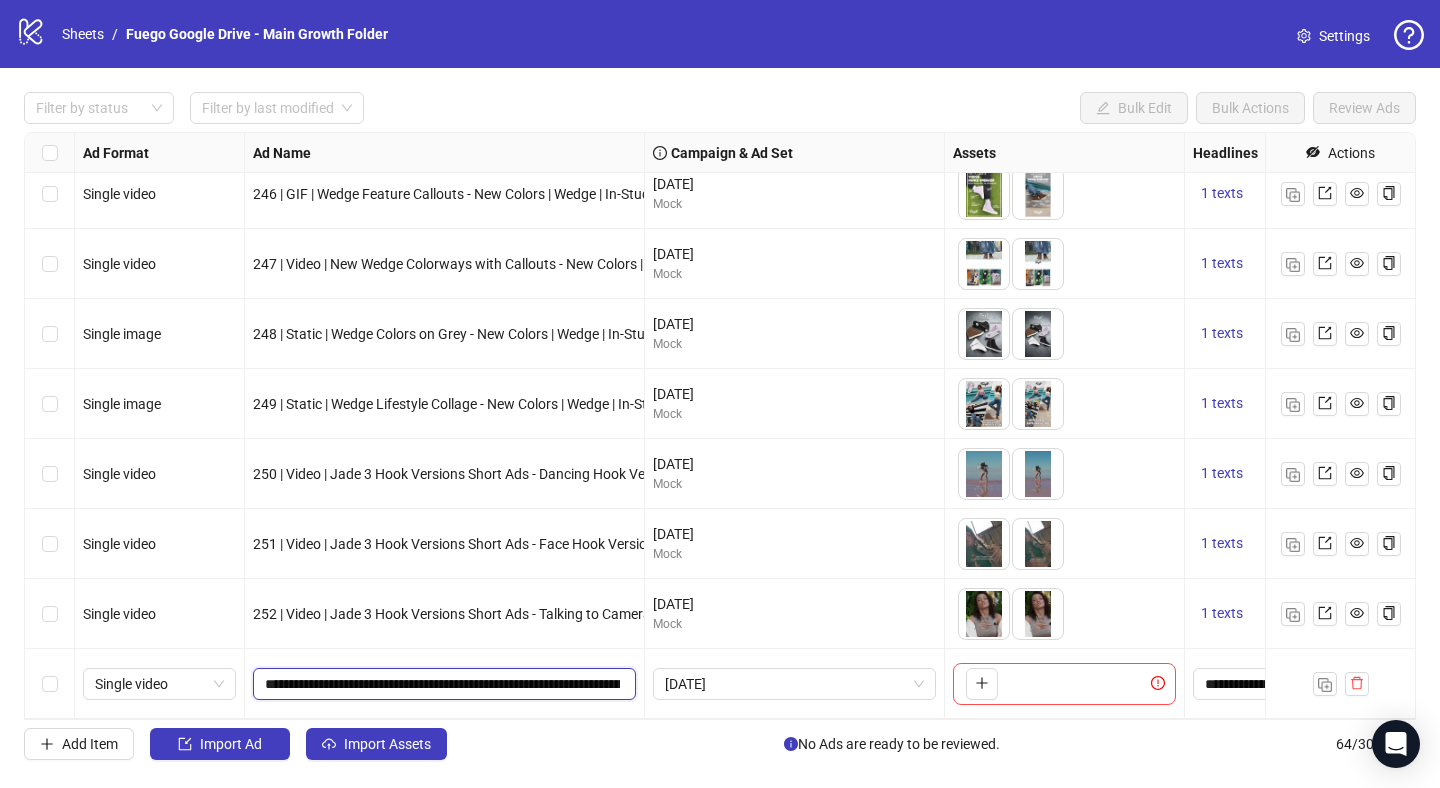 click on "**********" at bounding box center [442, 684] 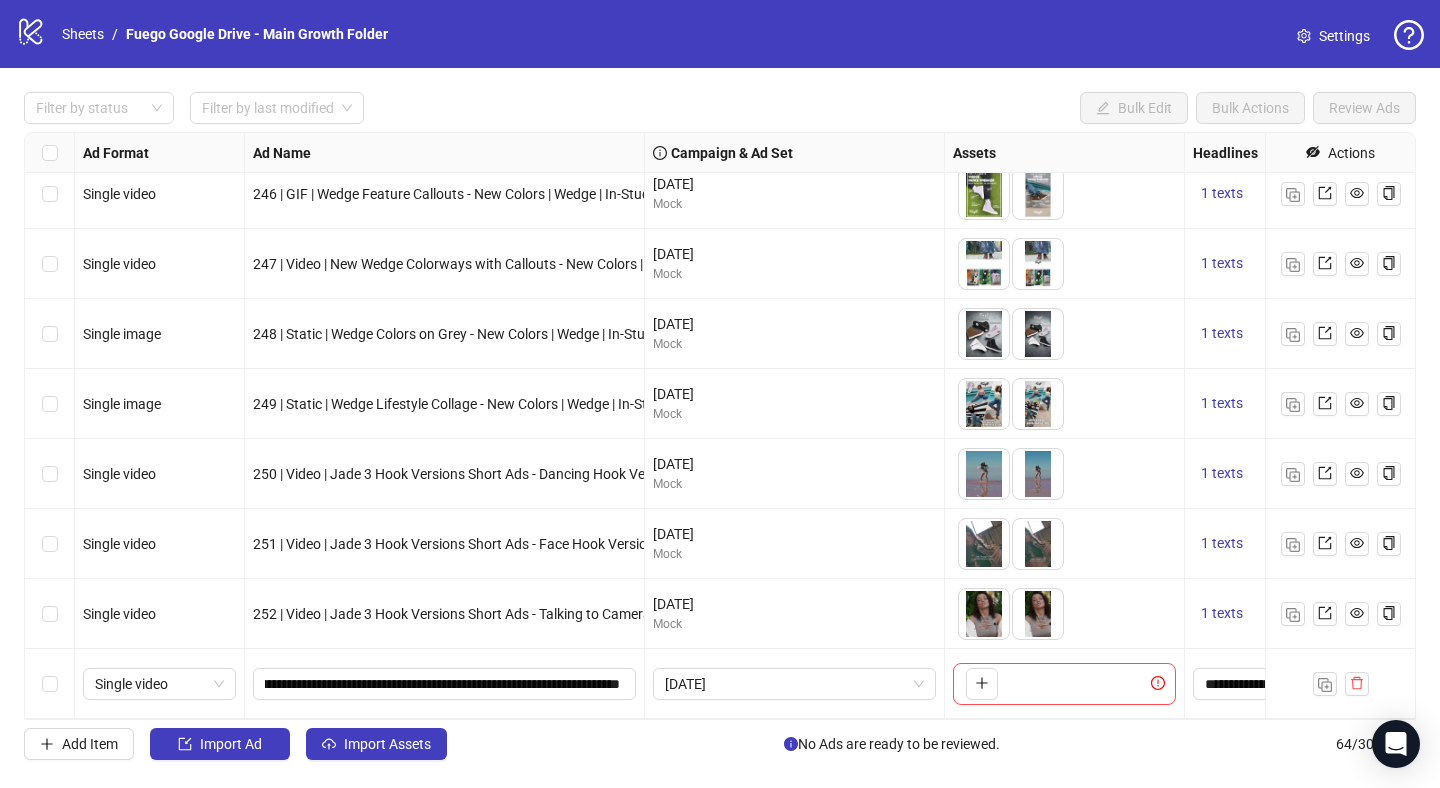 click on "**********" at bounding box center [445, 684] 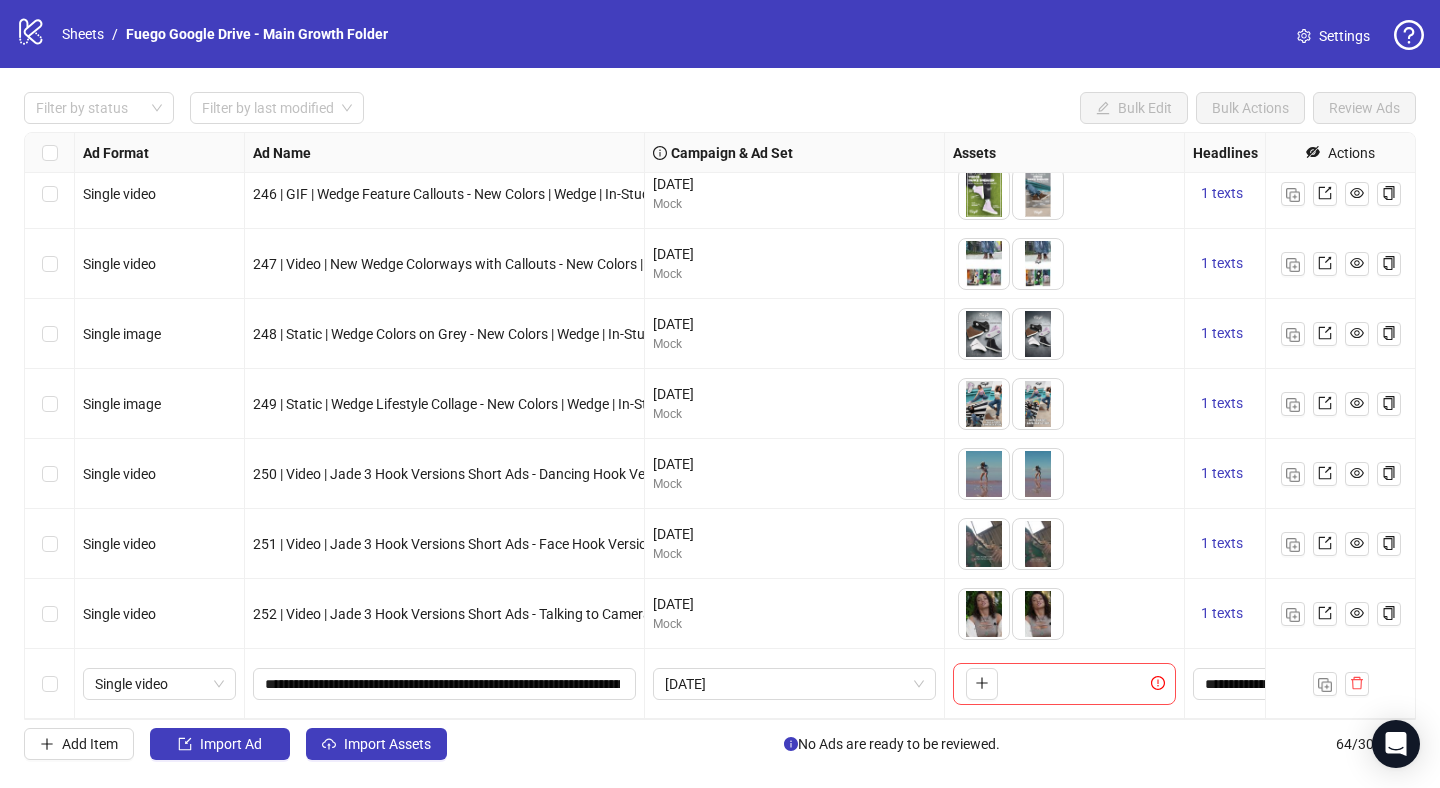 scroll, scrollTop: 3934, scrollLeft: 123, axis: both 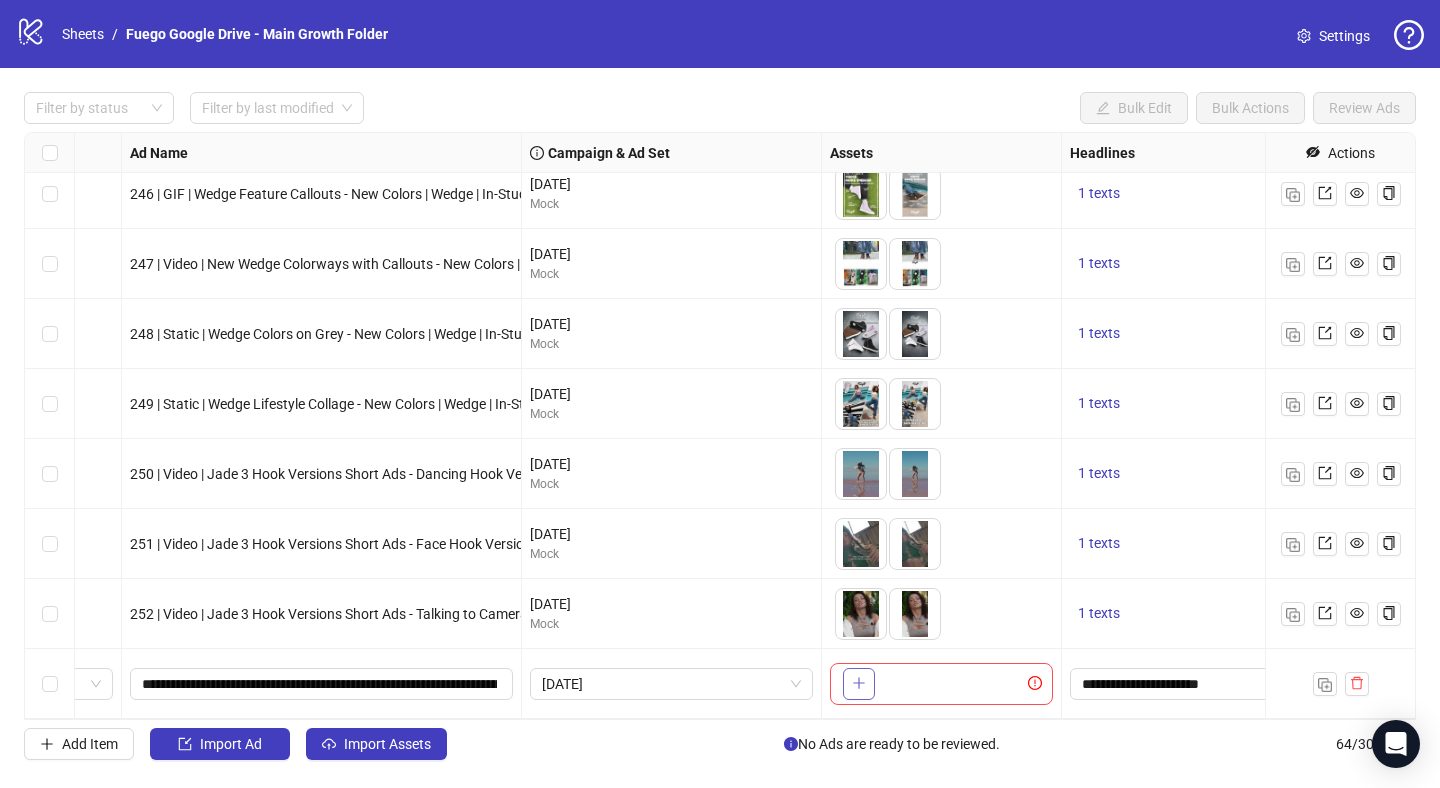 click 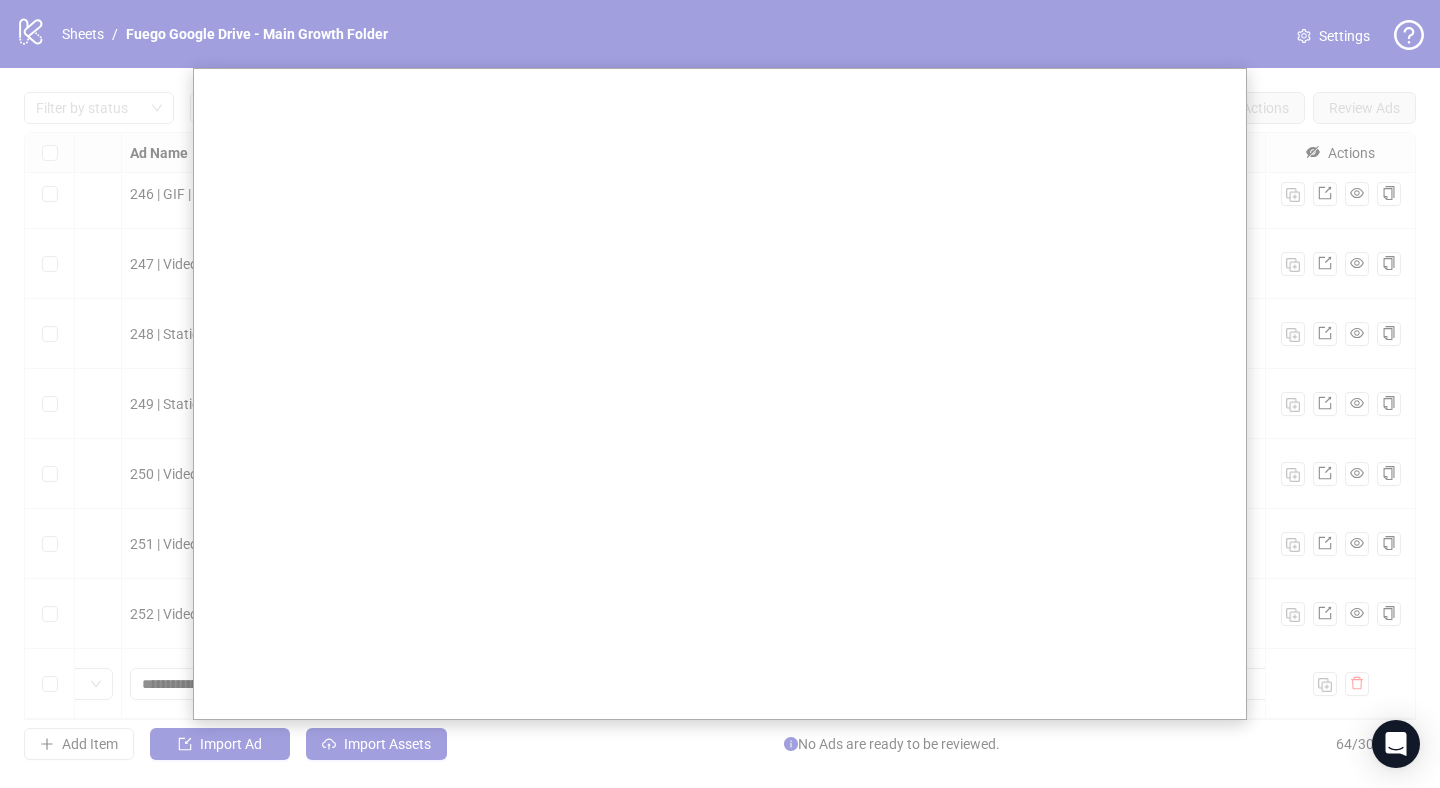 click at bounding box center (720, 394) 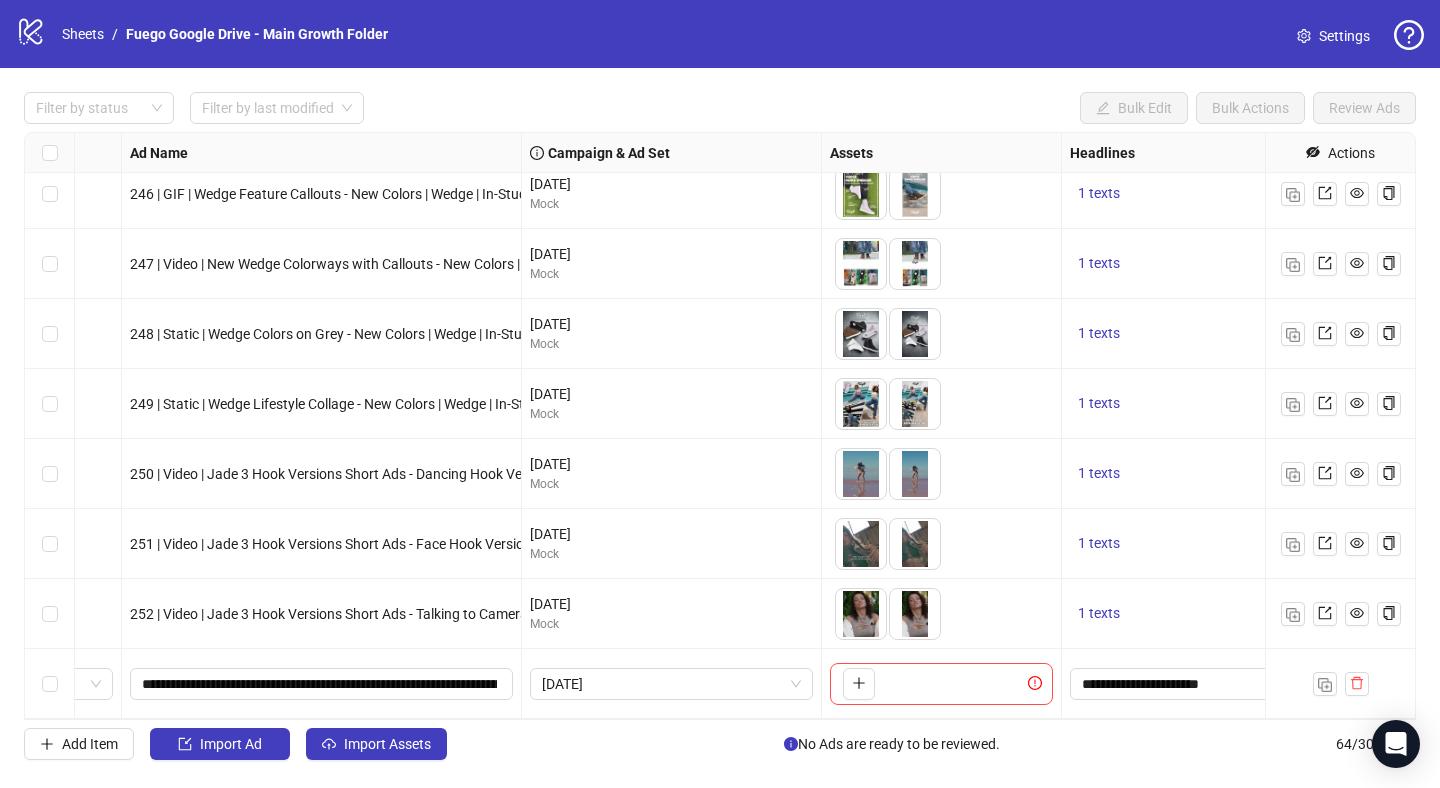 scroll, scrollTop: 3934, scrollLeft: 123, axis: both 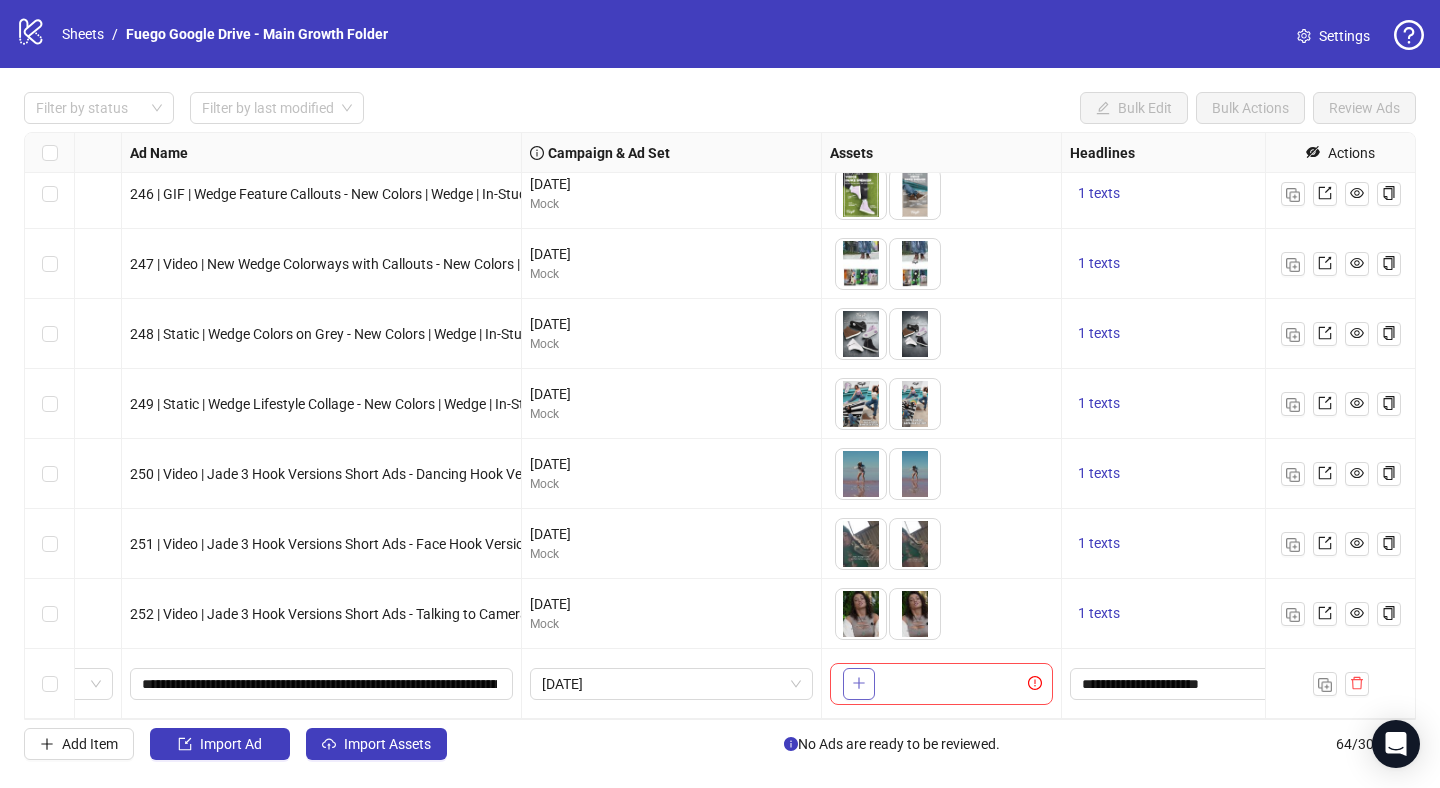 click at bounding box center [859, 684] 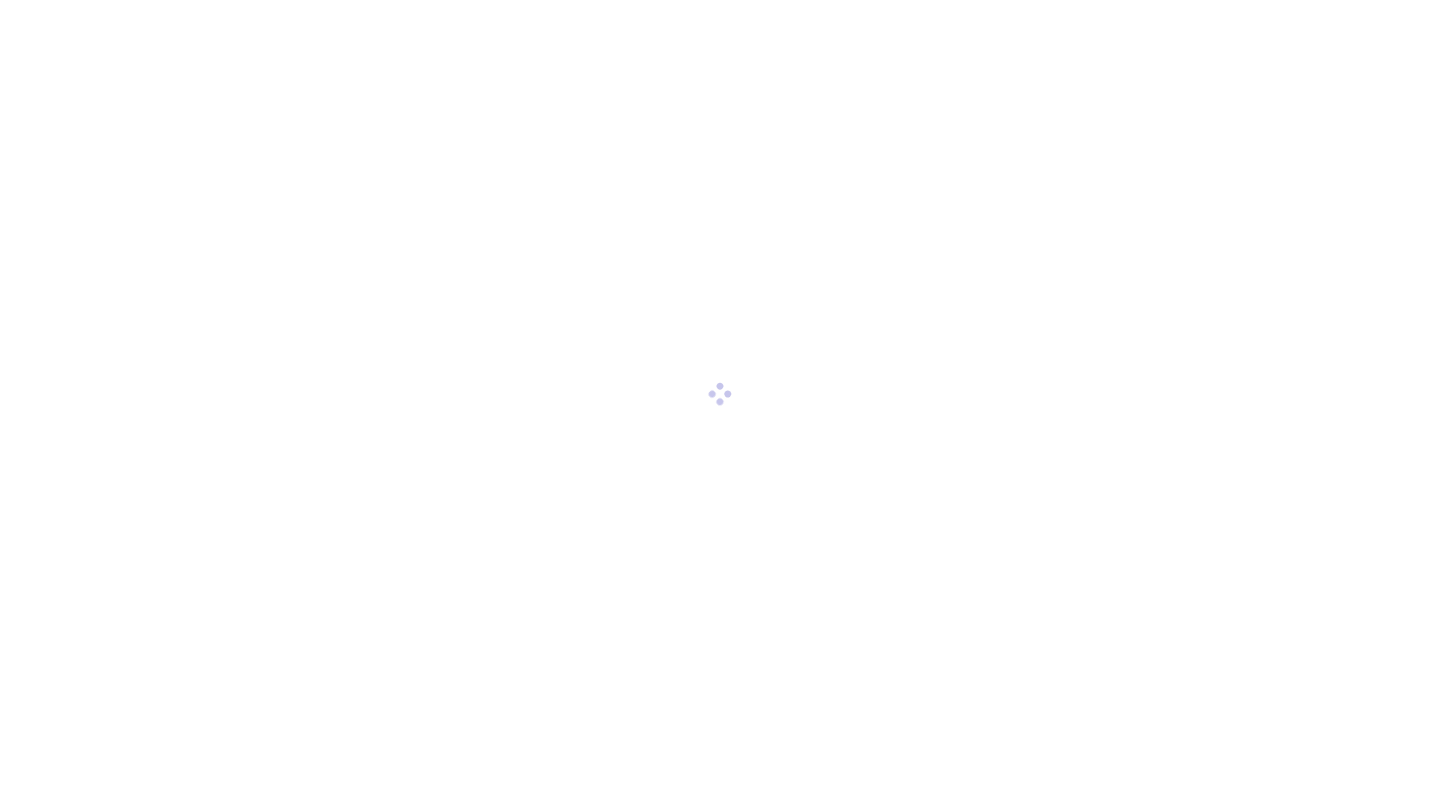 scroll, scrollTop: 0, scrollLeft: 0, axis: both 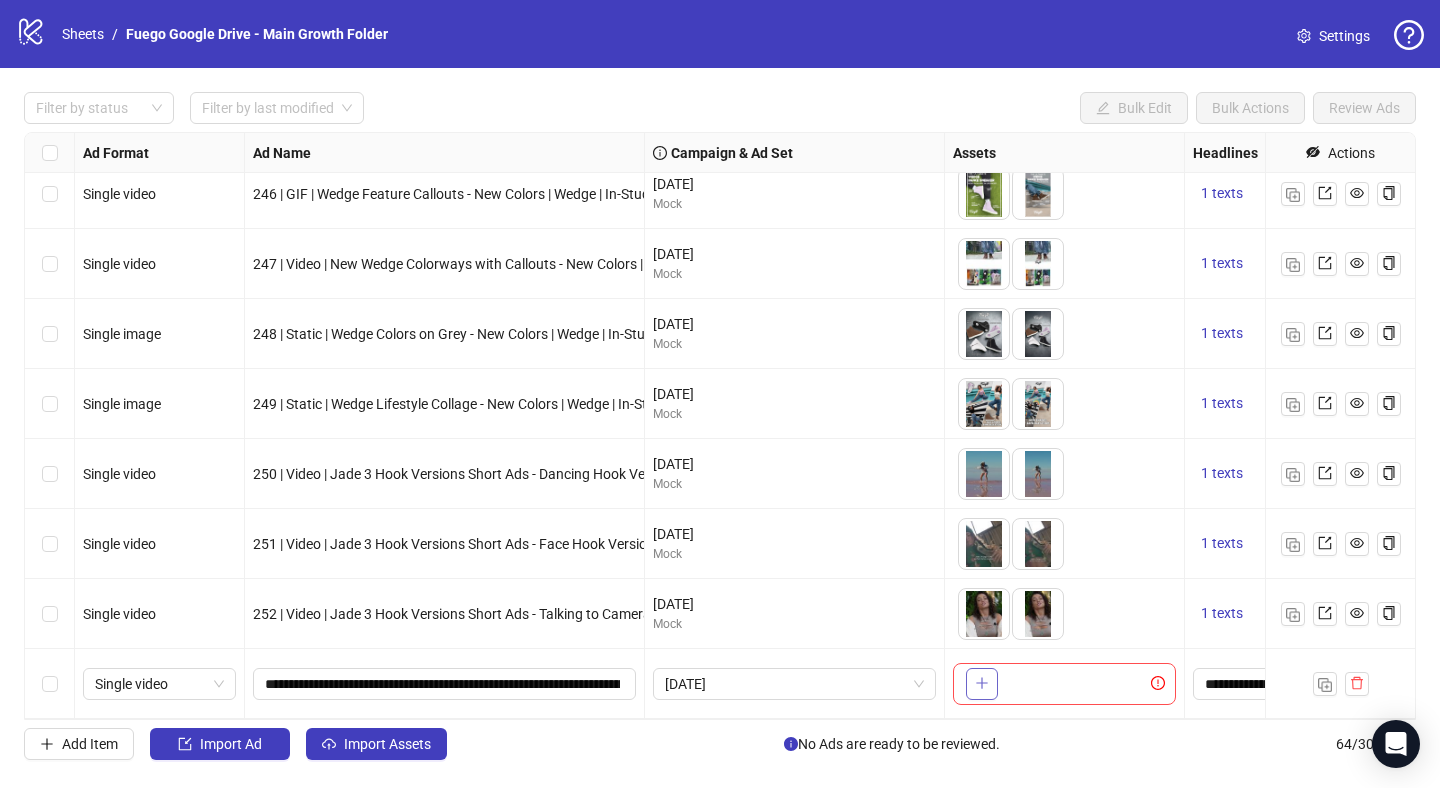 click at bounding box center [982, 684] 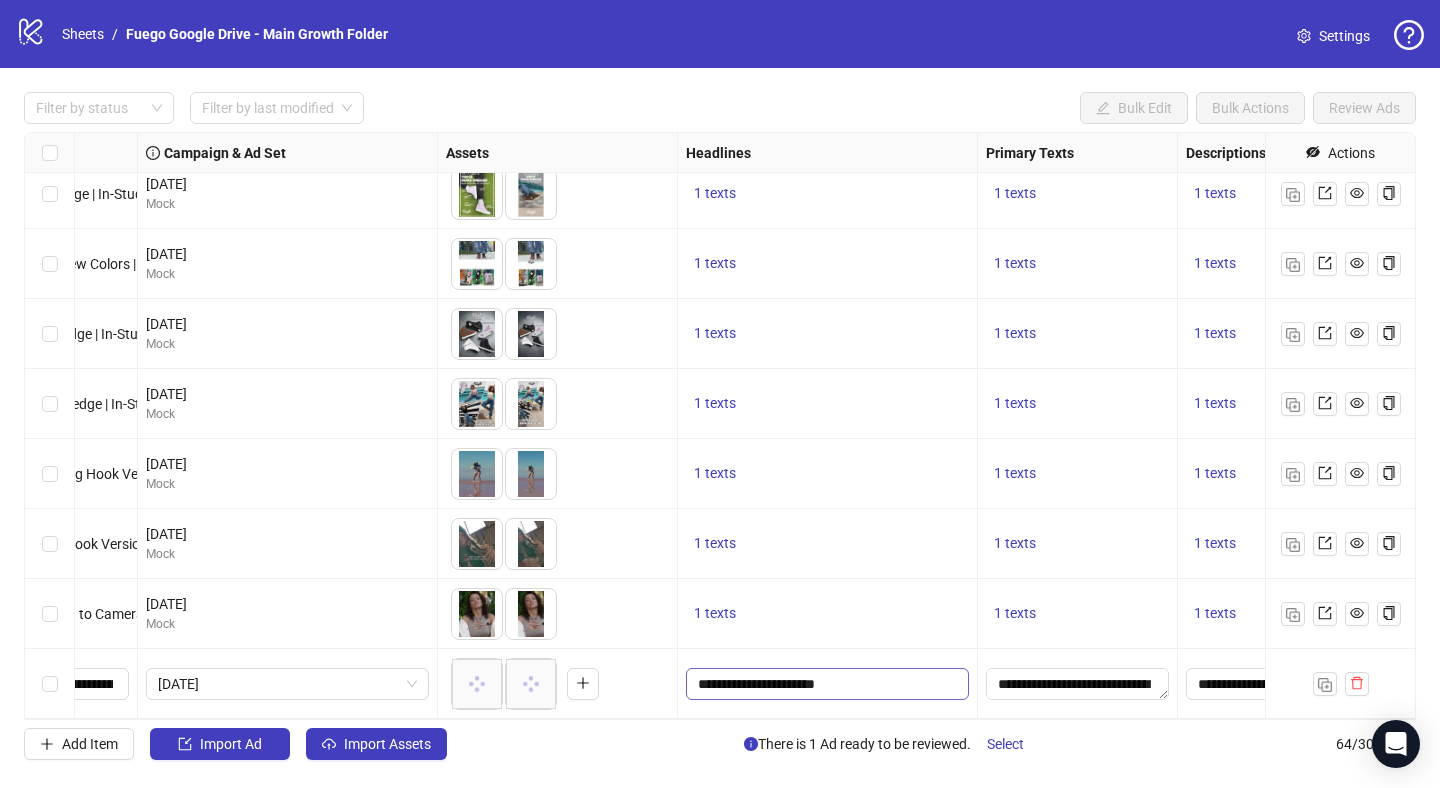 scroll, scrollTop: 3934, scrollLeft: 453, axis: both 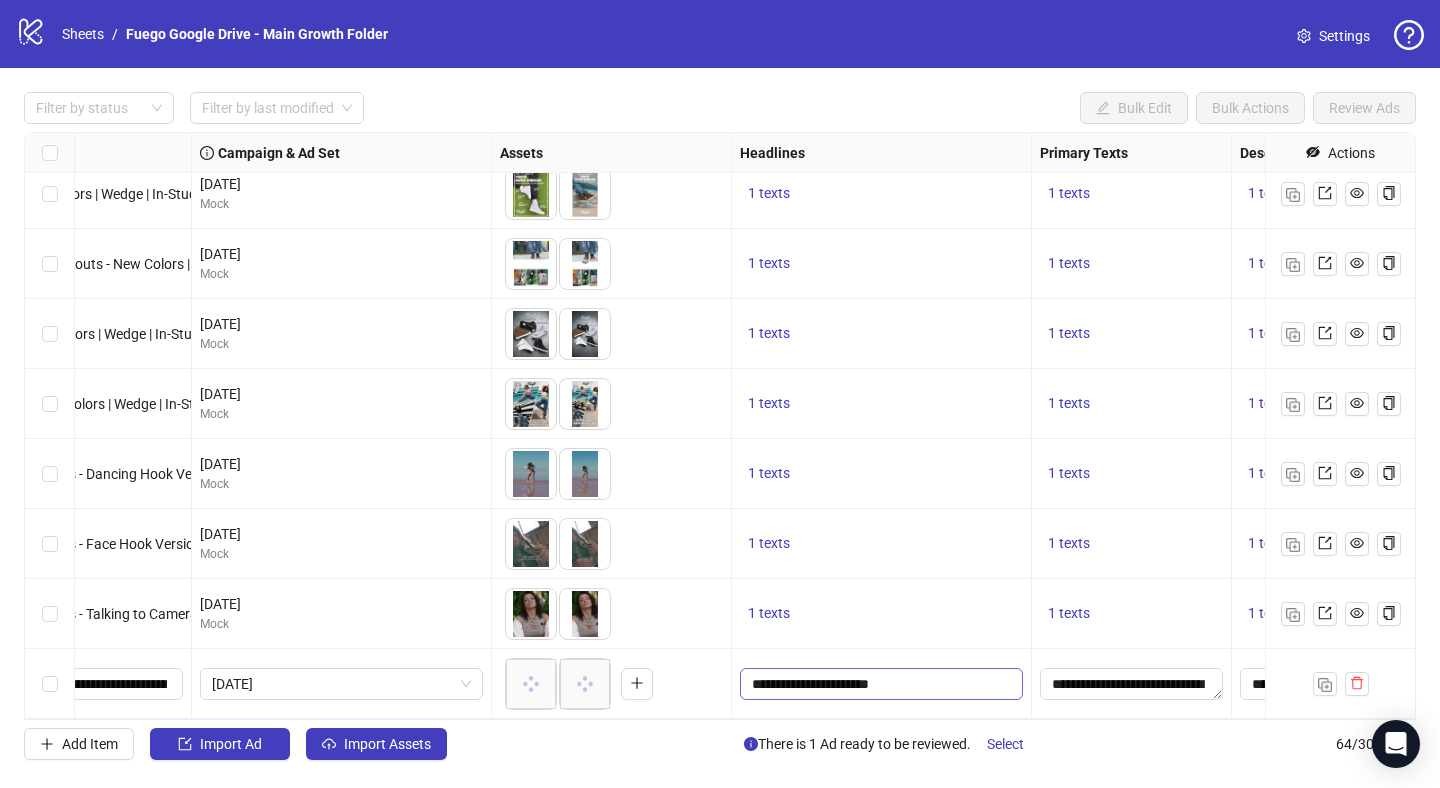 type 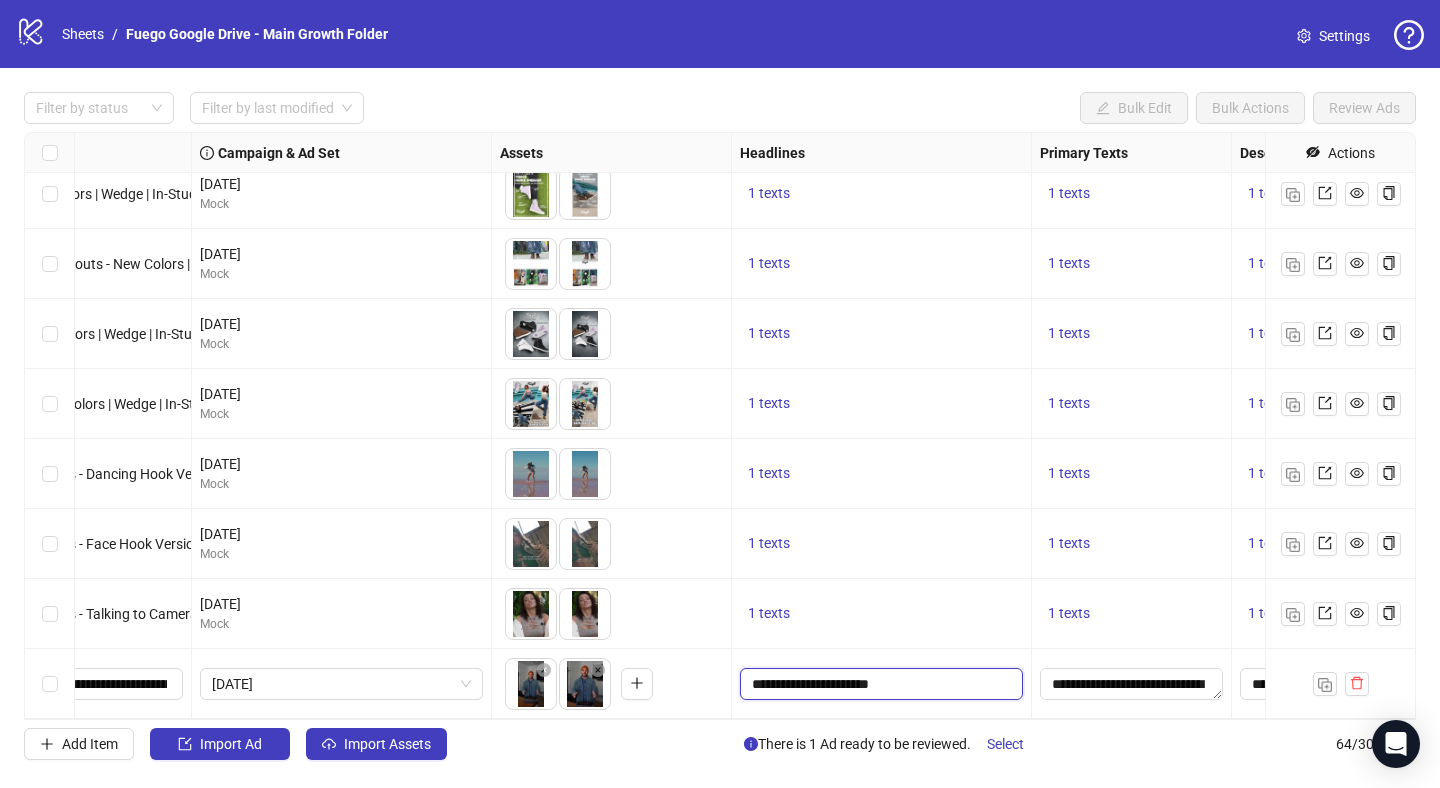 click on "**********" at bounding box center [879, 684] 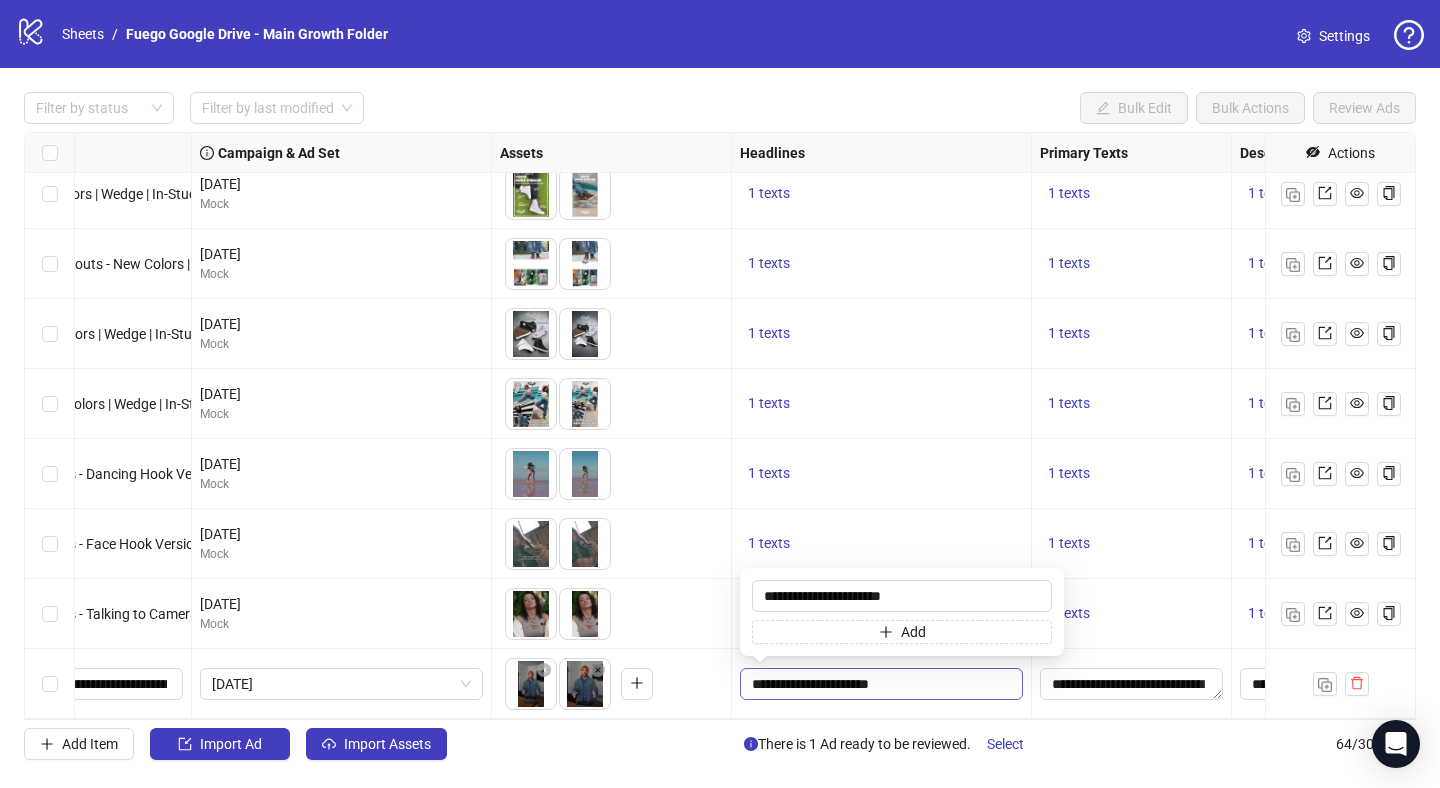 type on "**********" 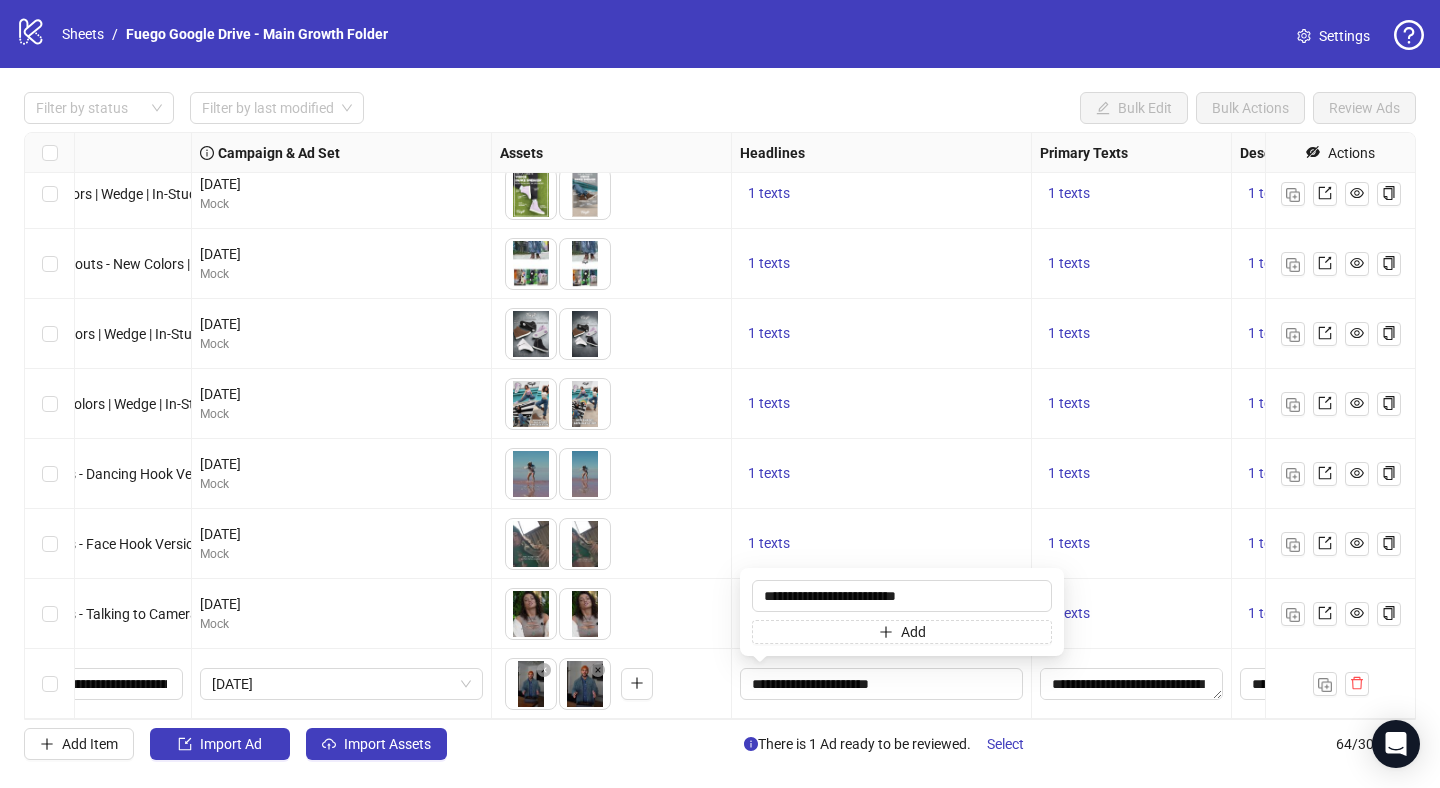 click on "**********" at bounding box center [882, 684] 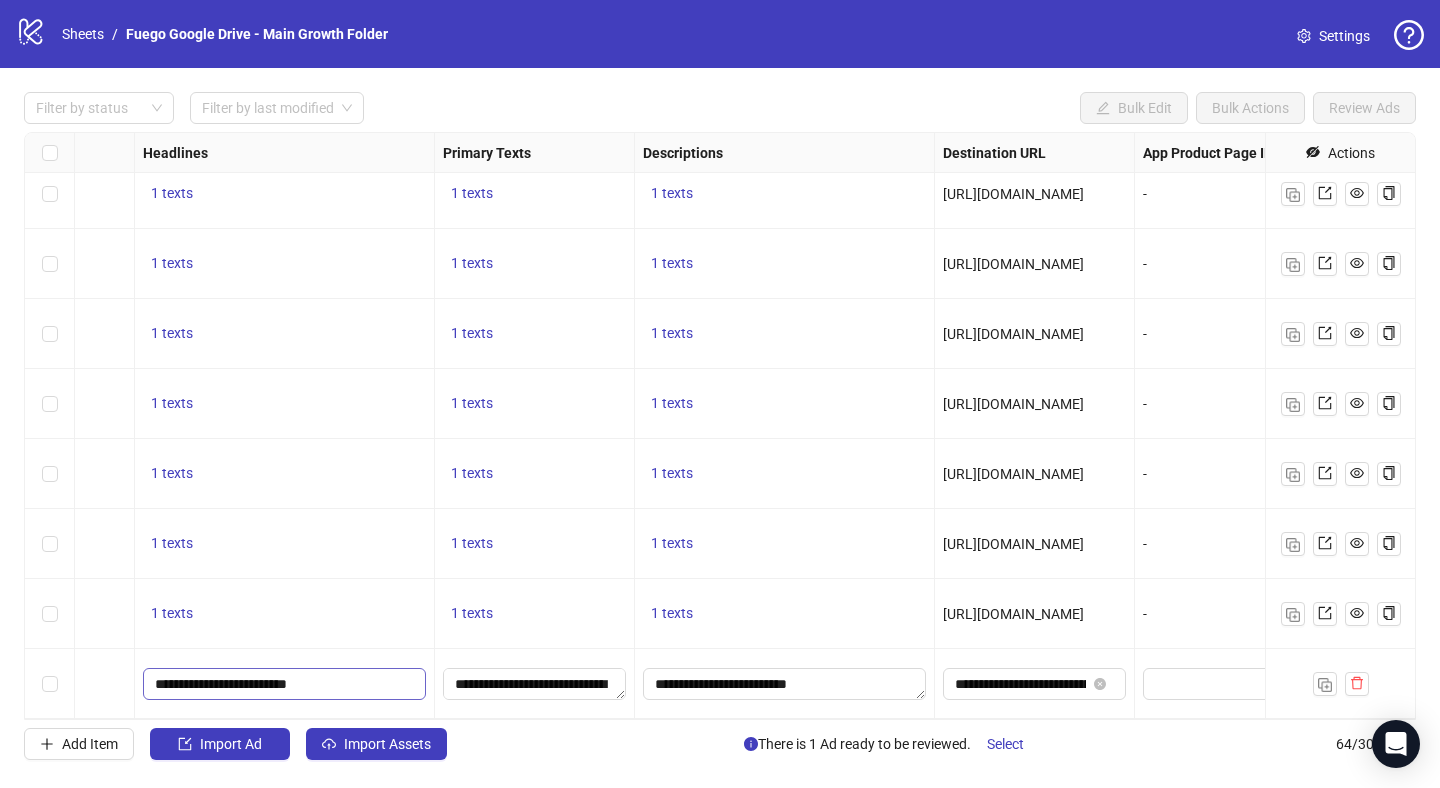 scroll, scrollTop: 3934, scrollLeft: 1060, axis: both 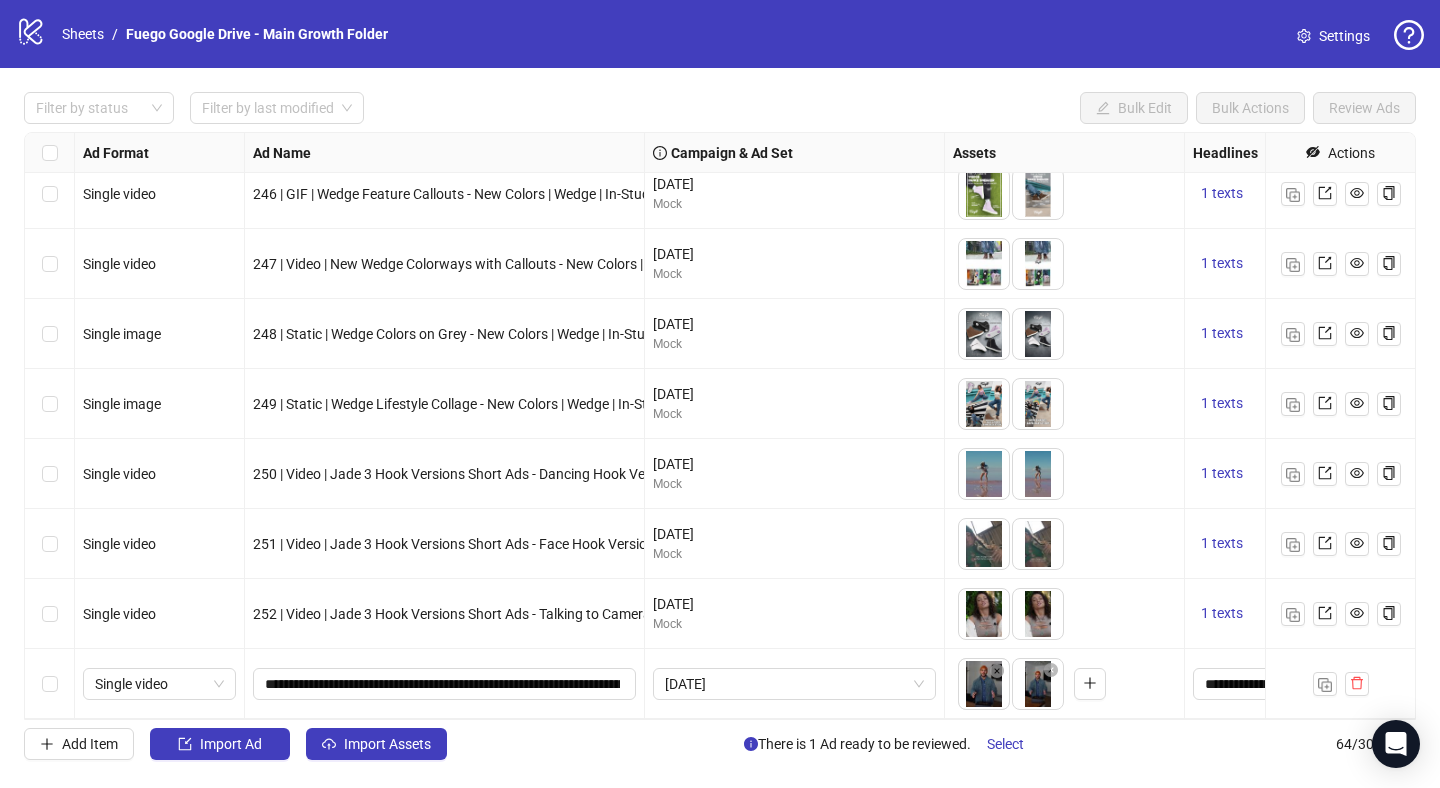 drag, startPoint x: 1043, startPoint y: 693, endPoint x: 994, endPoint y: 692, distance: 49.010204 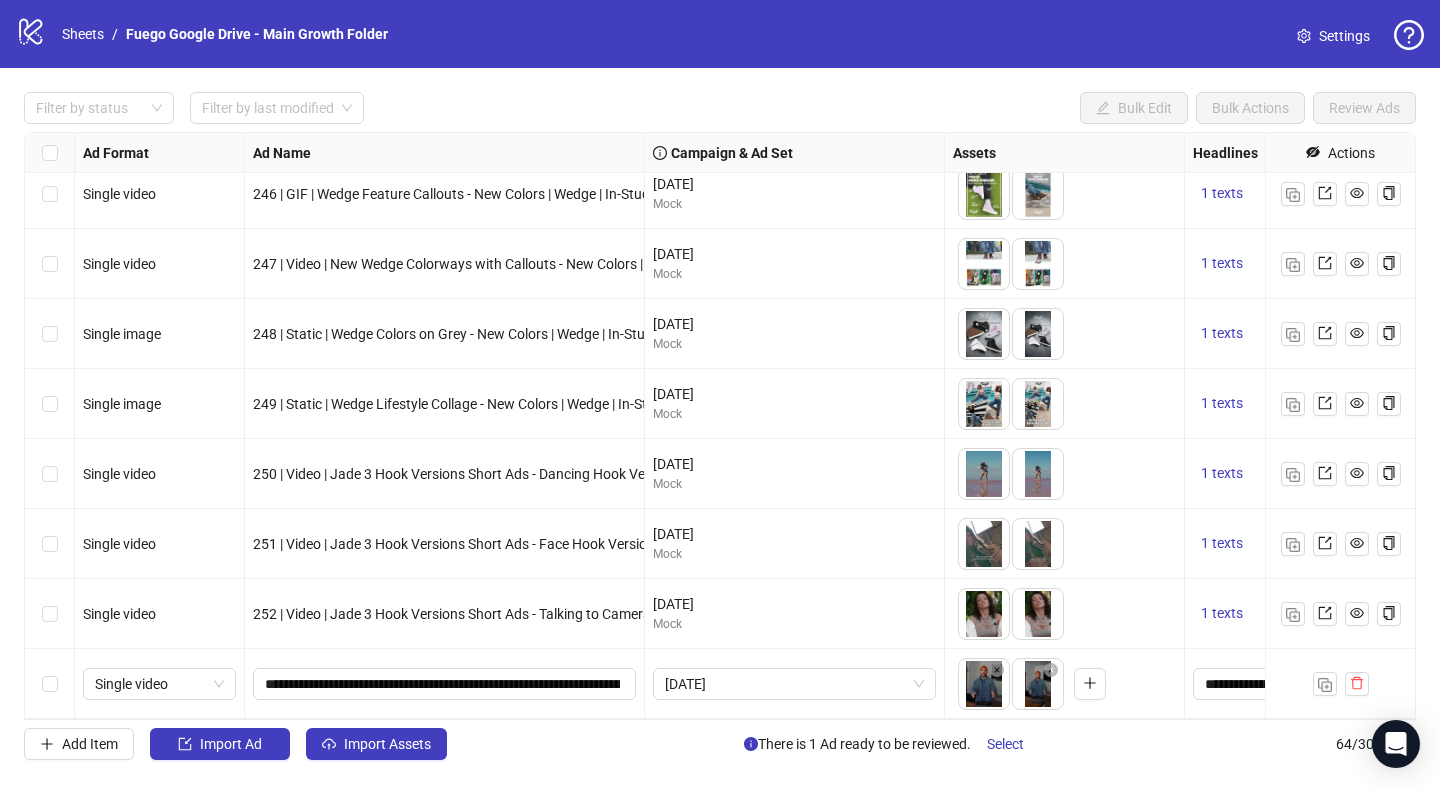 click at bounding box center [50, 684] 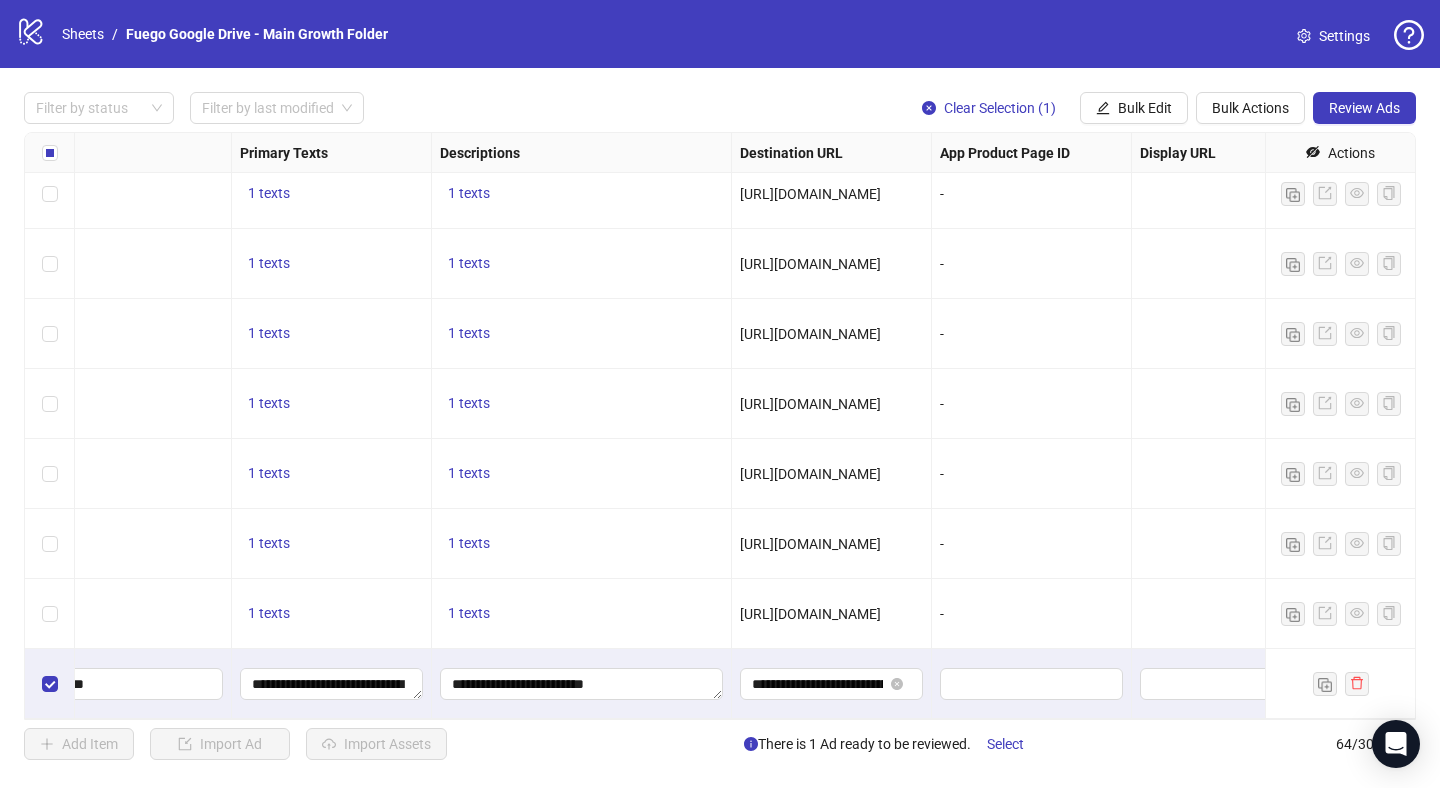 scroll, scrollTop: 3934, scrollLeft: 1259, axis: both 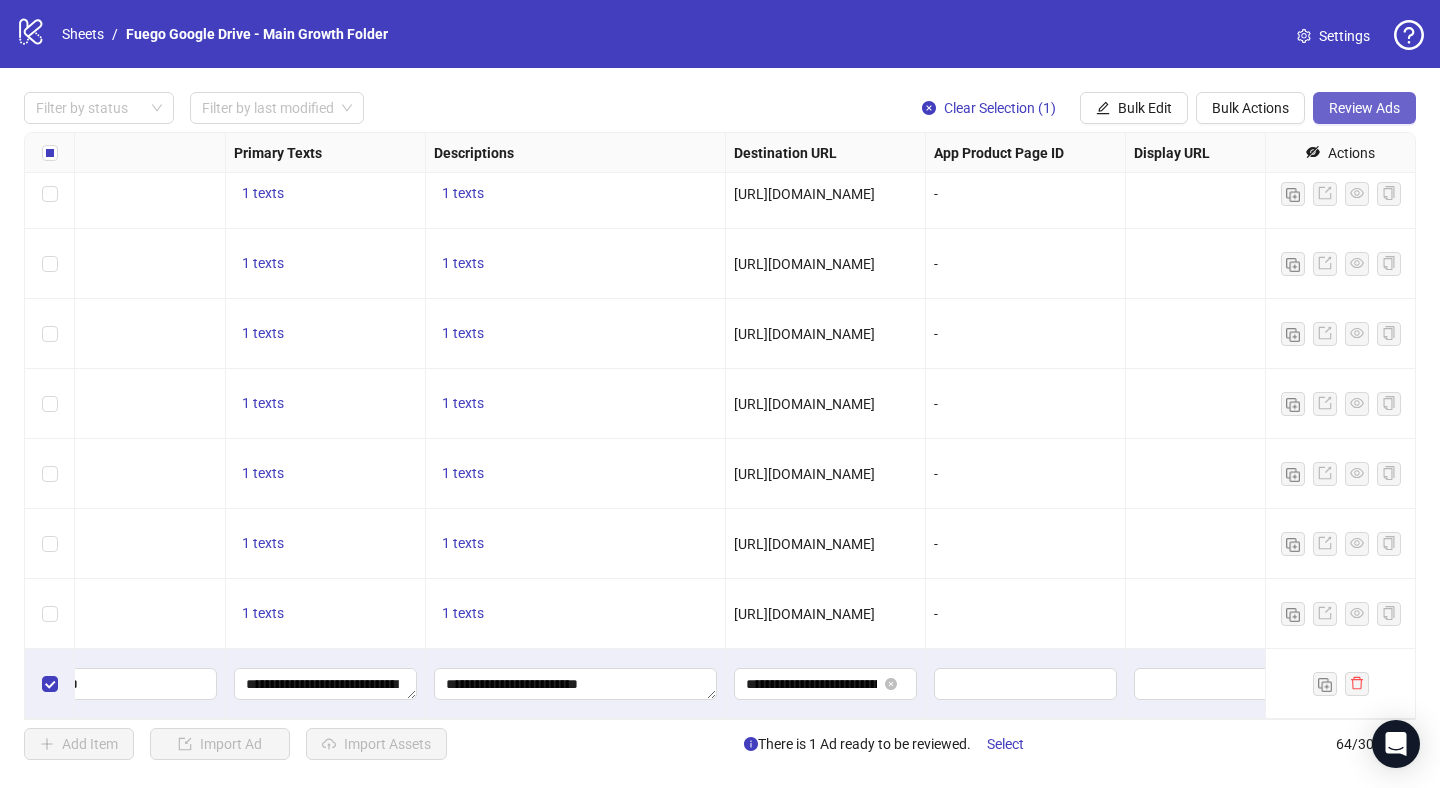click on "Review Ads" at bounding box center (1364, 108) 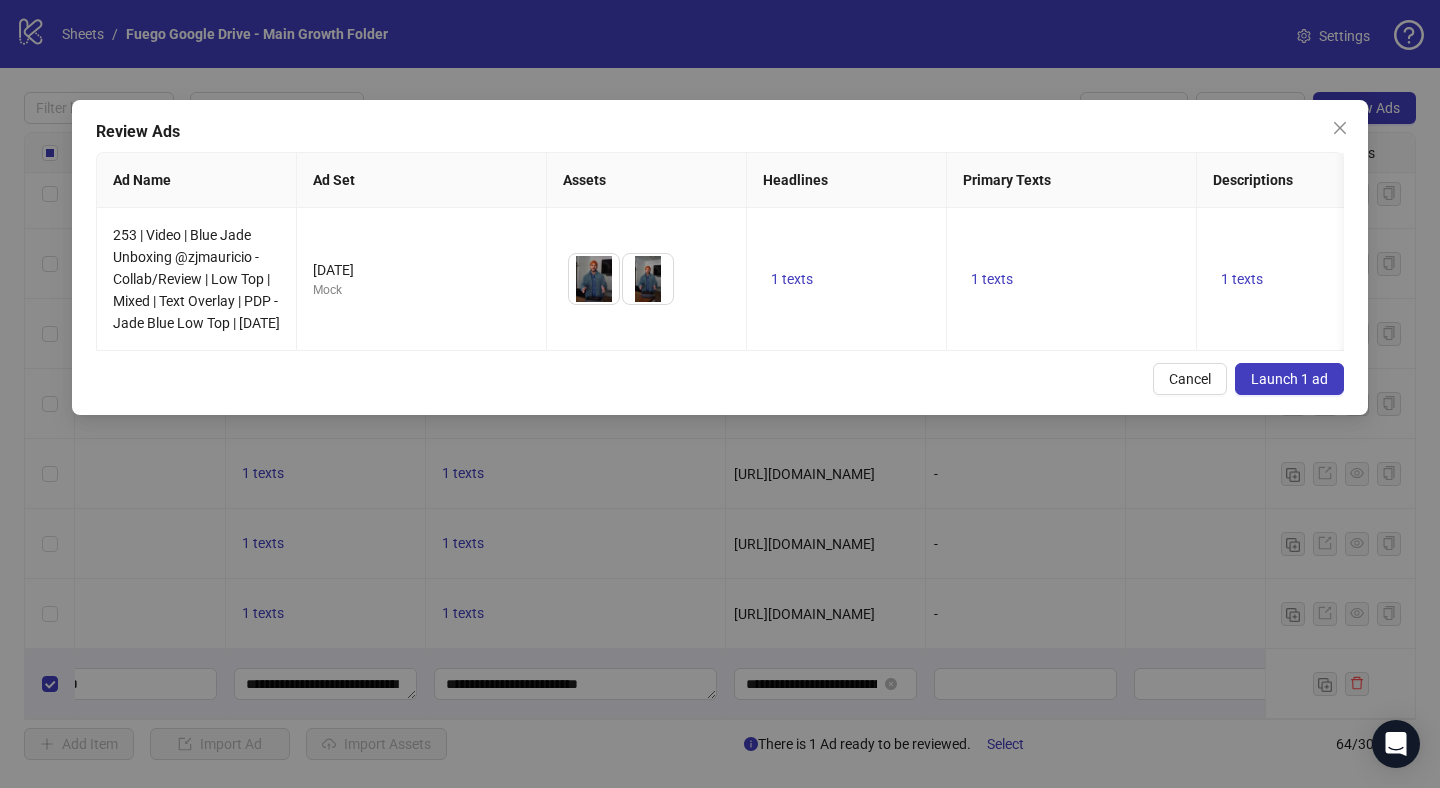 click on "Launch 1 ad" at bounding box center (1289, 379) 